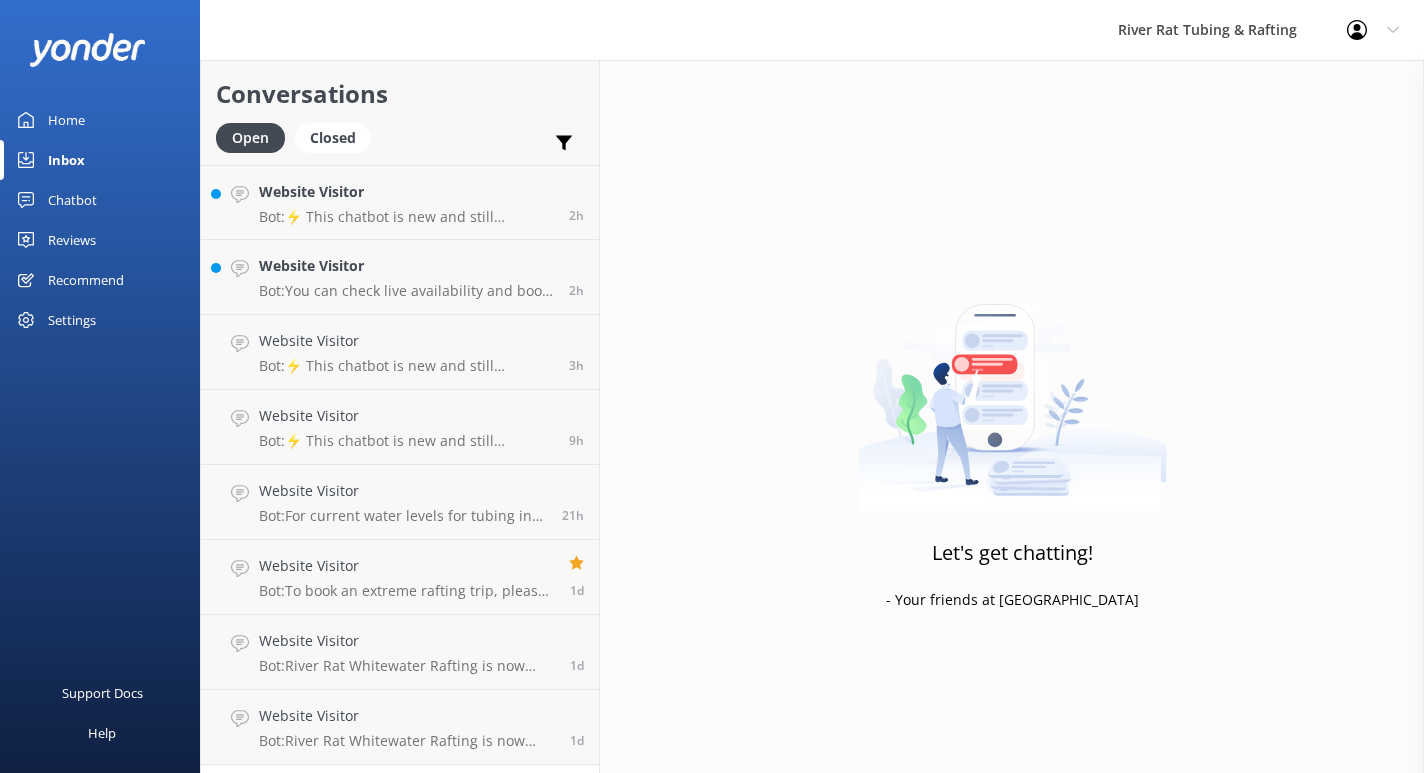 scroll, scrollTop: 0, scrollLeft: 0, axis: both 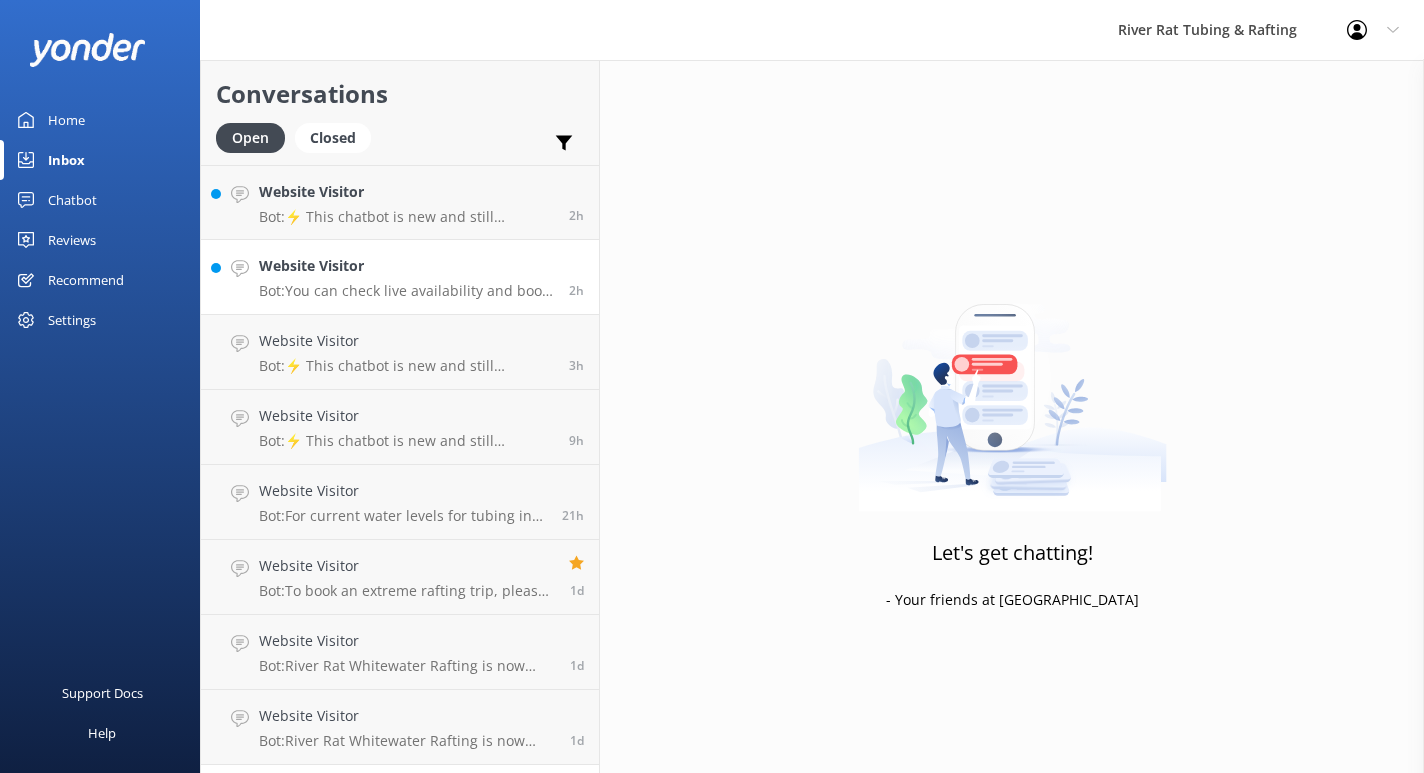 click on "Website Visitor" at bounding box center (406, 266) 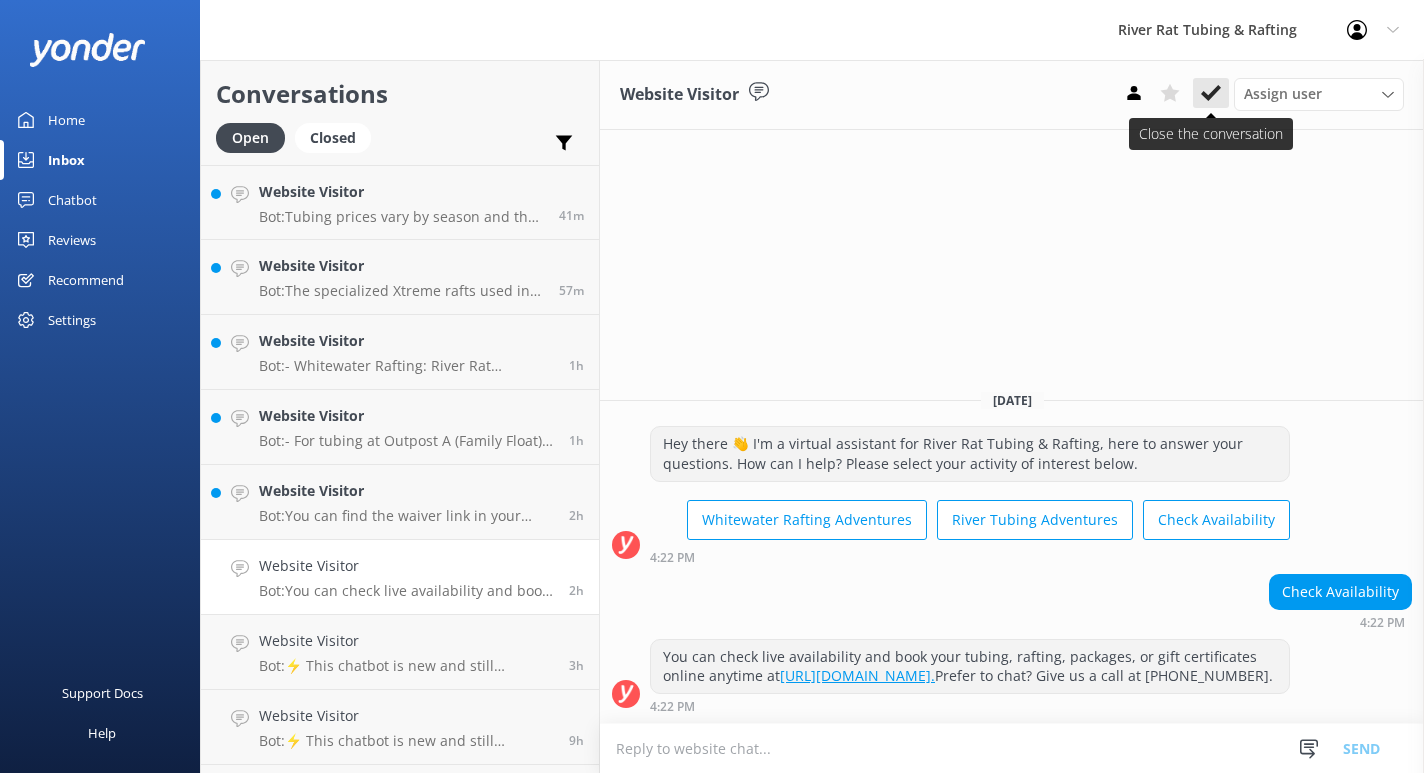 click at bounding box center (1211, 93) 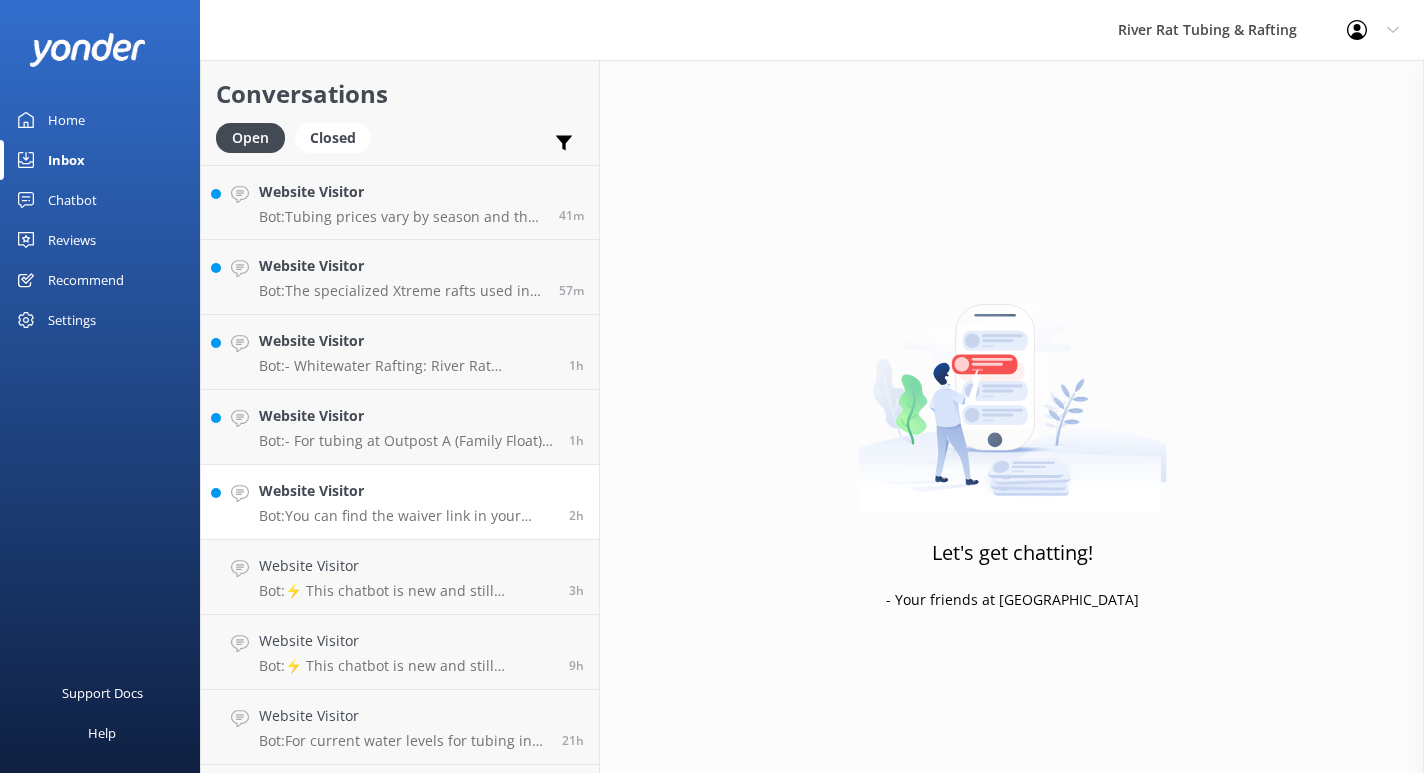 click on "Website Visitor" at bounding box center [406, 491] 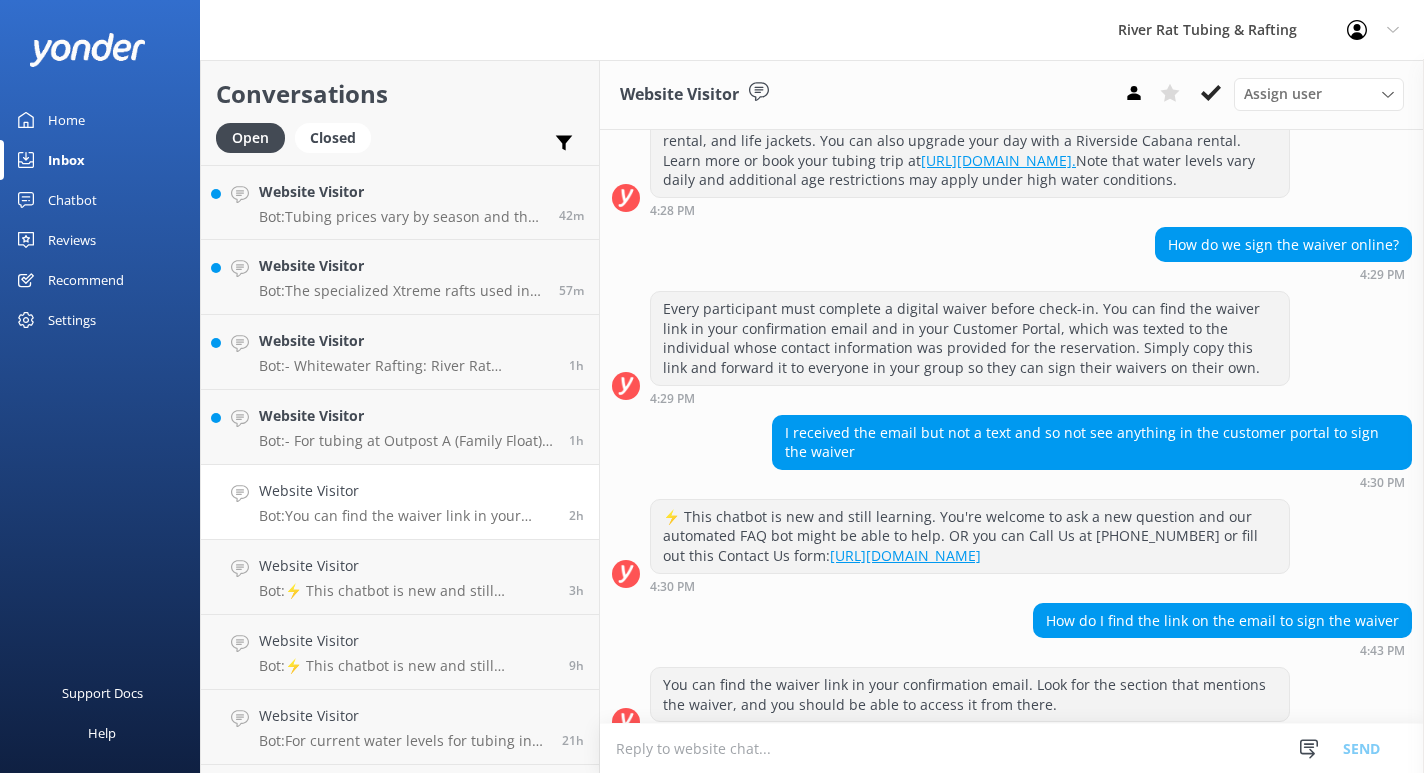 scroll, scrollTop: 417, scrollLeft: 0, axis: vertical 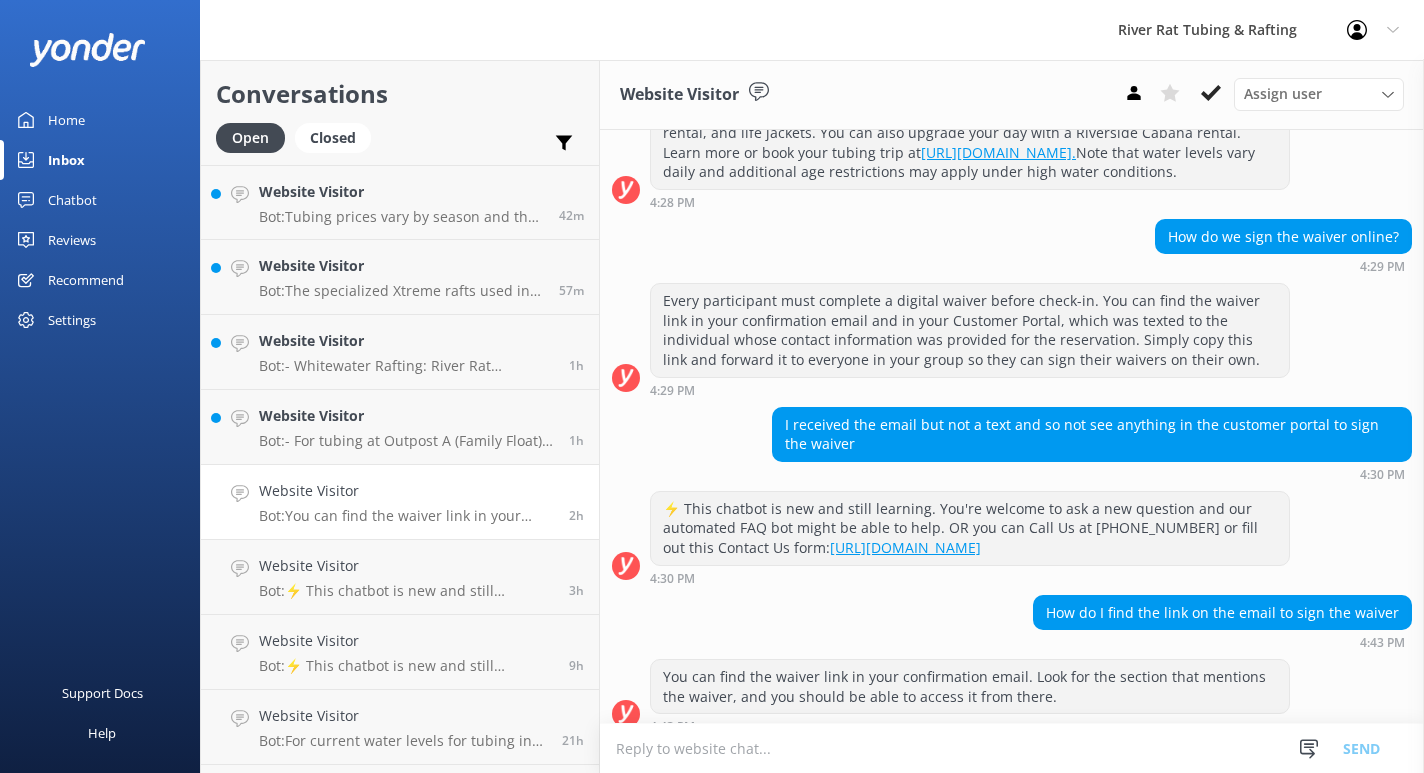 click on "Reviews" at bounding box center (72, 240) 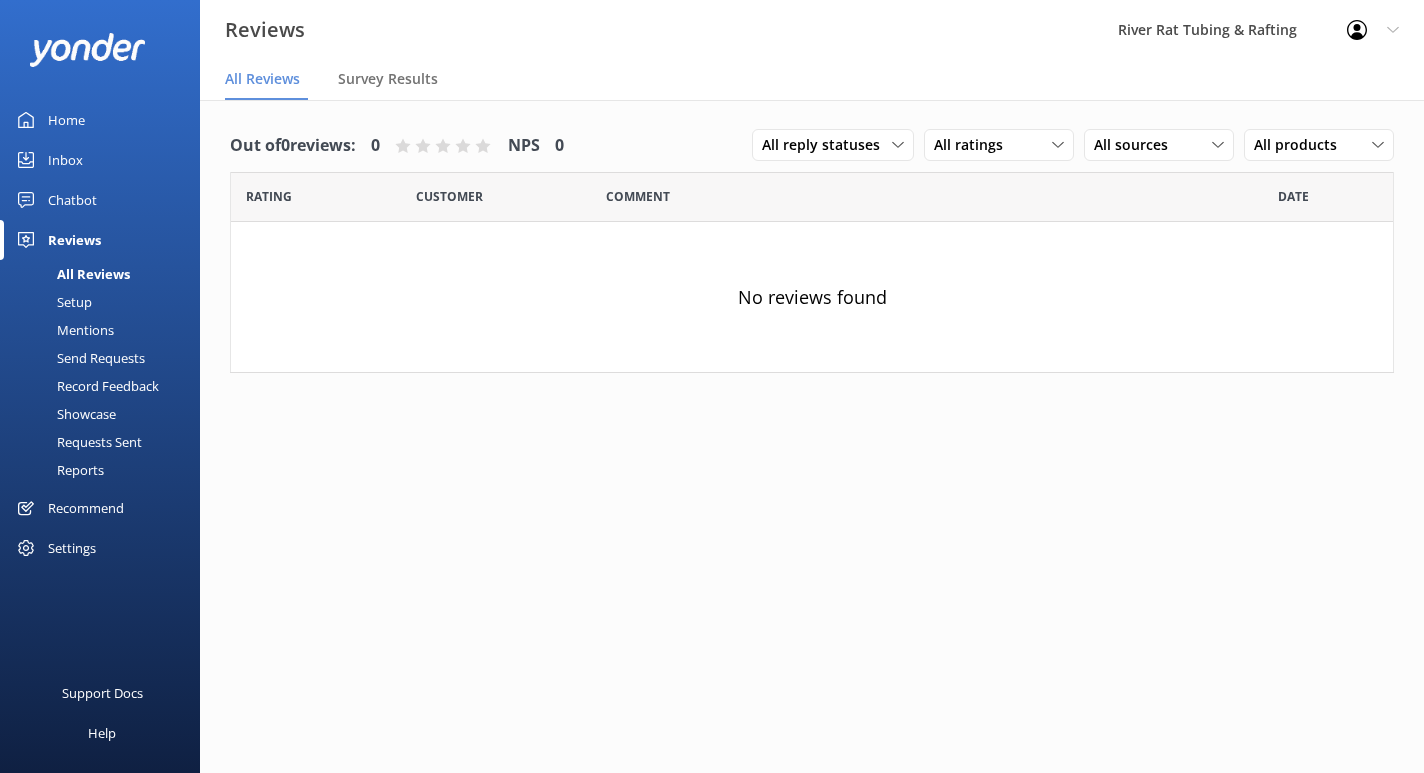 click on "Chatbot" at bounding box center [72, 200] 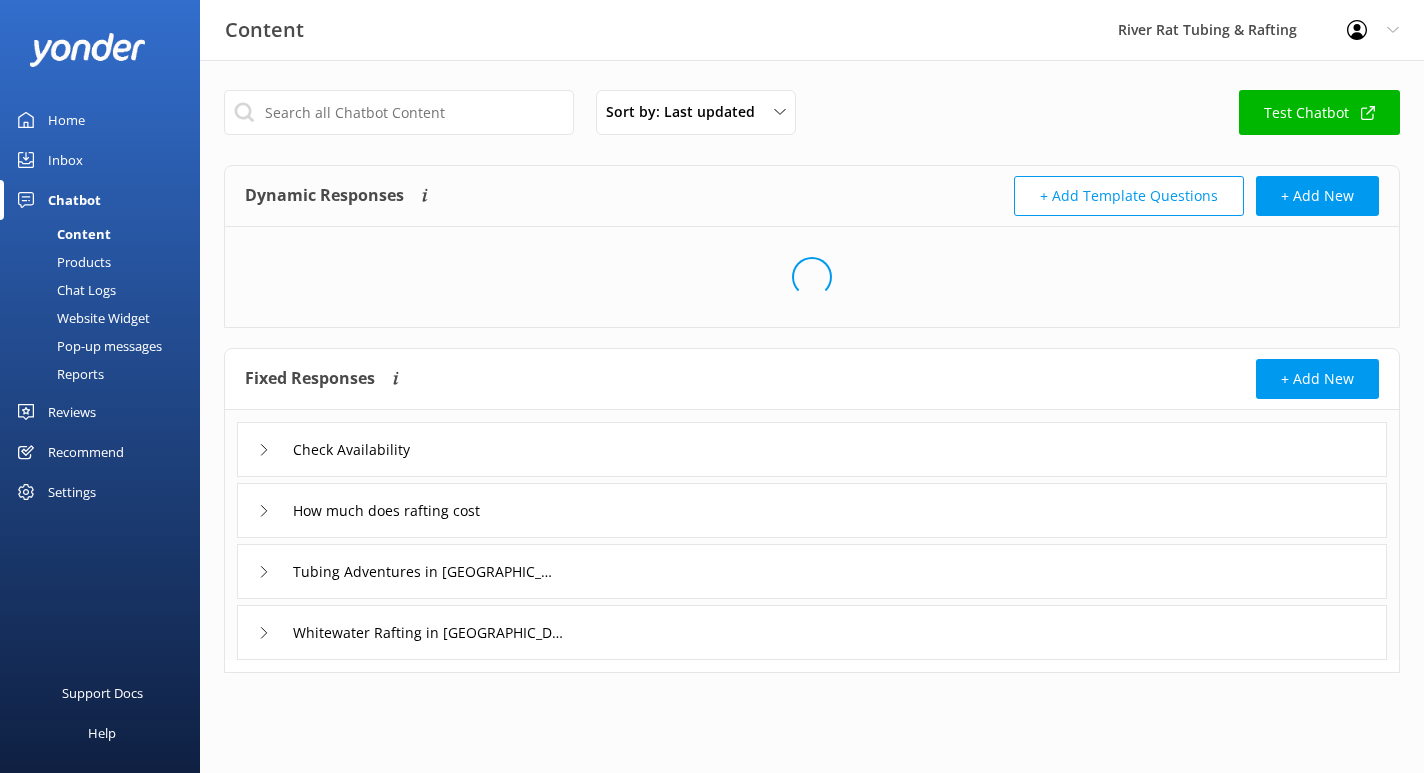 click on "Chat Logs" at bounding box center (64, 290) 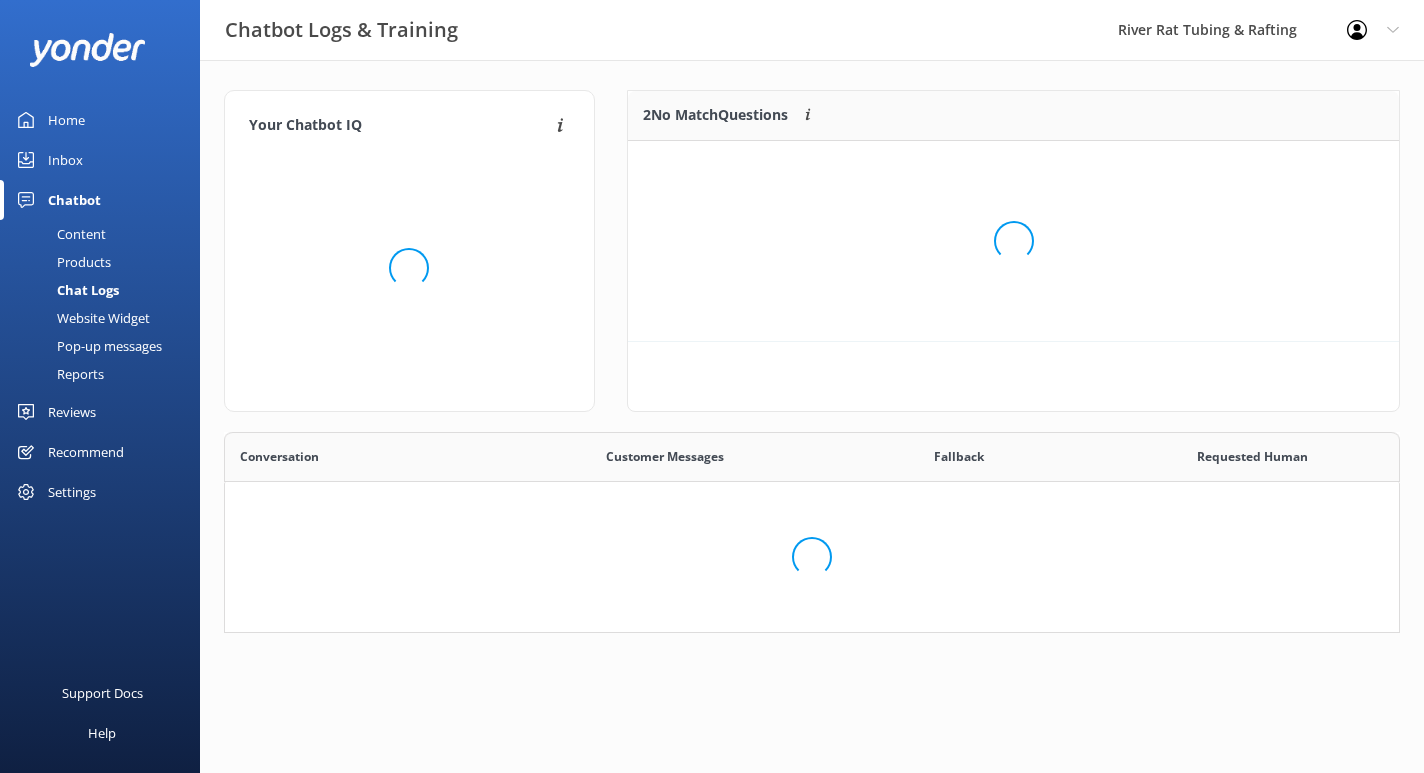 scroll, scrollTop: 1, scrollLeft: 0, axis: vertical 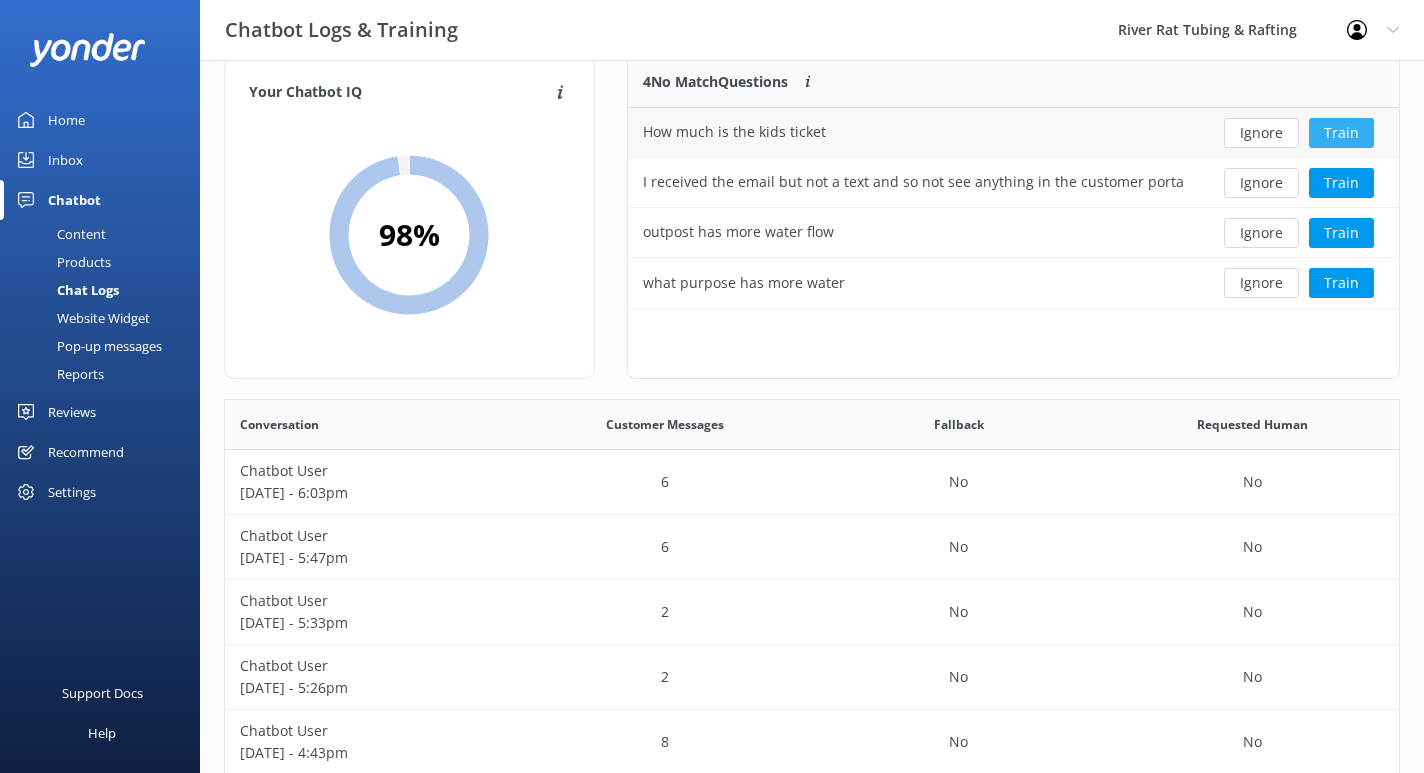 click on "Train" at bounding box center [1341, 133] 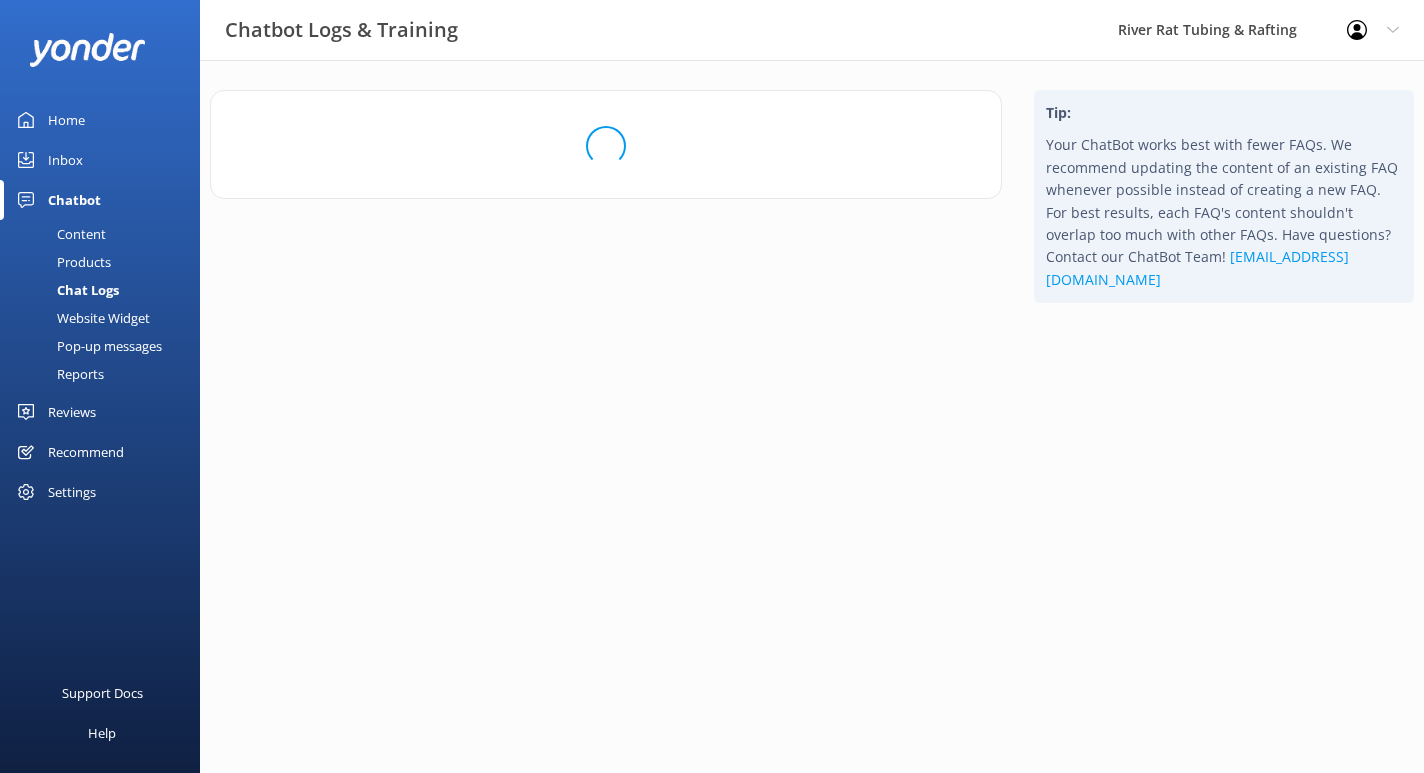 scroll, scrollTop: 0, scrollLeft: 0, axis: both 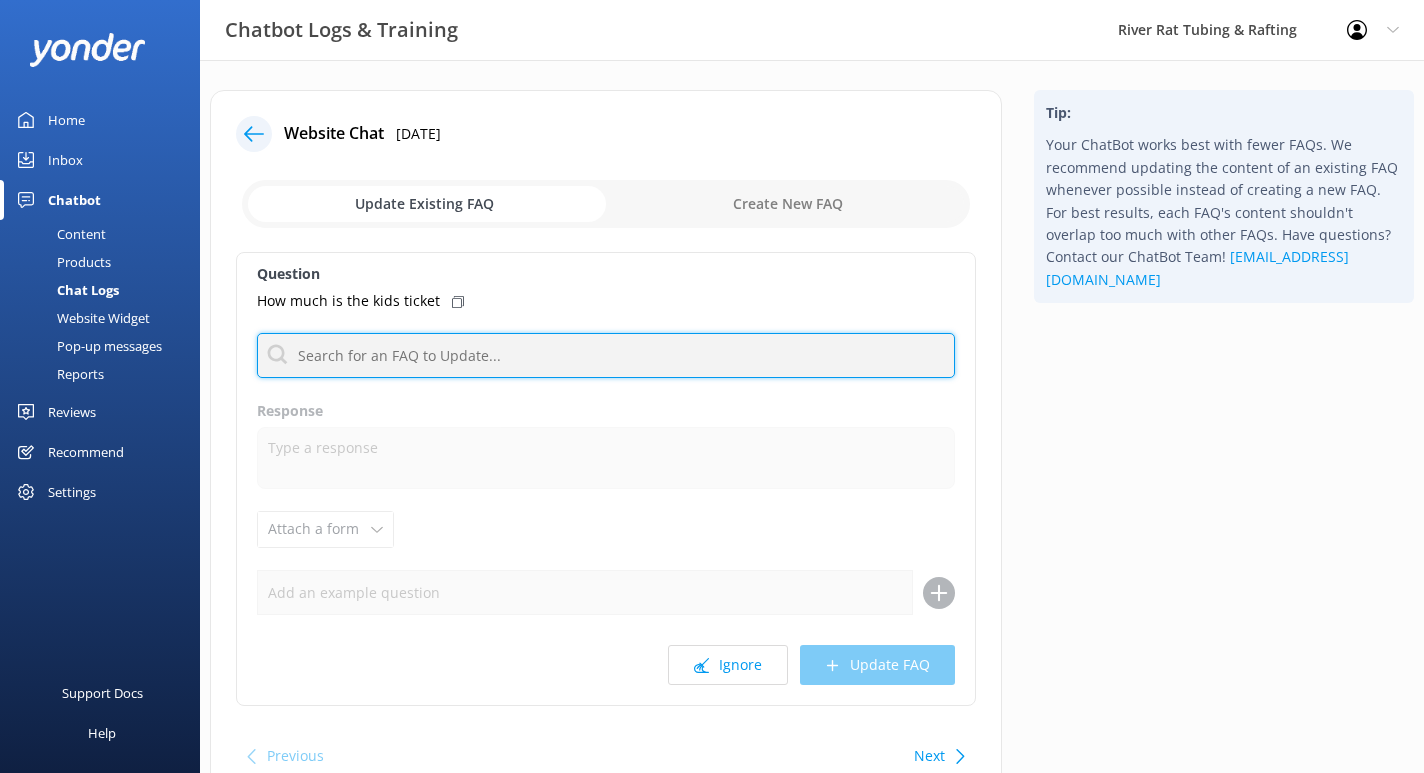 click at bounding box center (606, 355) 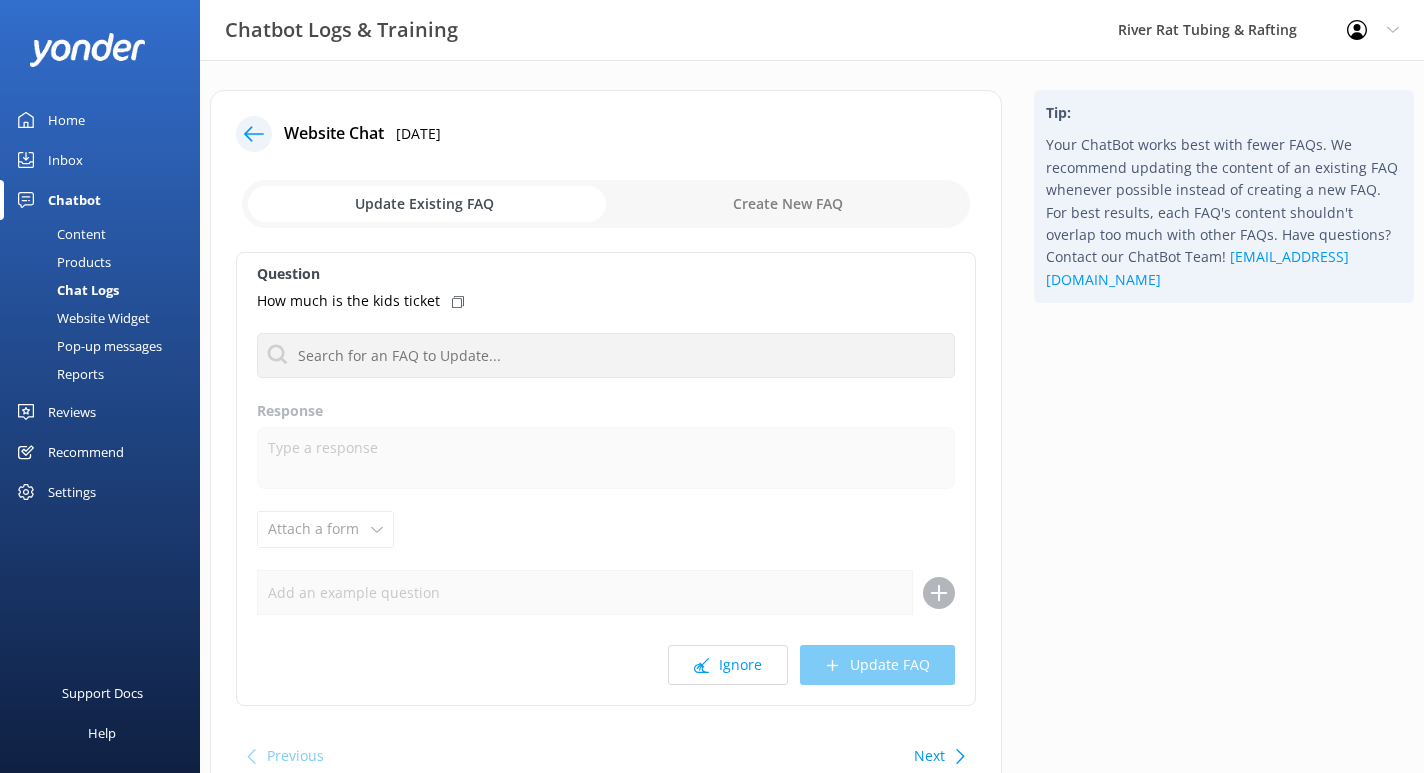 click on "How much is the kids ticket" at bounding box center (606, 301) 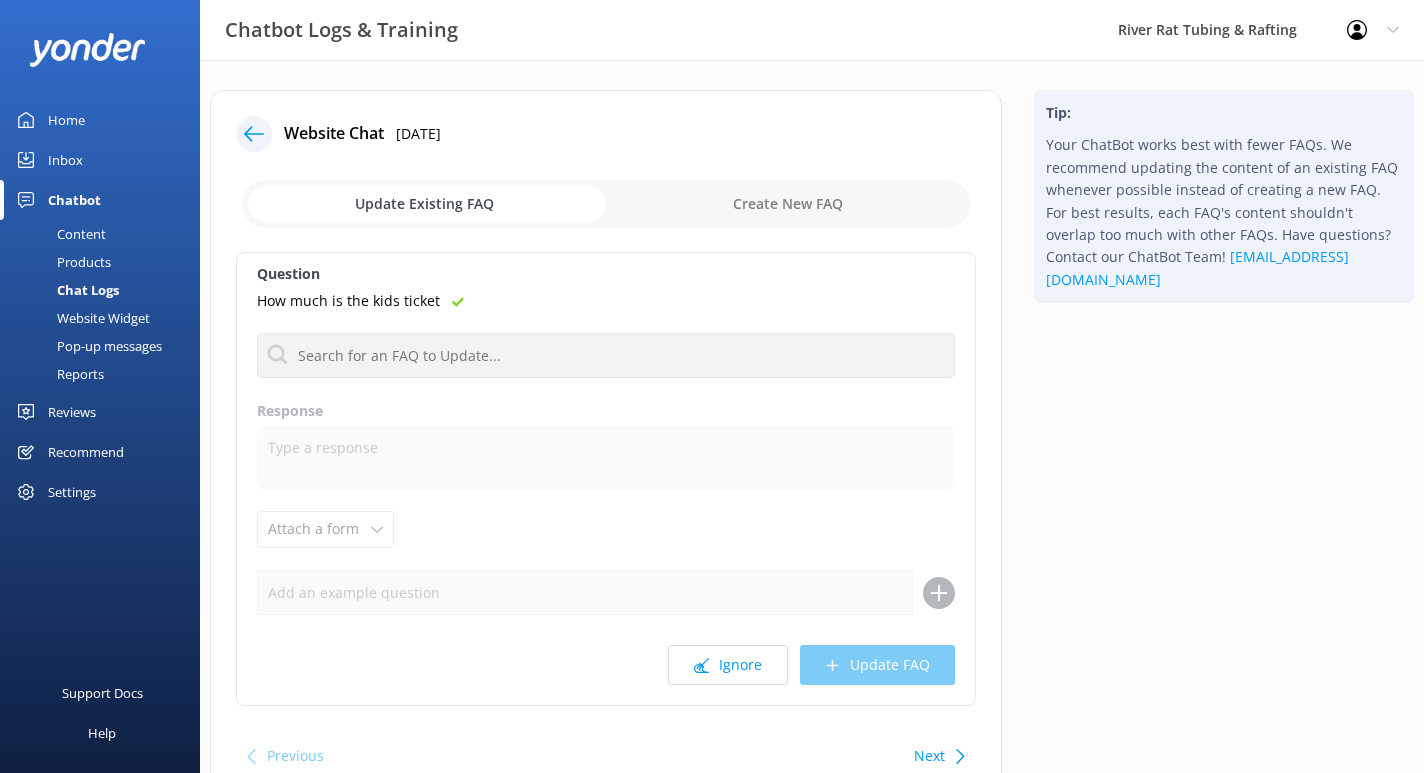 click on "Chat Logs" at bounding box center (65, 290) 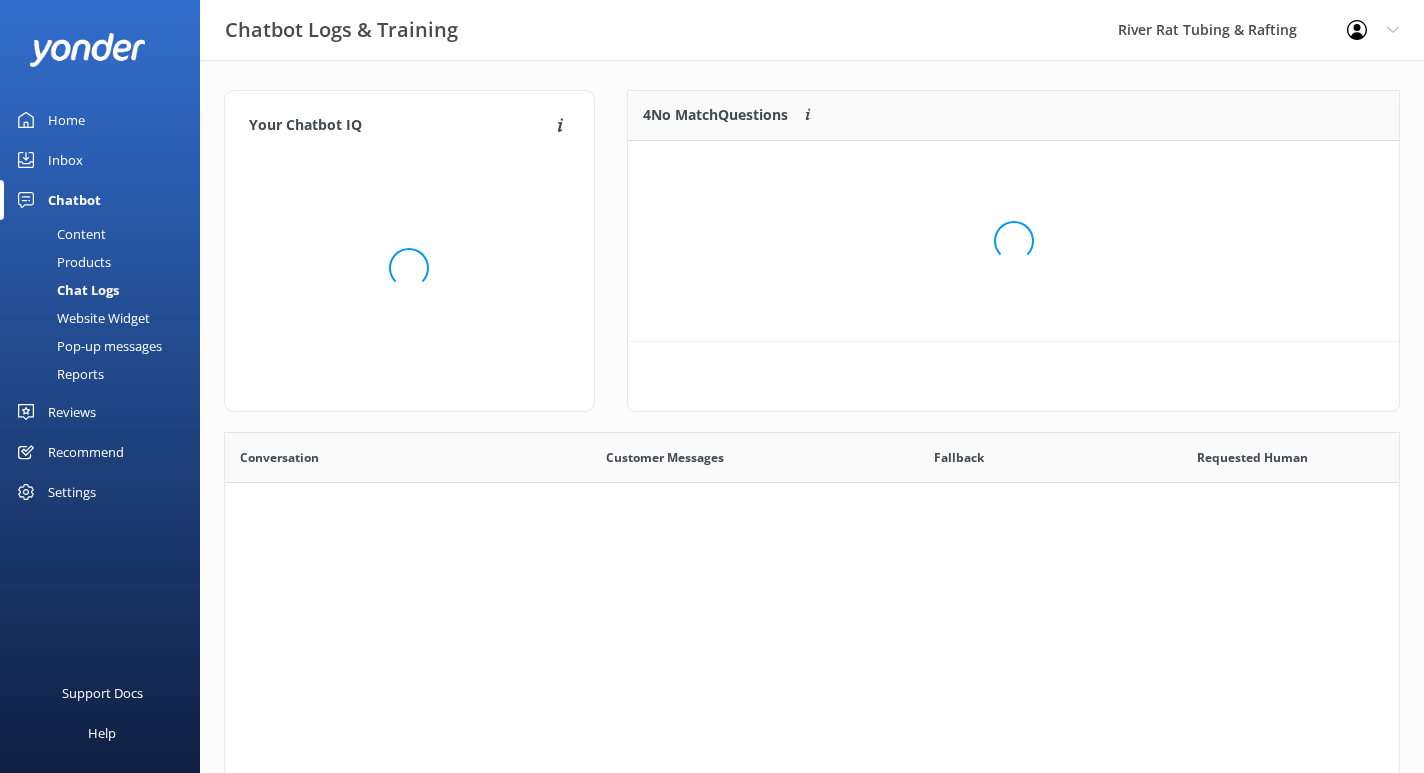 scroll, scrollTop: 1, scrollLeft: 0, axis: vertical 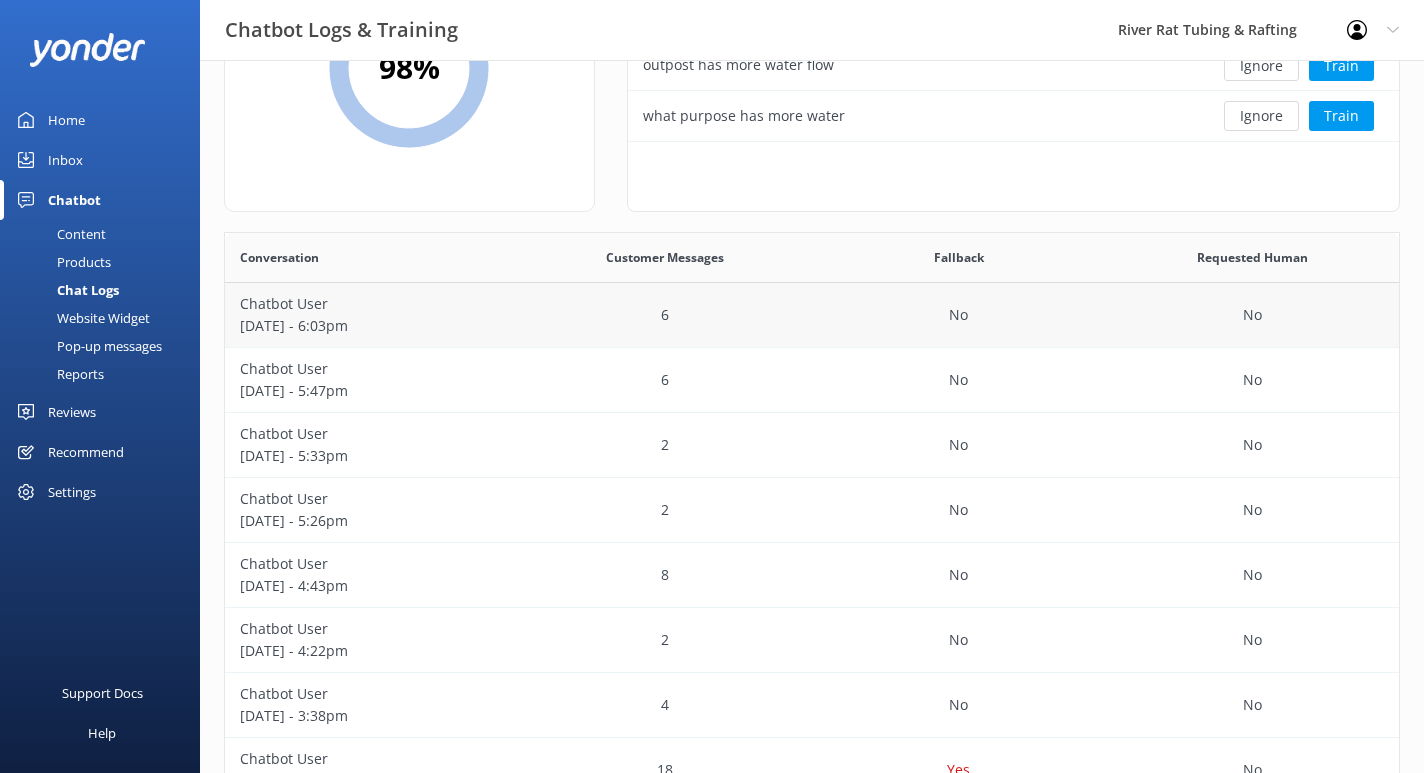 click on "6" at bounding box center [666, 315] 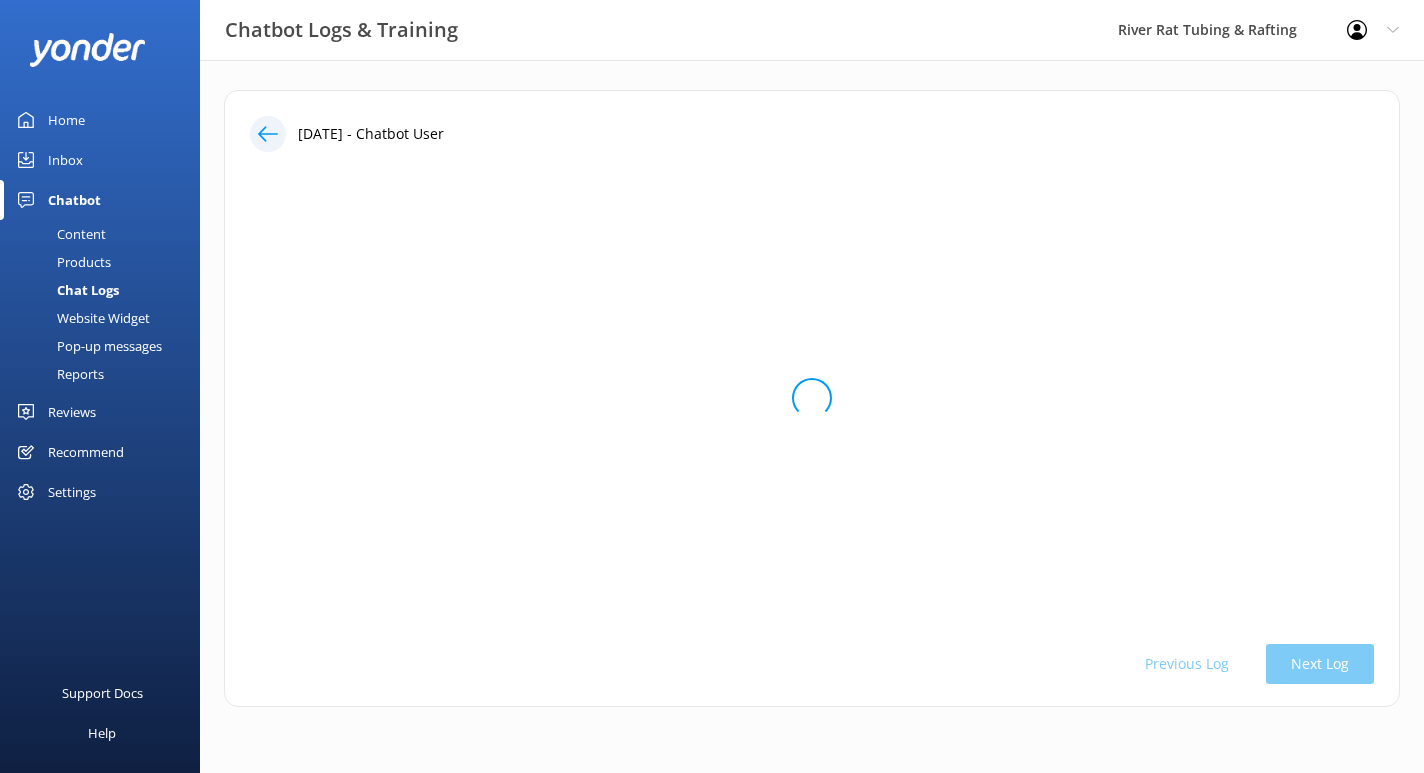 scroll, scrollTop: 0, scrollLeft: 0, axis: both 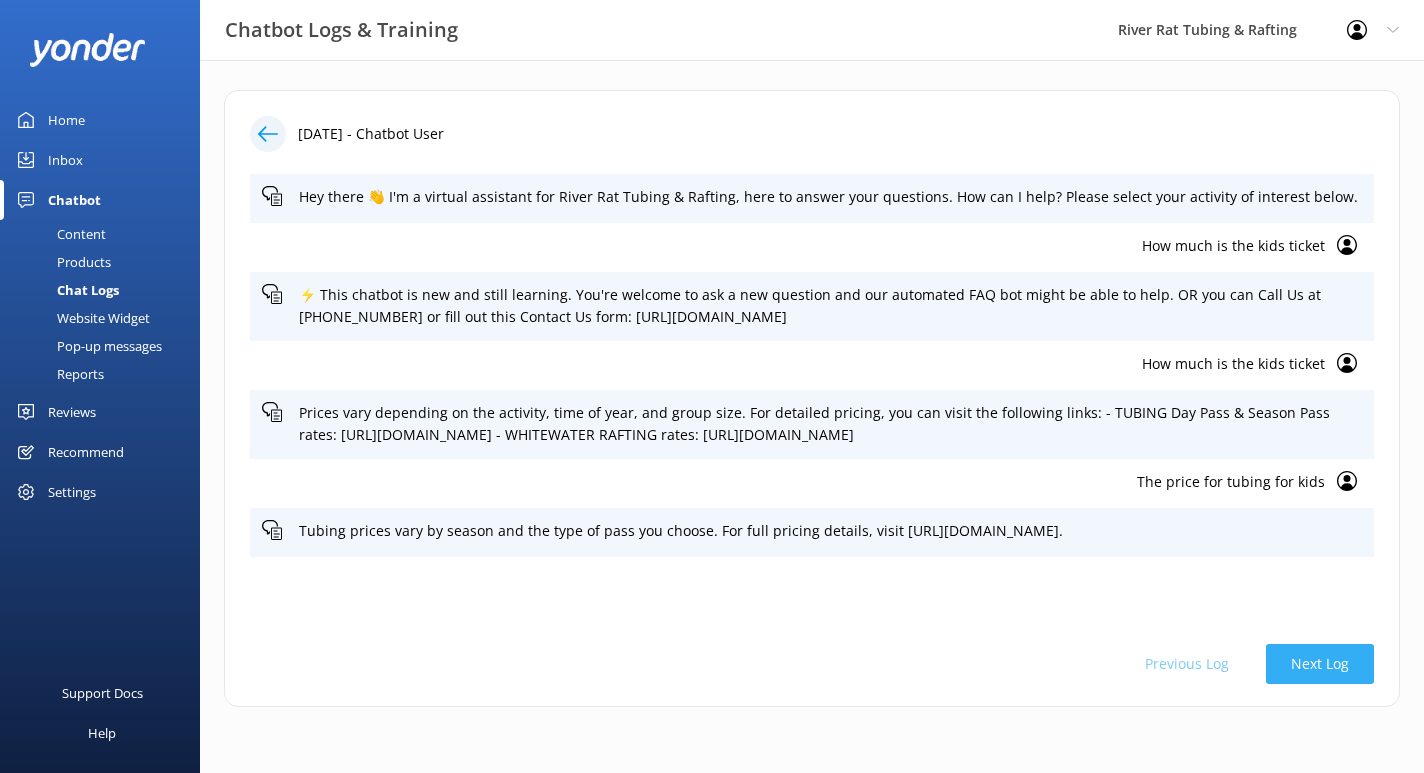 click on "Next Log" at bounding box center (1320, 664) 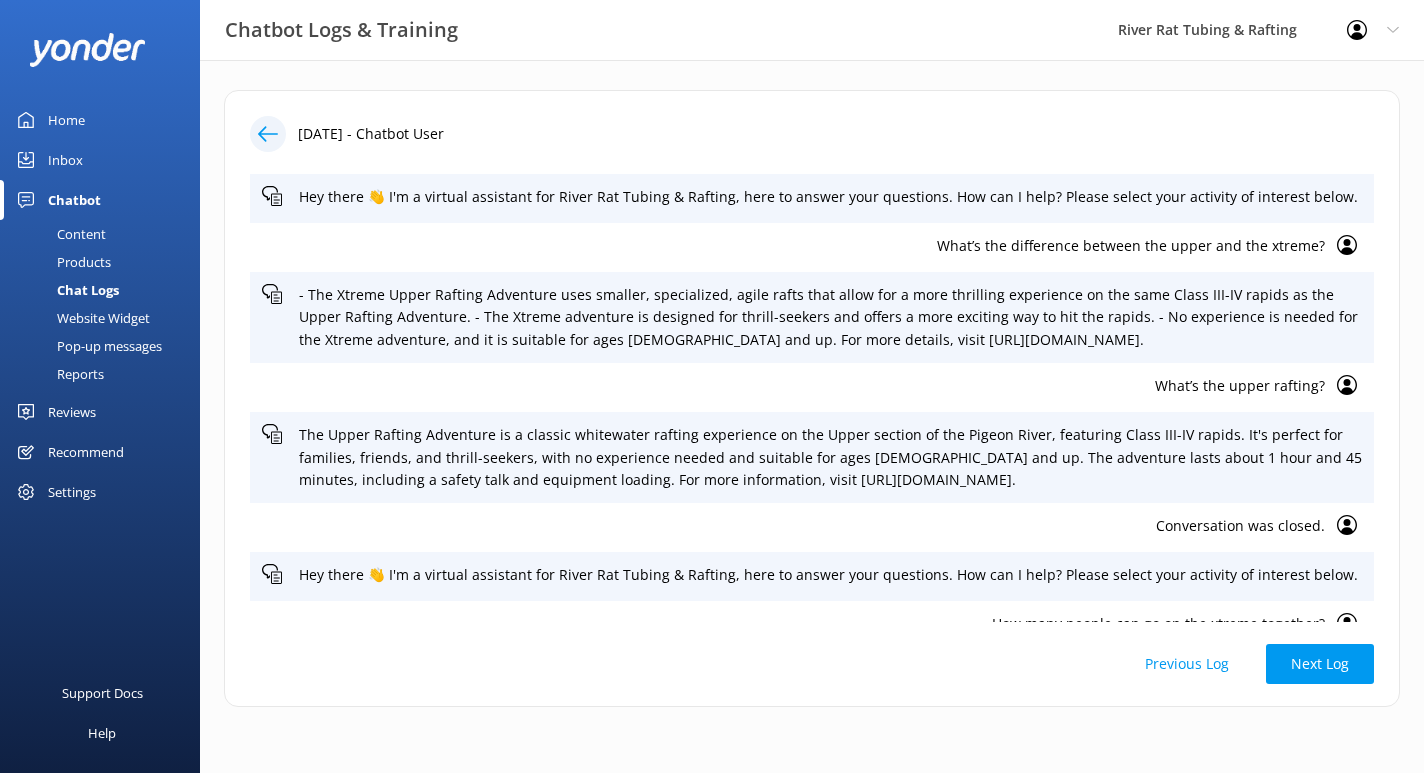 scroll, scrollTop: 97, scrollLeft: 0, axis: vertical 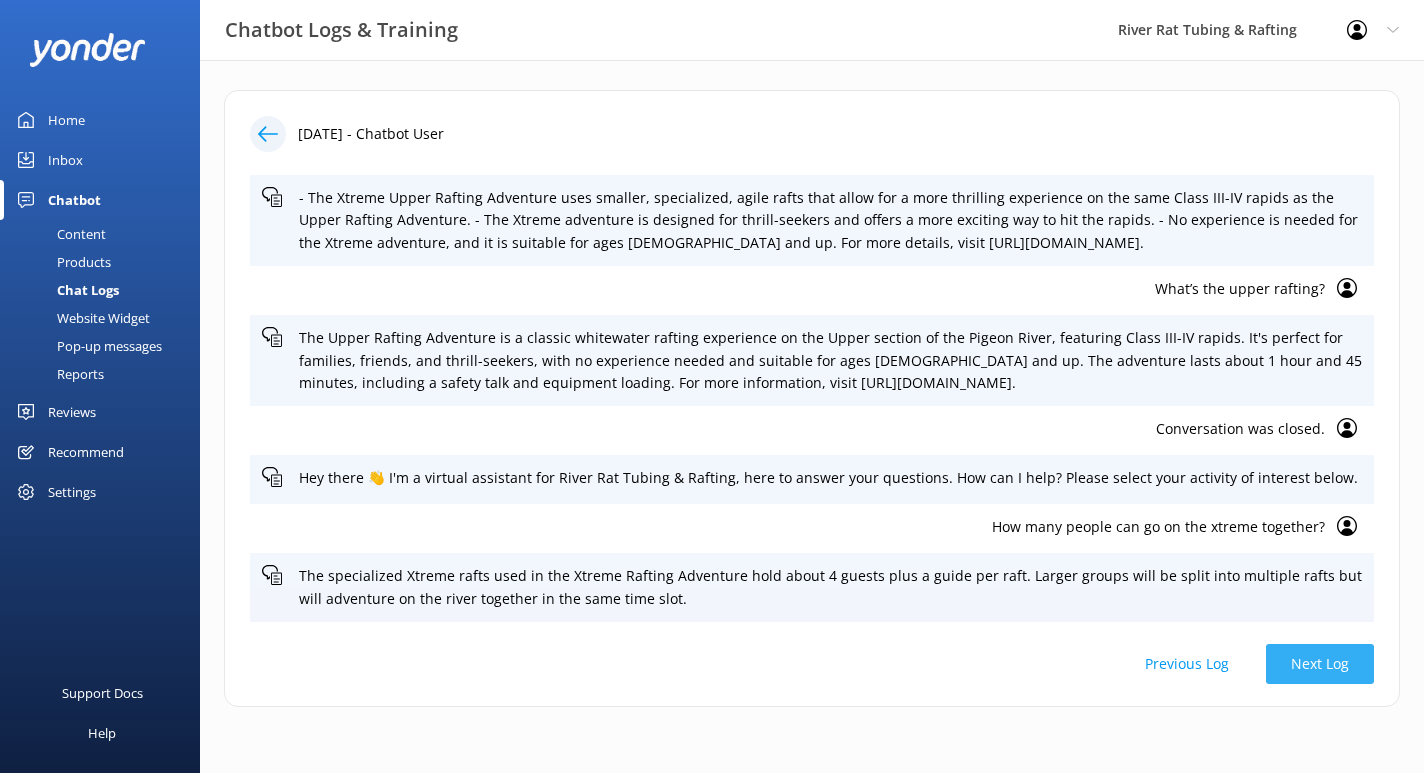 click on "Next Log" at bounding box center (1320, 664) 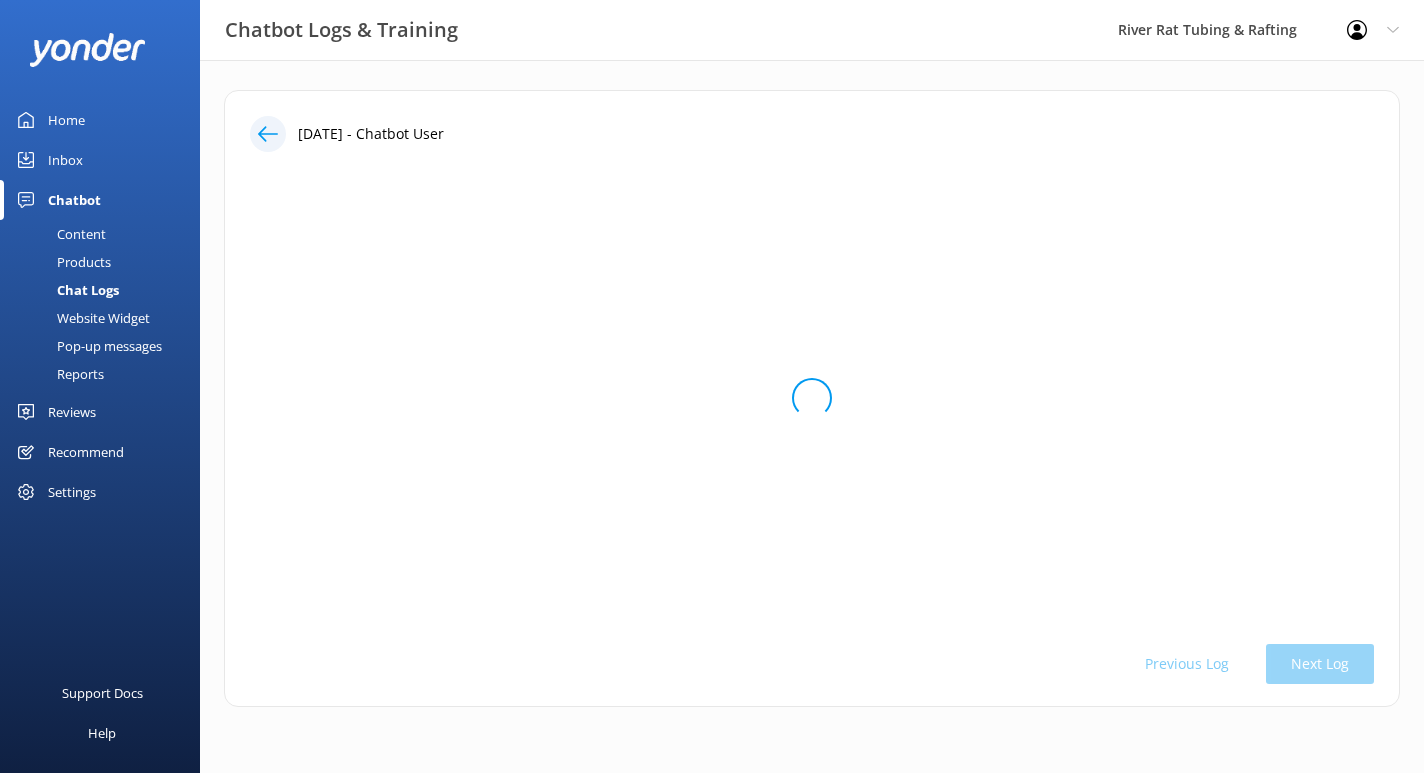 scroll, scrollTop: 0, scrollLeft: 0, axis: both 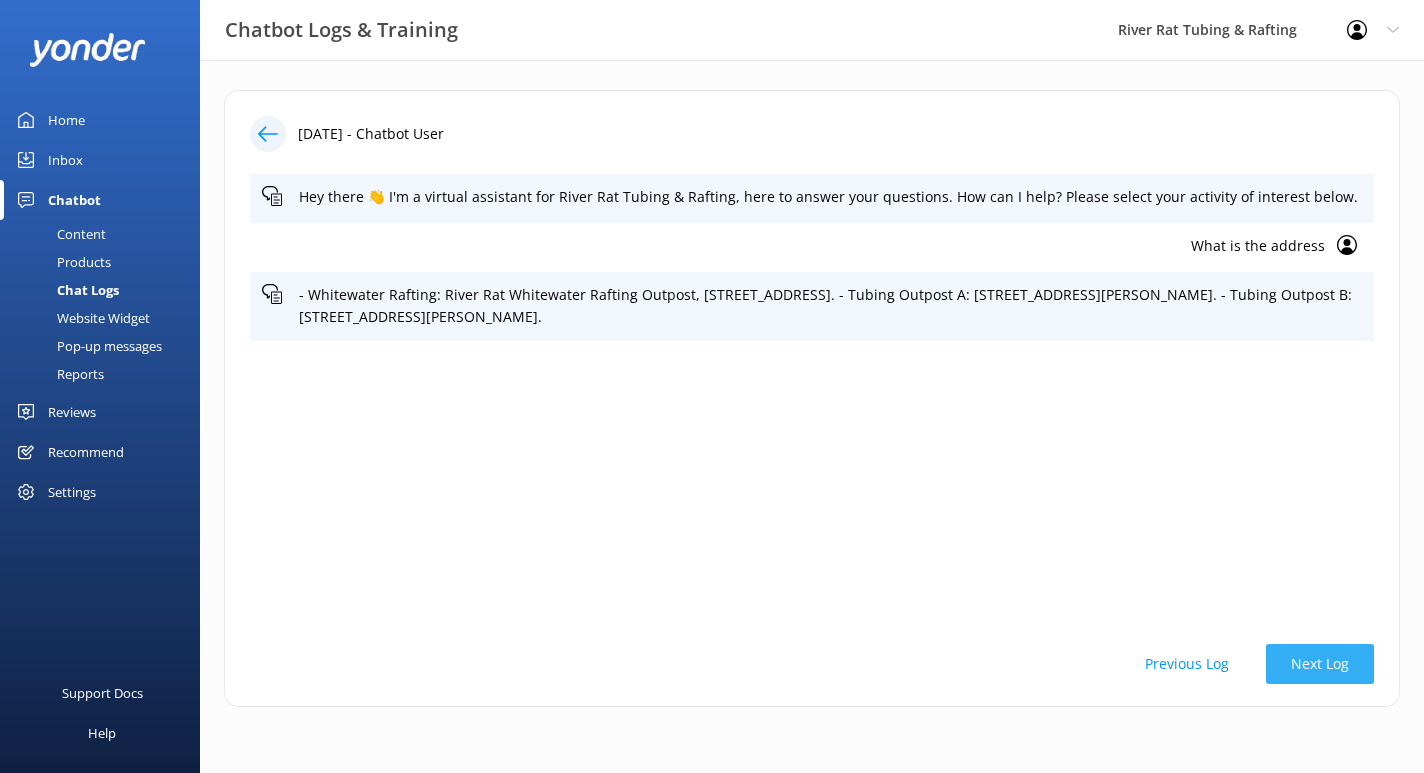 click on "Next Log" at bounding box center (1320, 664) 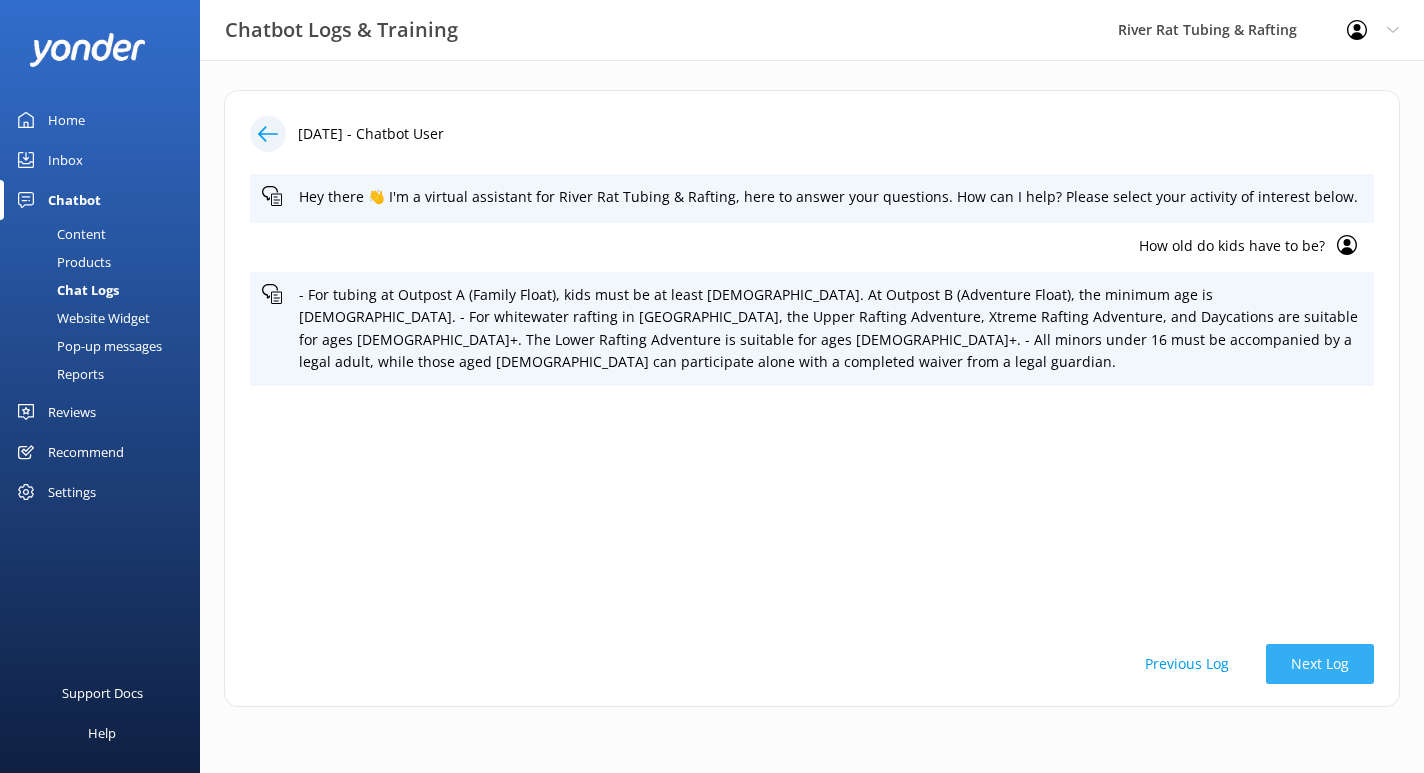 click on "Next Log" at bounding box center [1320, 664] 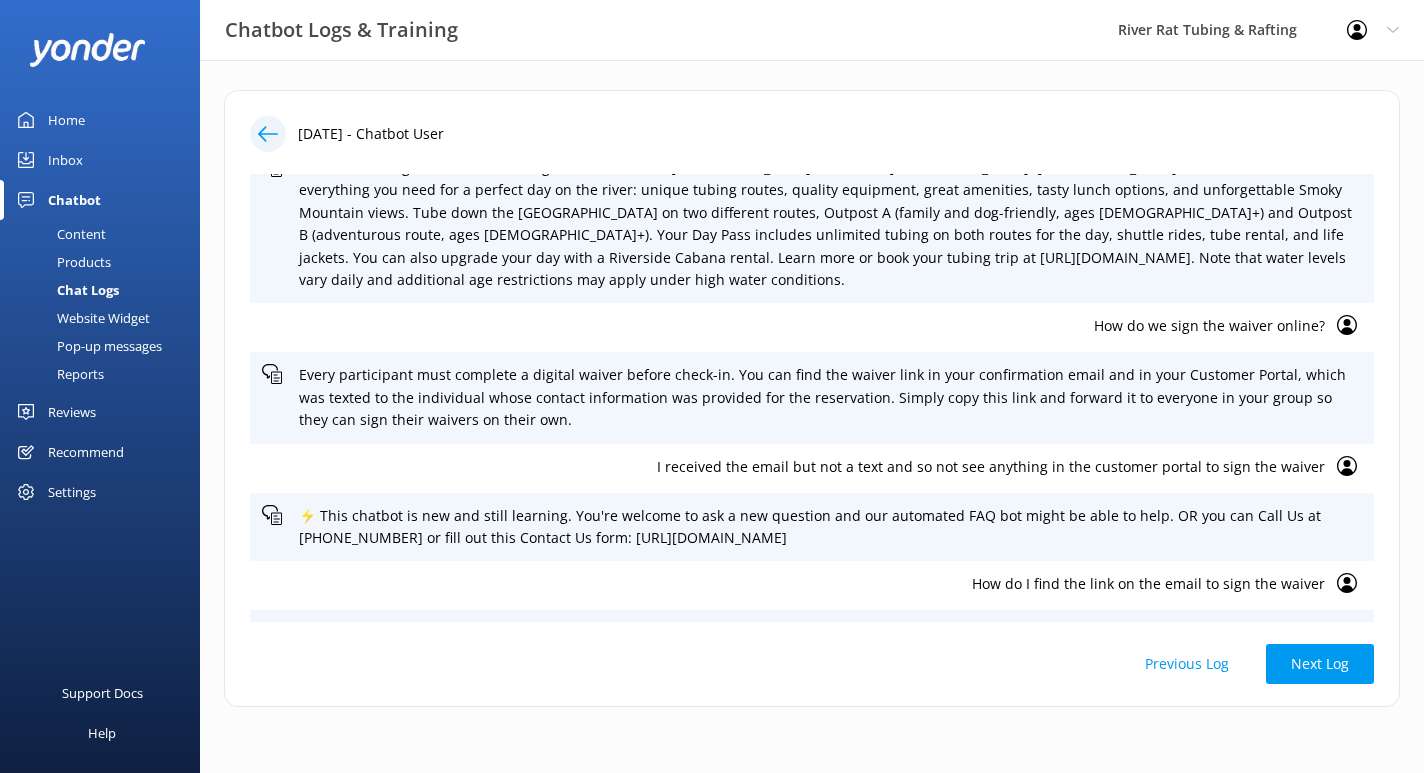 scroll, scrollTop: 142, scrollLeft: 0, axis: vertical 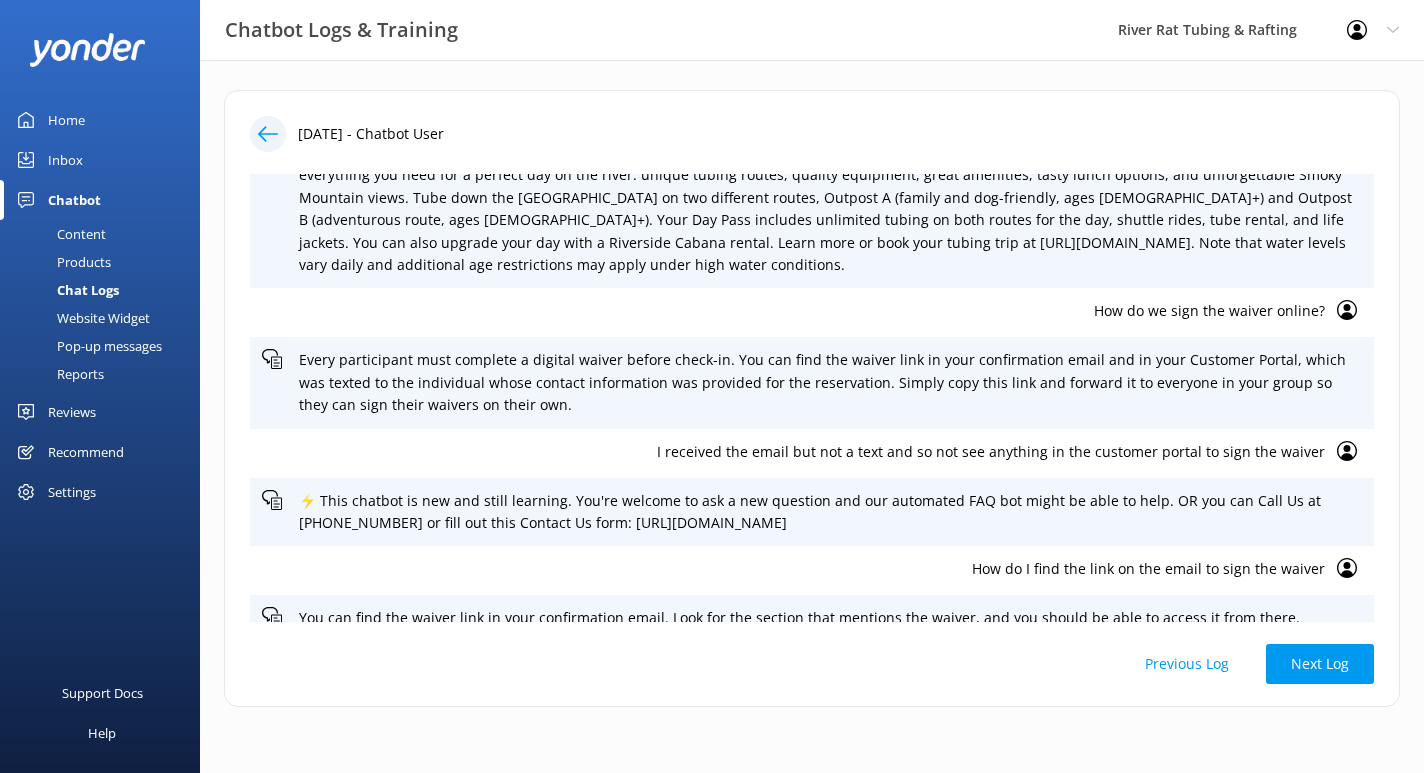 click 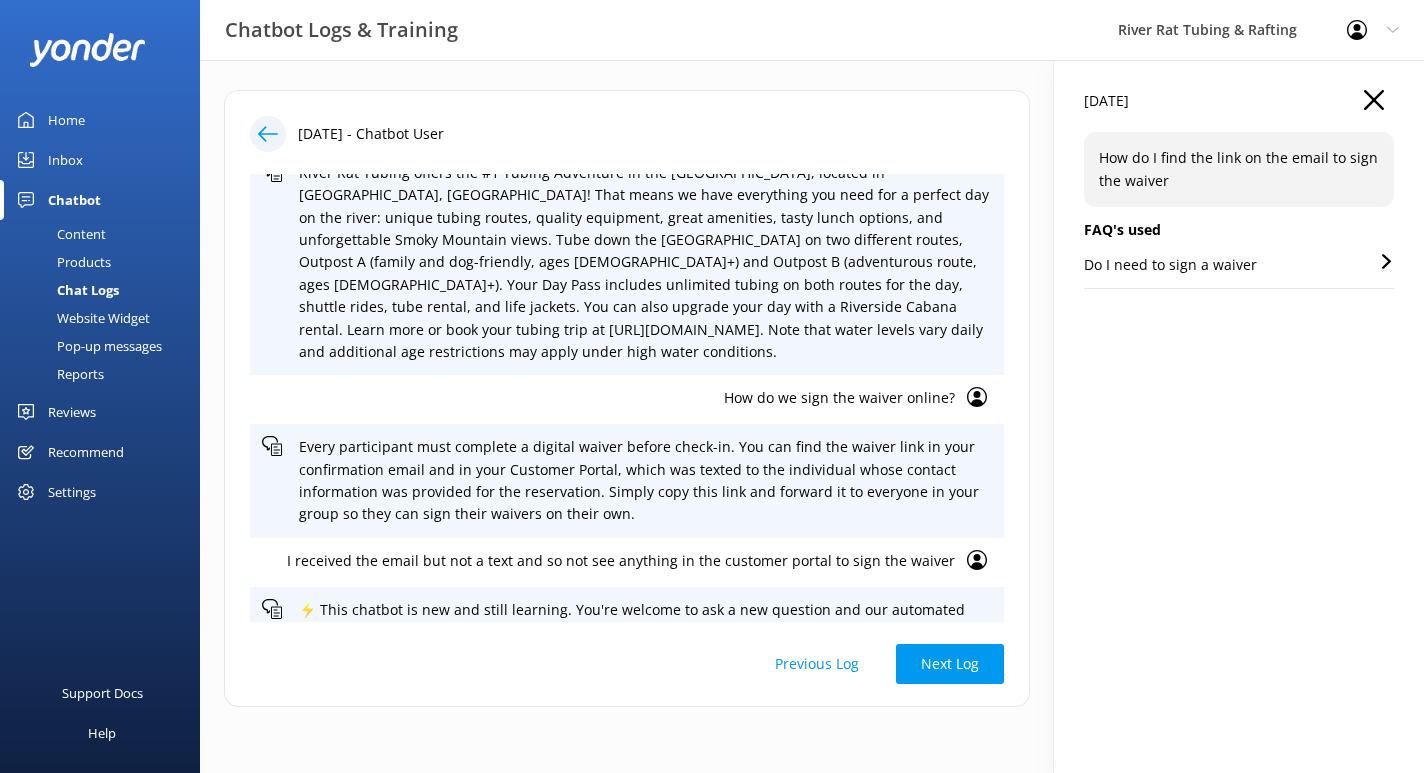 scroll, scrollTop: 162, scrollLeft: 0, axis: vertical 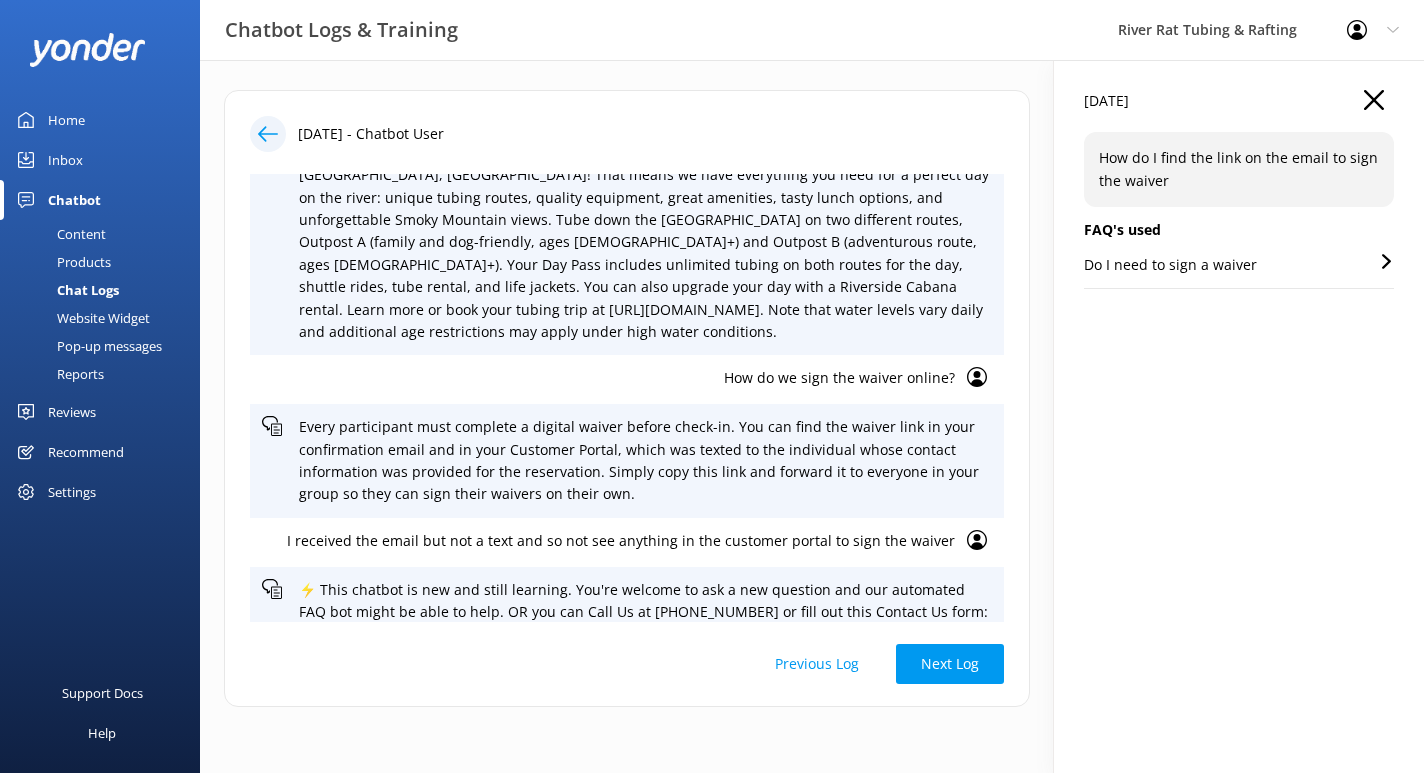 click on "Do I need to sign a waiver" at bounding box center (1170, 265) 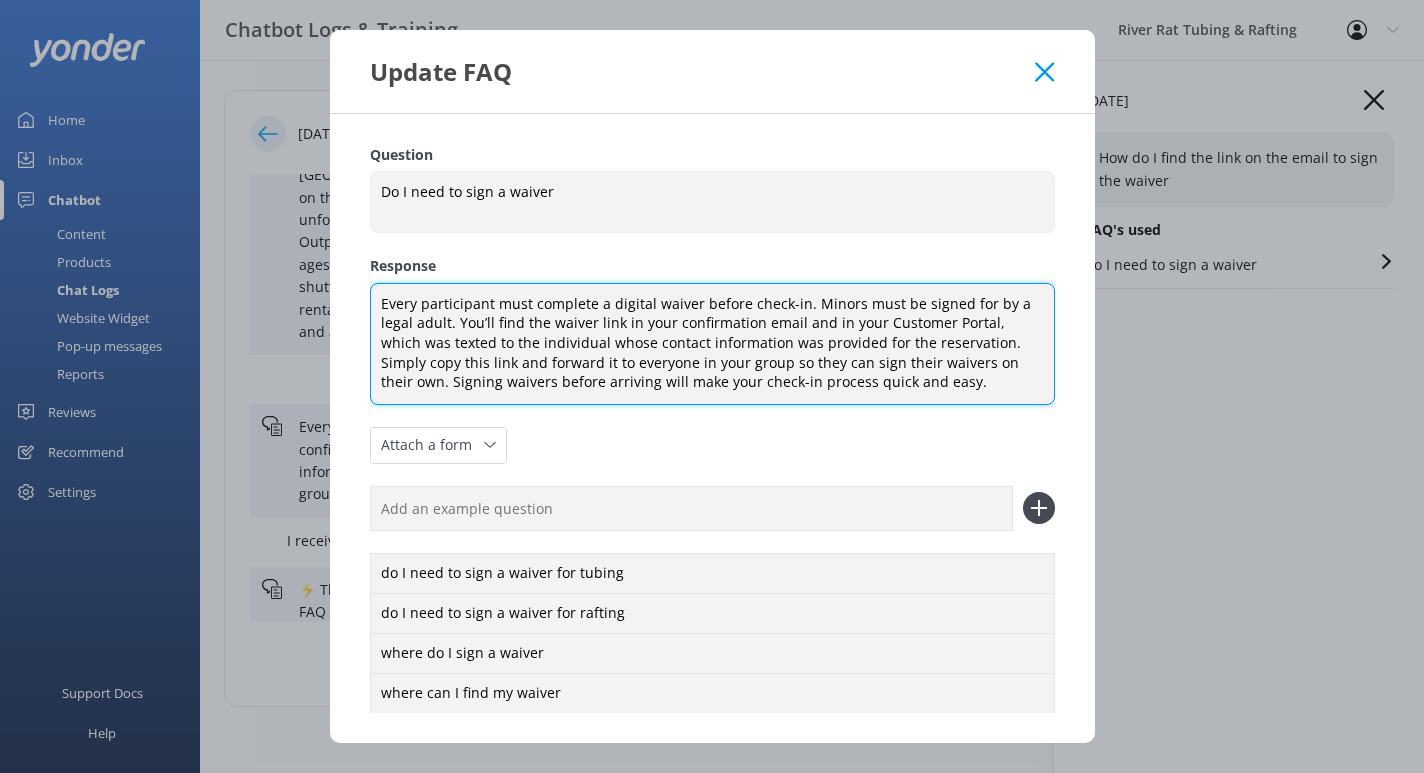 click on "Every participant must complete a digital waiver before check-in. Minors must be signed for by a legal adult. You’ll find the waiver link in your confirmation email and in your Customer Portal, which was texted to the individual whose contact information was provided for the reservation. Simply copy this link and forward it to everyone in your group so they can sign their waivers on their own. Signing waivers before arriving will make your check-in process quick and easy." at bounding box center [712, 344] 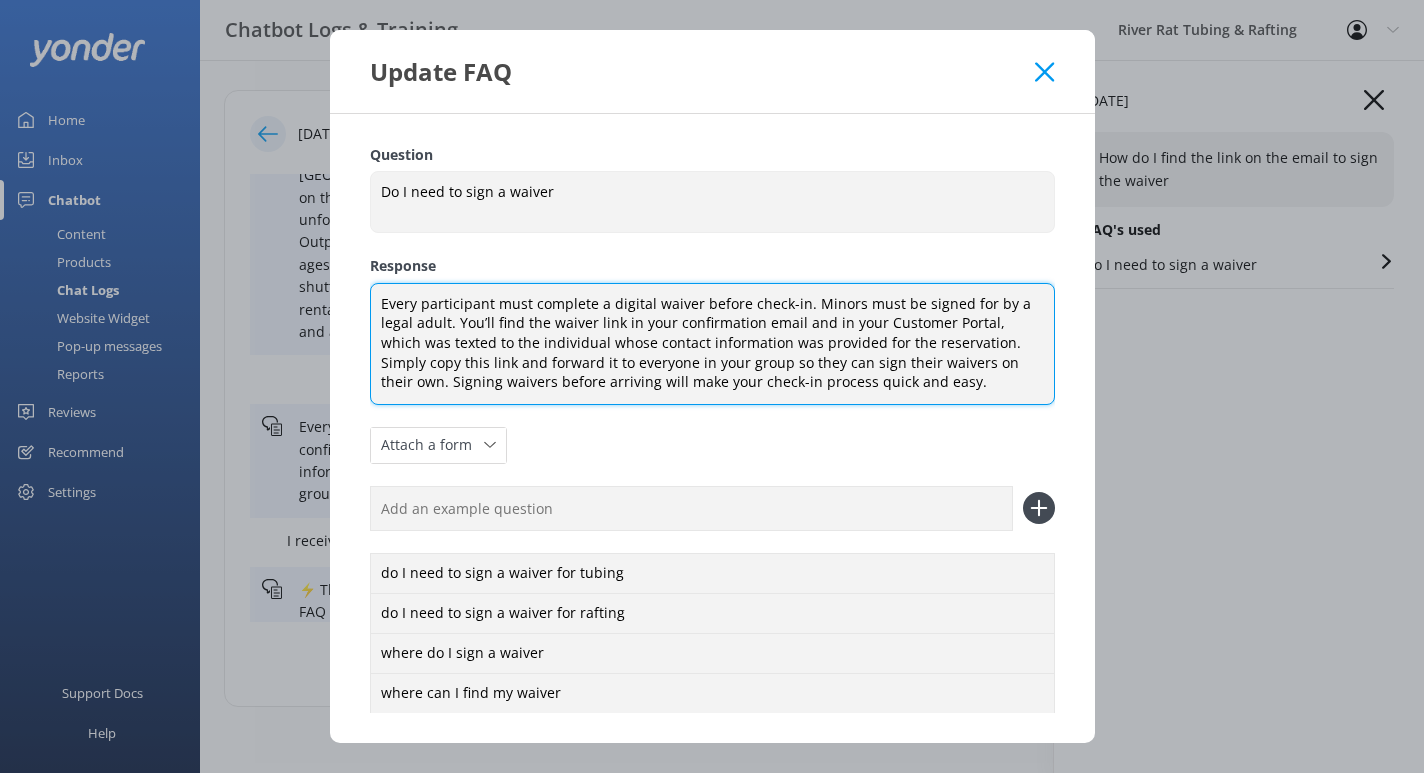 drag, startPoint x: 531, startPoint y: 382, endPoint x: 962, endPoint y: 367, distance: 431.26096 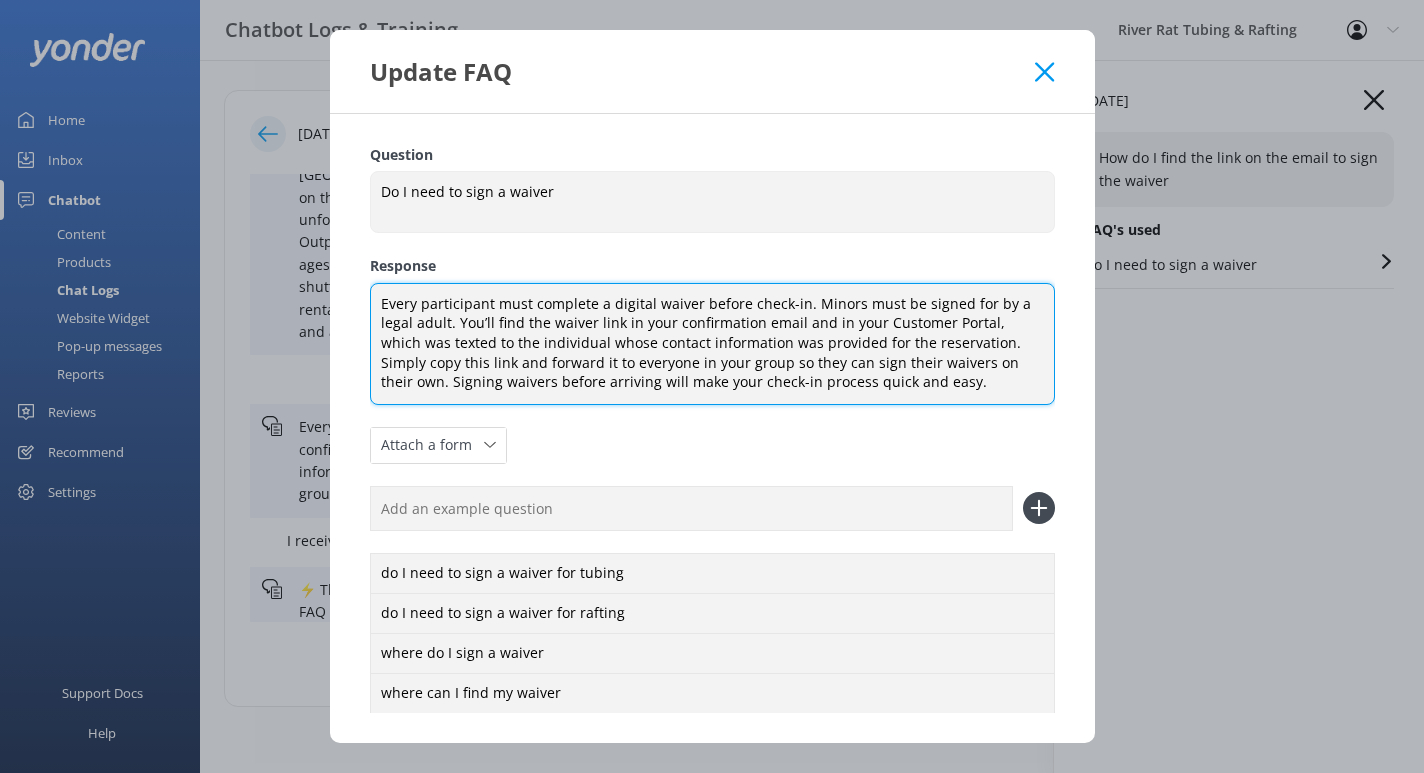 click on "Every participant must complete a digital waiver before check-in. Minors must be signed for by a legal adult. You’ll find the waiver link in your confirmation email and in your Customer Portal, which was texted to the individual whose contact information was provided for the reservation. Simply copy this link and forward it to everyone in your group so they can sign their waivers on their own. Signing waivers before arriving will make your check-in process quick and easy." at bounding box center (712, 344) 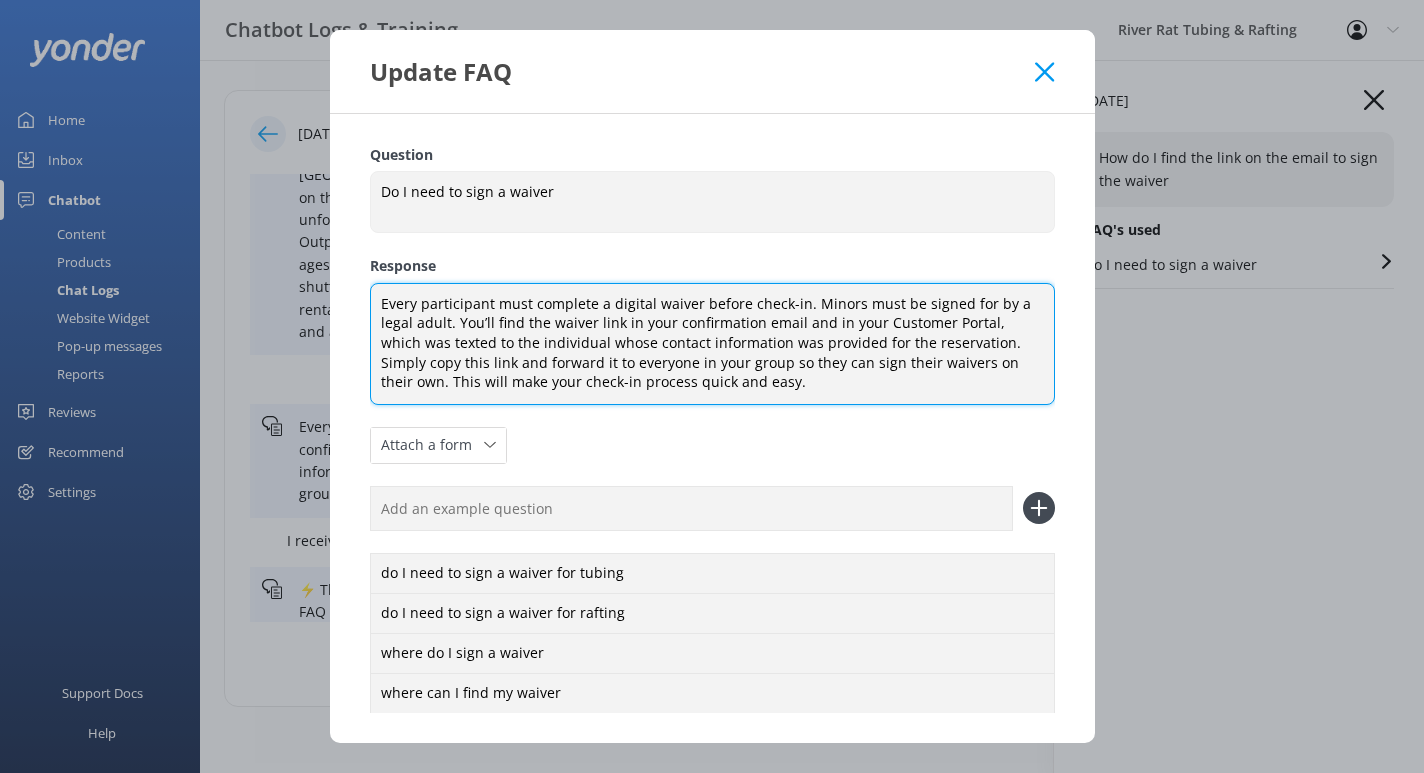 click on "Every participant must complete a digital waiver before check-in. Minors must be signed for by a legal adult. You’ll find the waiver link in your confirmation email and in your Customer Portal, which was texted to the individual whose contact information was provided for the reservation. Simply copy this link and forward it to everyone in your group so they can sign their waivers on their own. This will make your check-in process quick and easy." at bounding box center [712, 344] 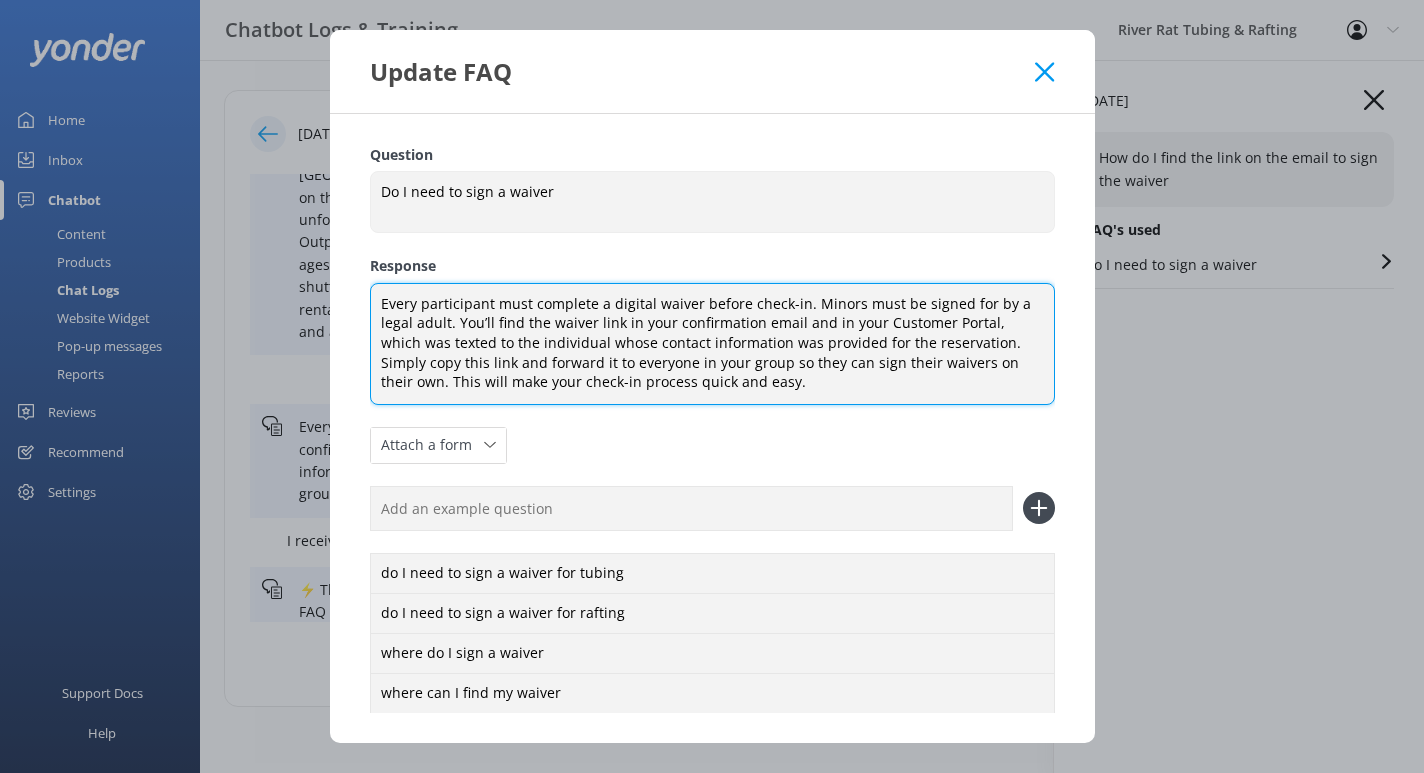 click on "Every participant must complete a digital waiver before check-in. Minors must be signed for by a legal adult. You’ll find the waiver link in your confirmation email and in your Customer Portal, which was texted to the individual whose contact information was provided for the reservation. Simply copy this link and forward it to everyone in your group so they can sign their waivers on their own. This will make your check-in process quick and easy." at bounding box center [712, 344] 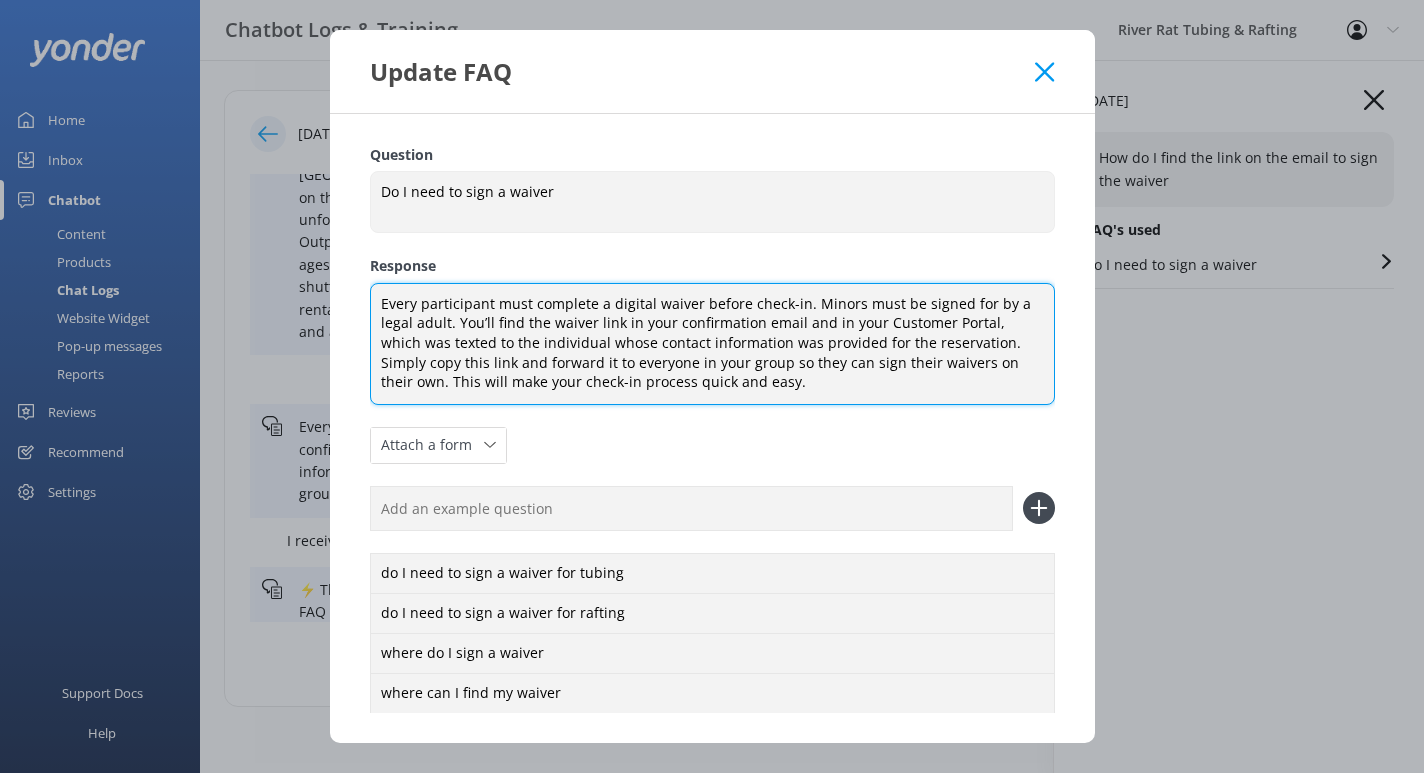 drag, startPoint x: 888, startPoint y: 365, endPoint x: 786, endPoint y: 363, distance: 102.01961 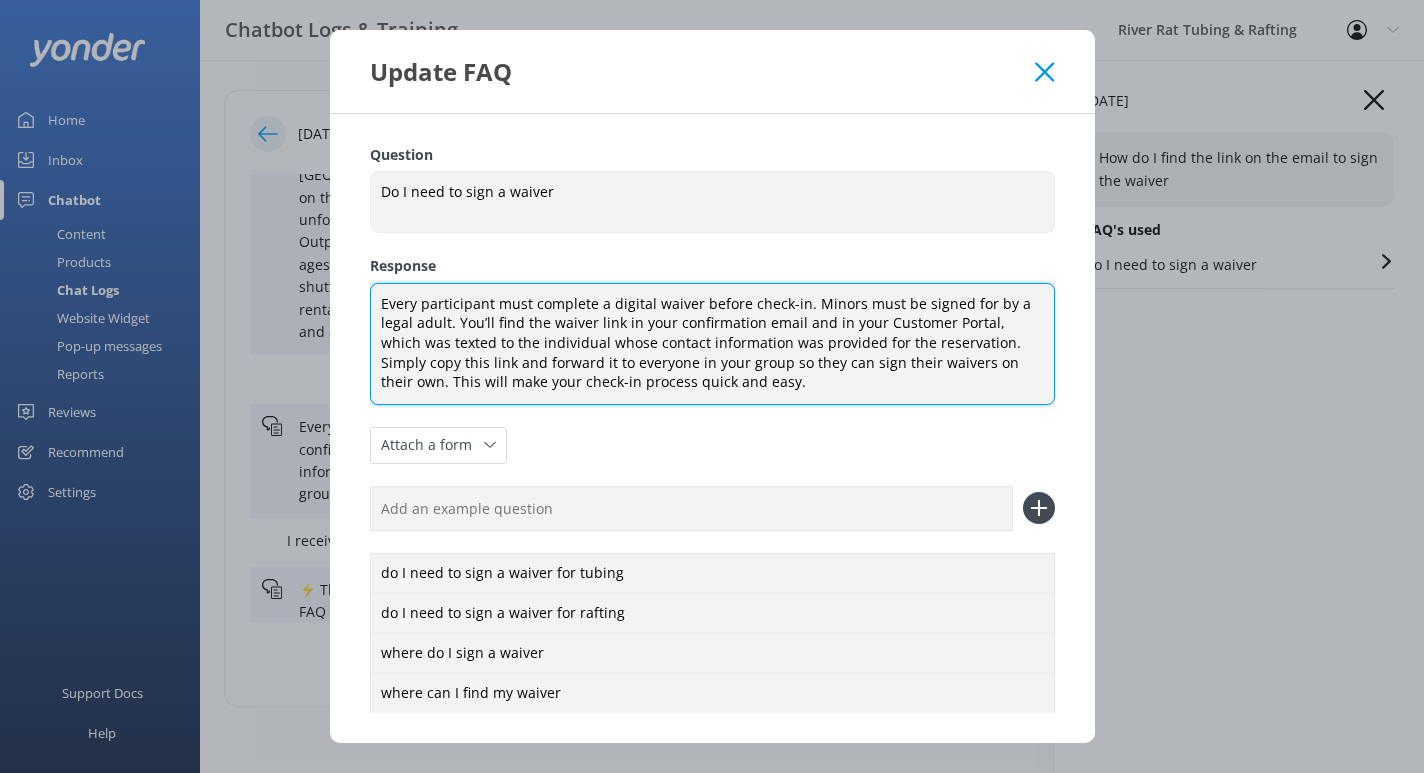 click on "Every participant must complete a digital waiver before check-in. Minors must be signed for by a legal adult. You’ll find the waiver link in your confirmation email and in your Customer Portal, which was texted to the individual whose contact information was provided for the reservation. Simply copy this link and forward it to everyone in your group so they can sign their waivers on their own. This will make your check-in process quick and easy." at bounding box center (712, 344) 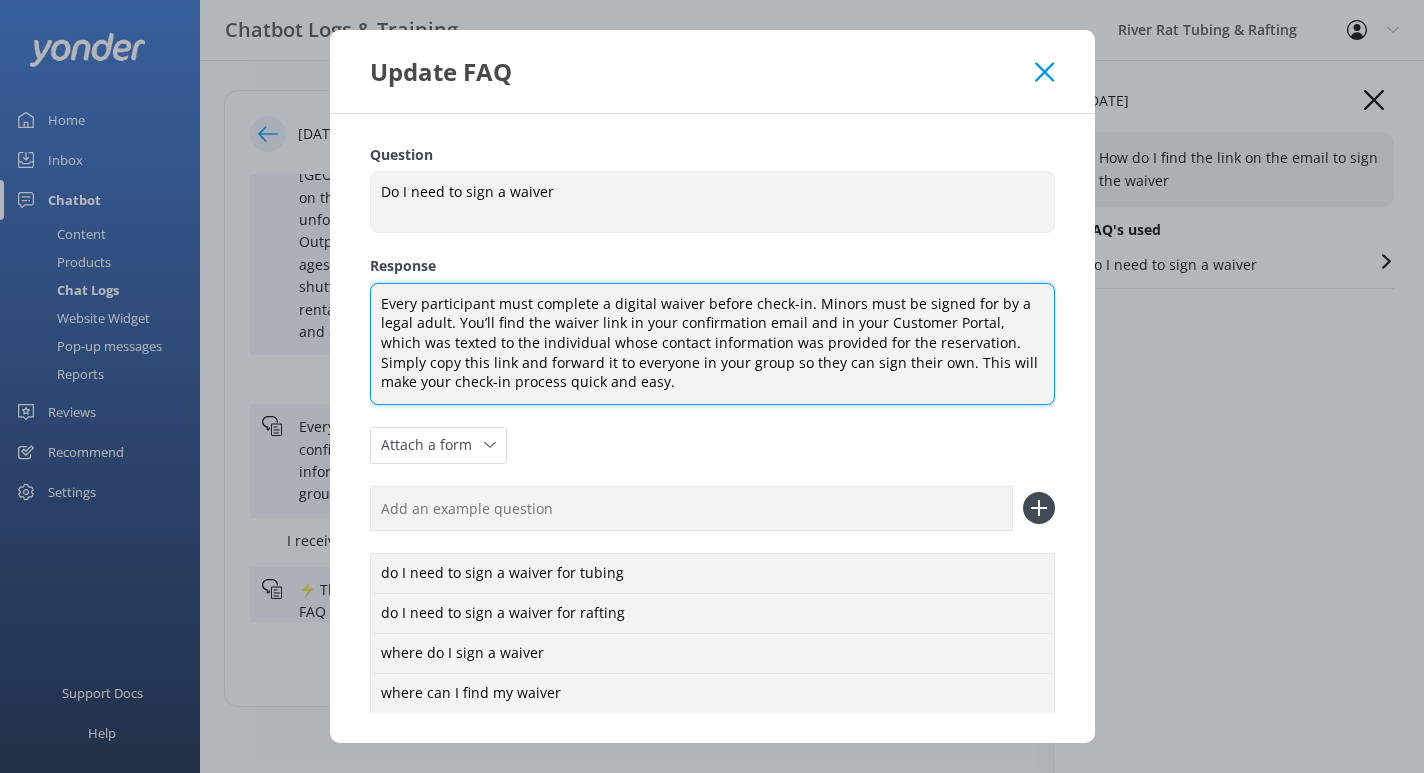 click on "Every participant must complete a digital waiver before check-in. Minors must be signed for by a legal adult. You’ll find the waiver link in your confirmation email and in your Customer Portal, which was texted to the individual whose contact information was provided for the reservation. Simply copy this link and forward it to everyone in your group so they can sign their own. This will make your check-in process quick and easy." at bounding box center [712, 344] 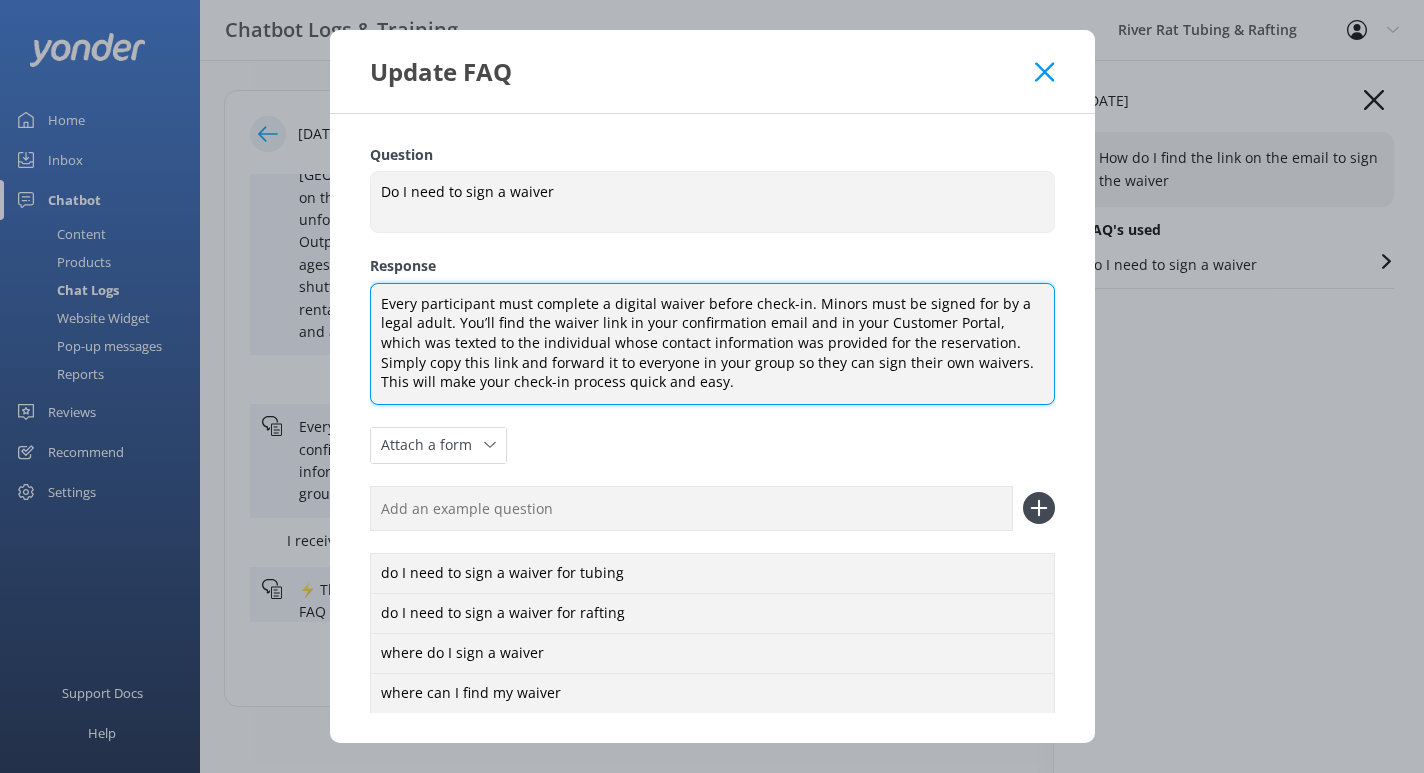 click on "Every participant must complete a digital waiver before check-in. Minors must be signed for by a legal adult. You’ll find the waiver link in your confirmation email and in your Customer Portal, which was texted to the individual whose contact information was provided for the reservation. Simply copy this link and forward it to everyone in your group so they can sign their own waivers. This will make your check-in process quick and easy." at bounding box center (712, 344) 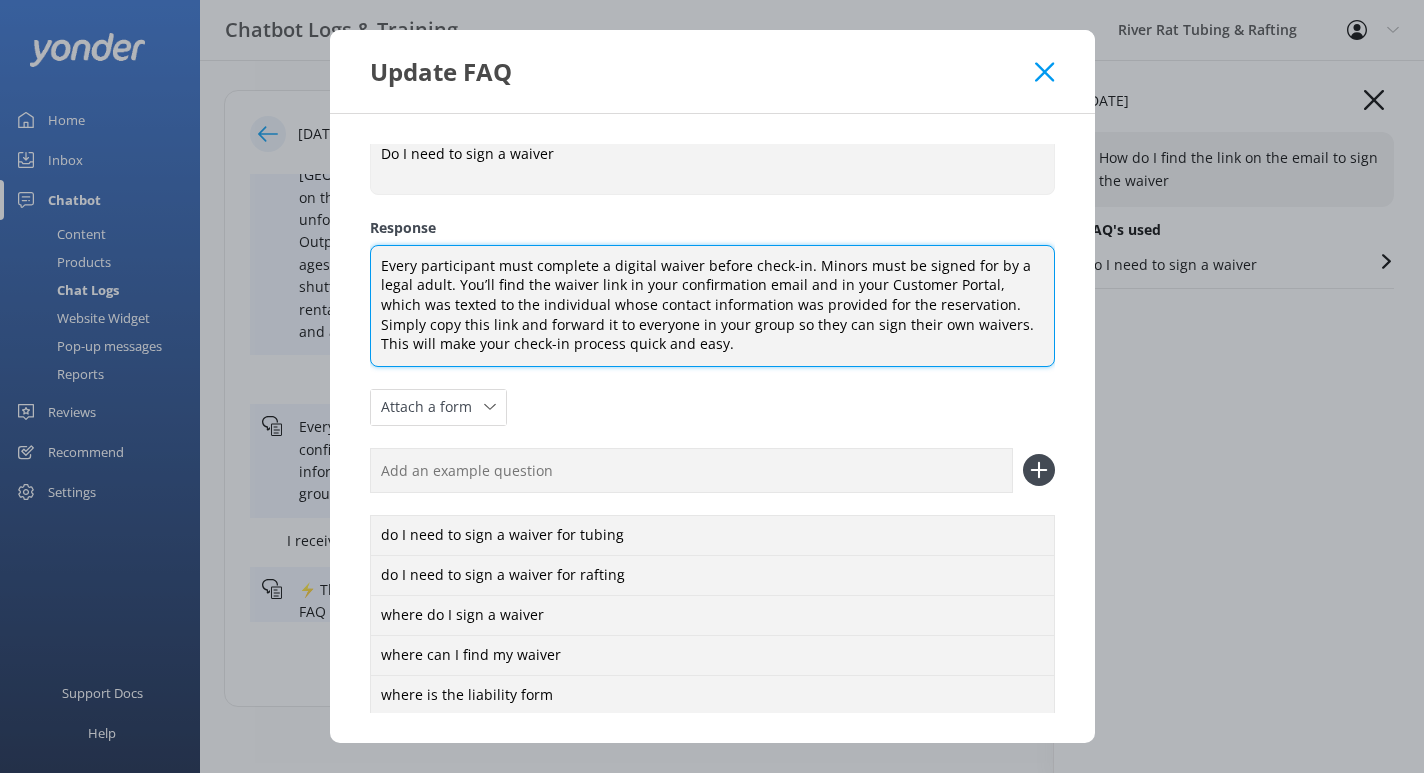 scroll, scrollTop: 171, scrollLeft: 0, axis: vertical 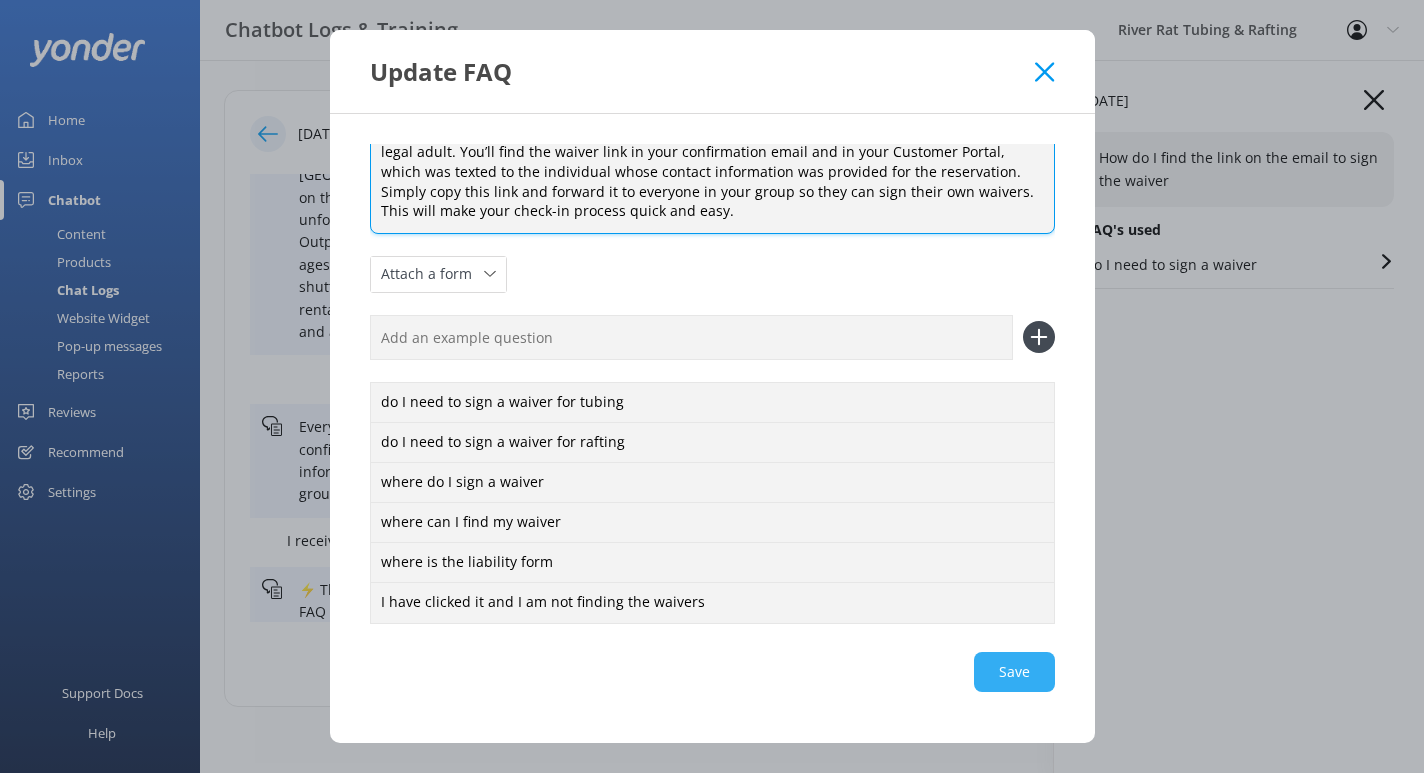 click on "Save" at bounding box center (712, 672) 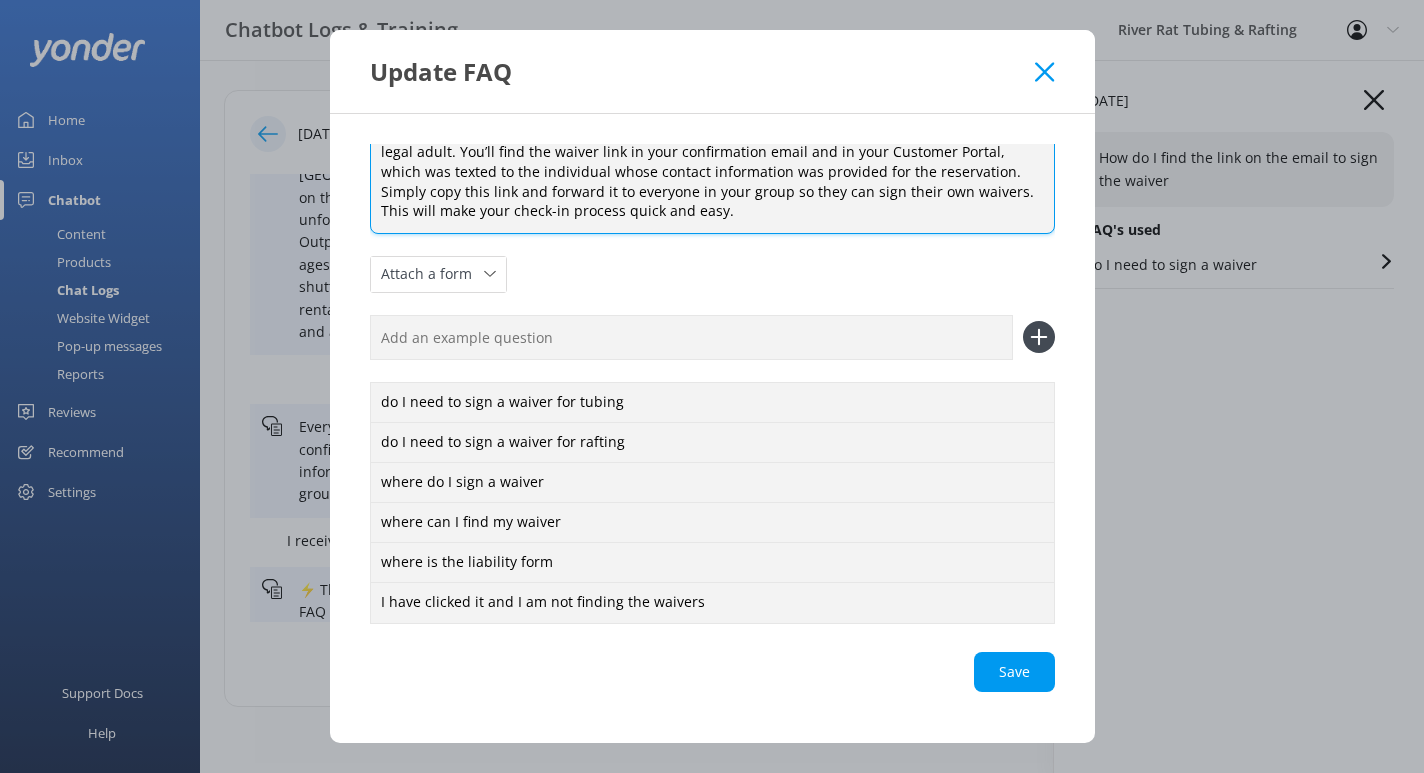 type on "Every participant must complete a digital waiver before check-in. Minors must be signed for by a legal adult. You’ll find the waiver link in your confirmation email and in your Customer Portal, which was texted to the individual whose contact information was provided for the reservation. Simply copy this link and forward it to everyone in your group so they can sign their own waivers. This will make your check-in process quick and easy." 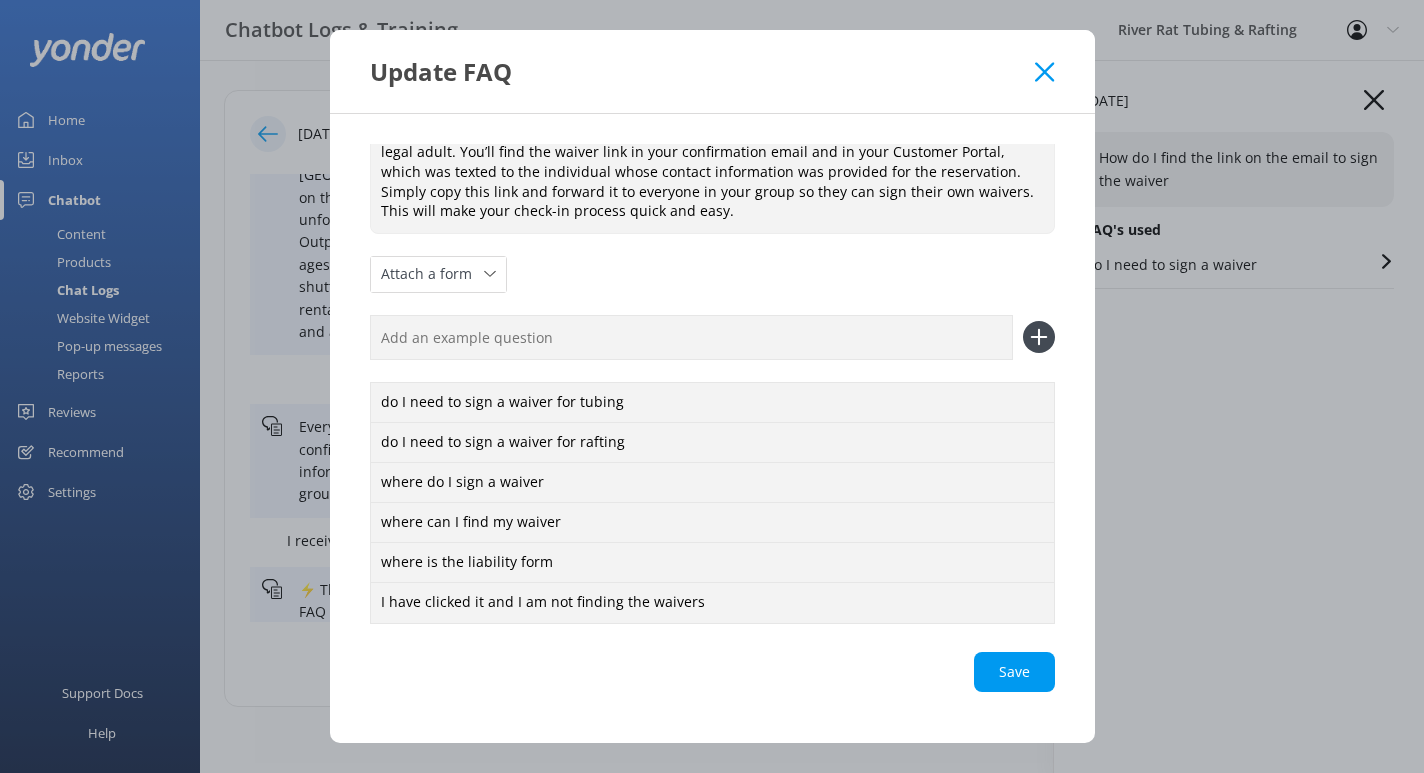 click 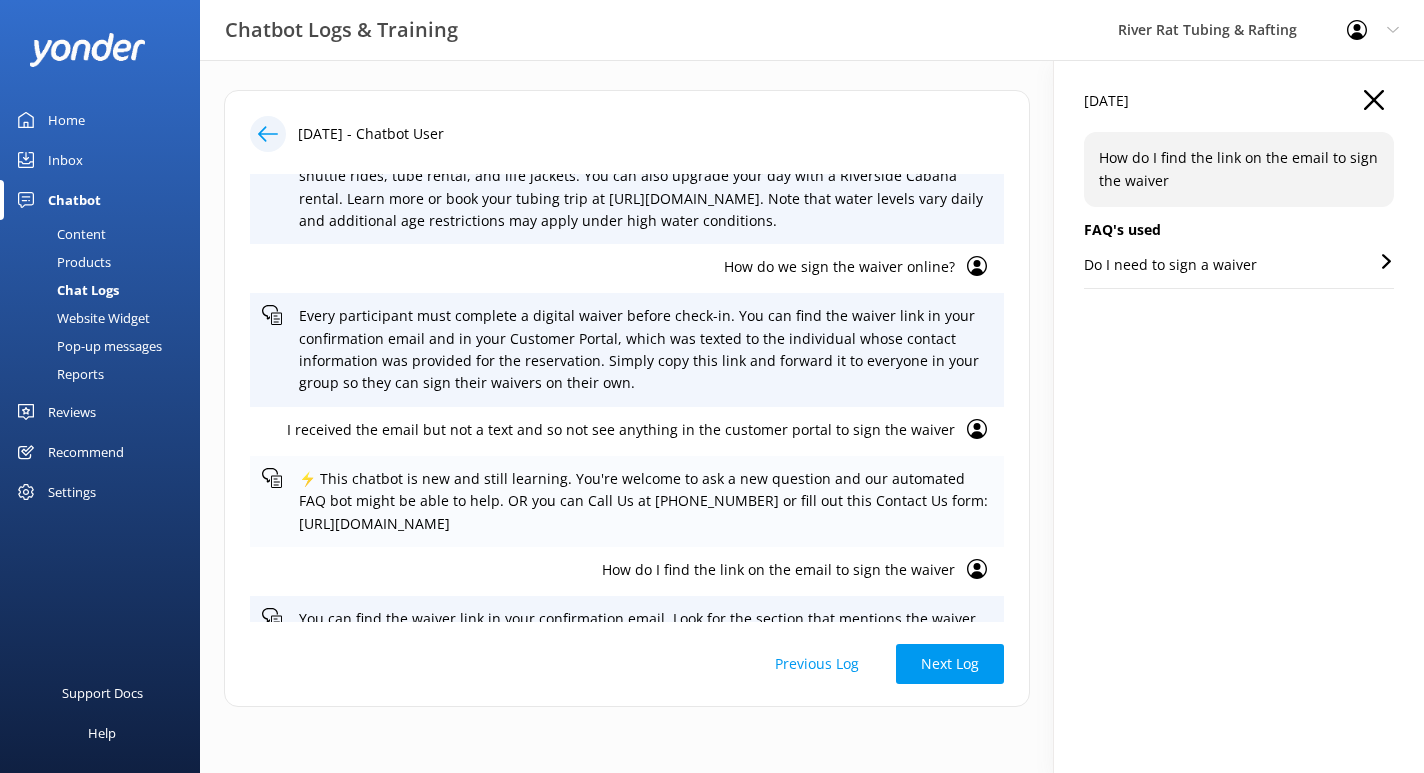scroll, scrollTop: 293, scrollLeft: 0, axis: vertical 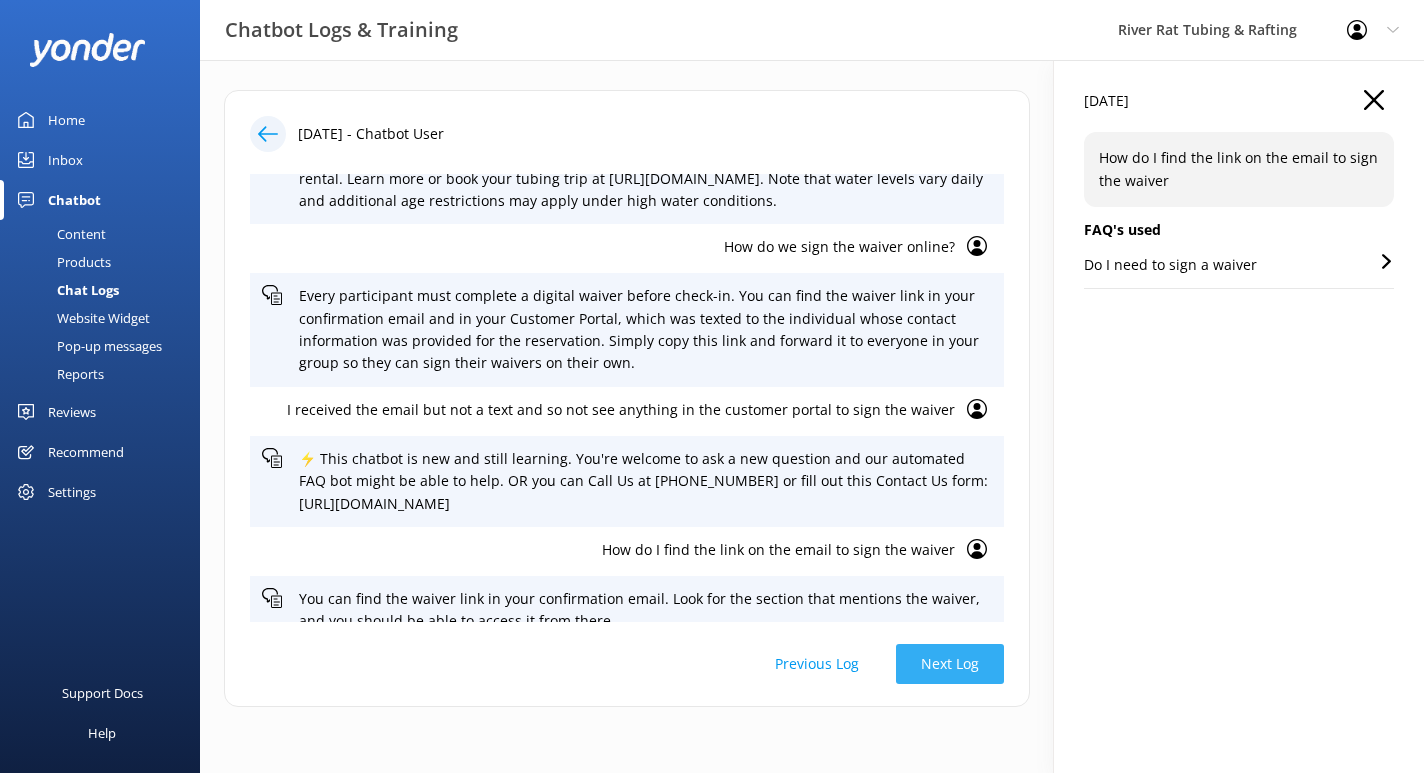 click on "Next Log" at bounding box center (950, 664) 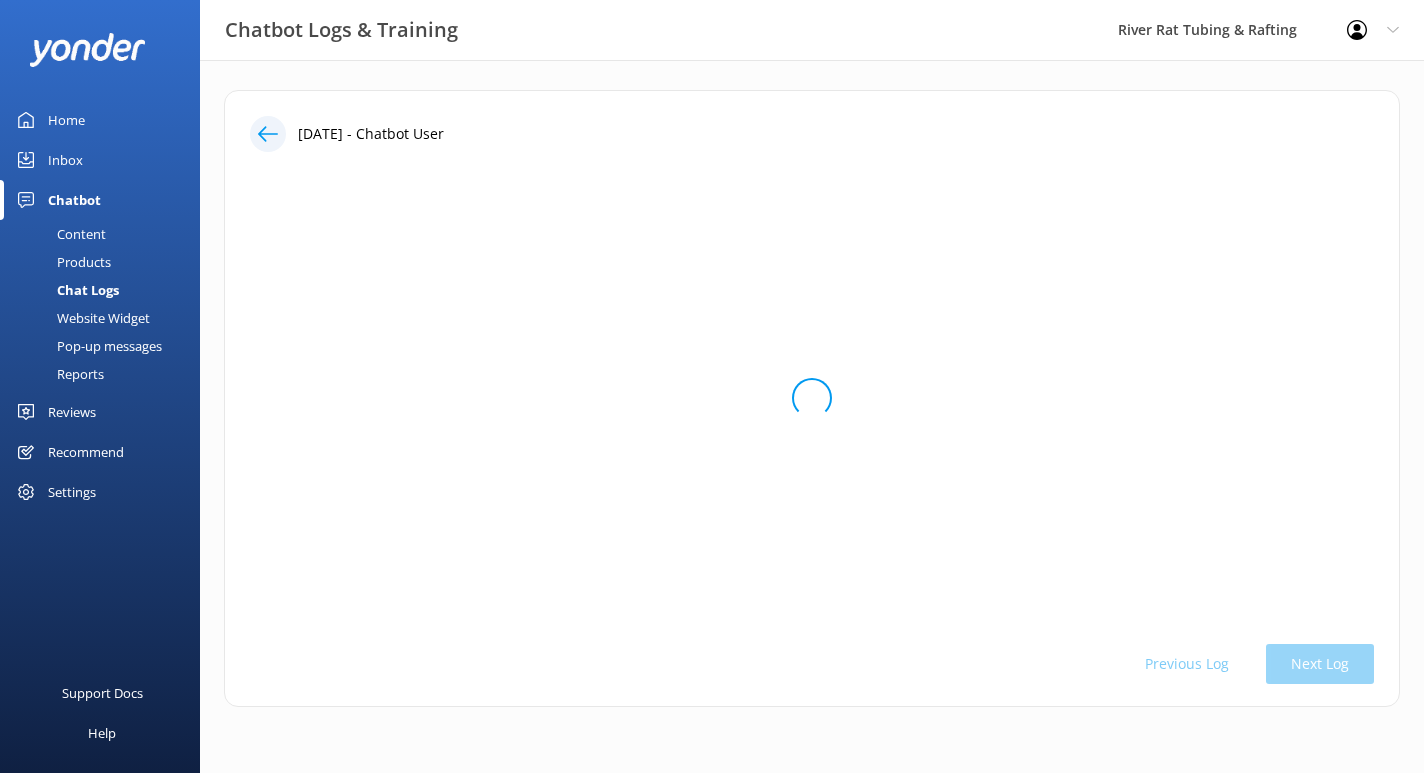 scroll, scrollTop: 0, scrollLeft: 0, axis: both 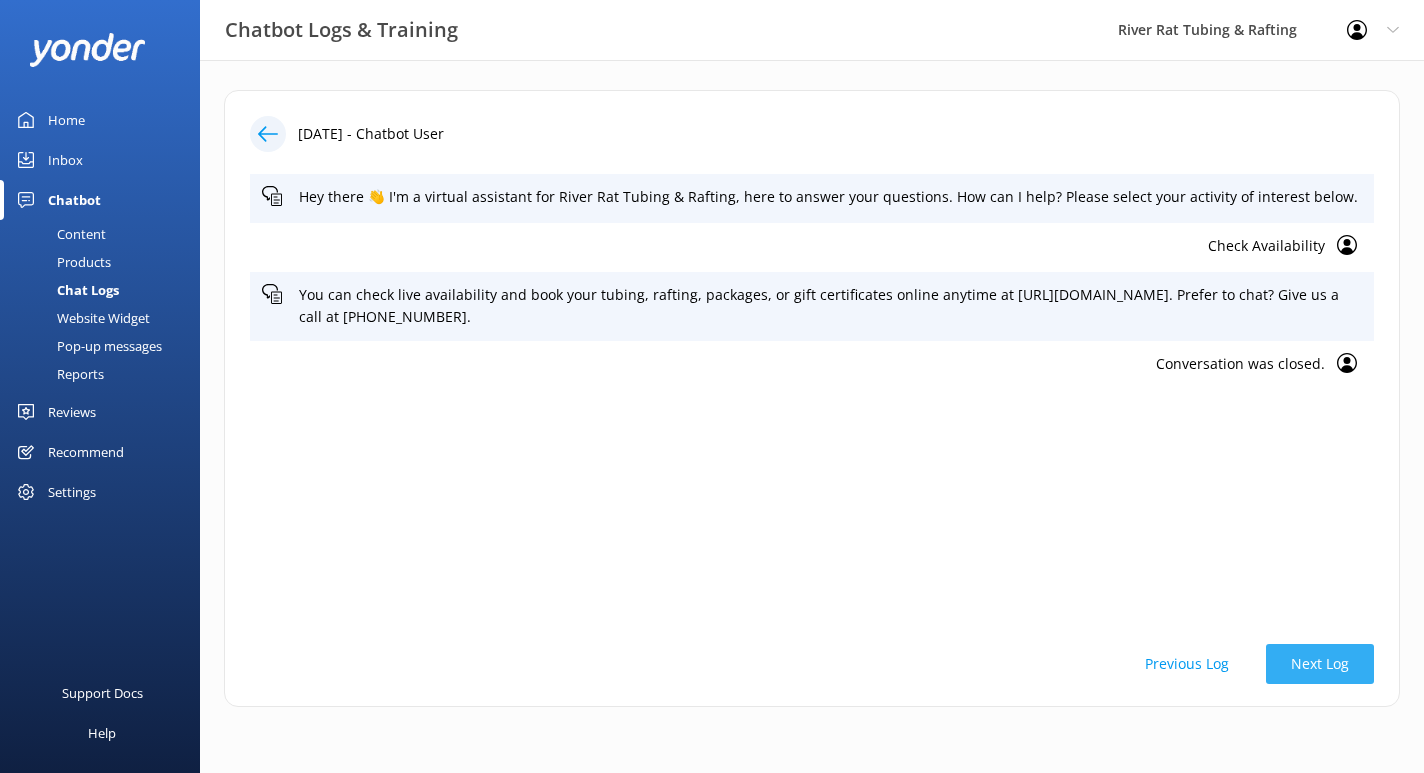 click on "Next Log" at bounding box center (1320, 664) 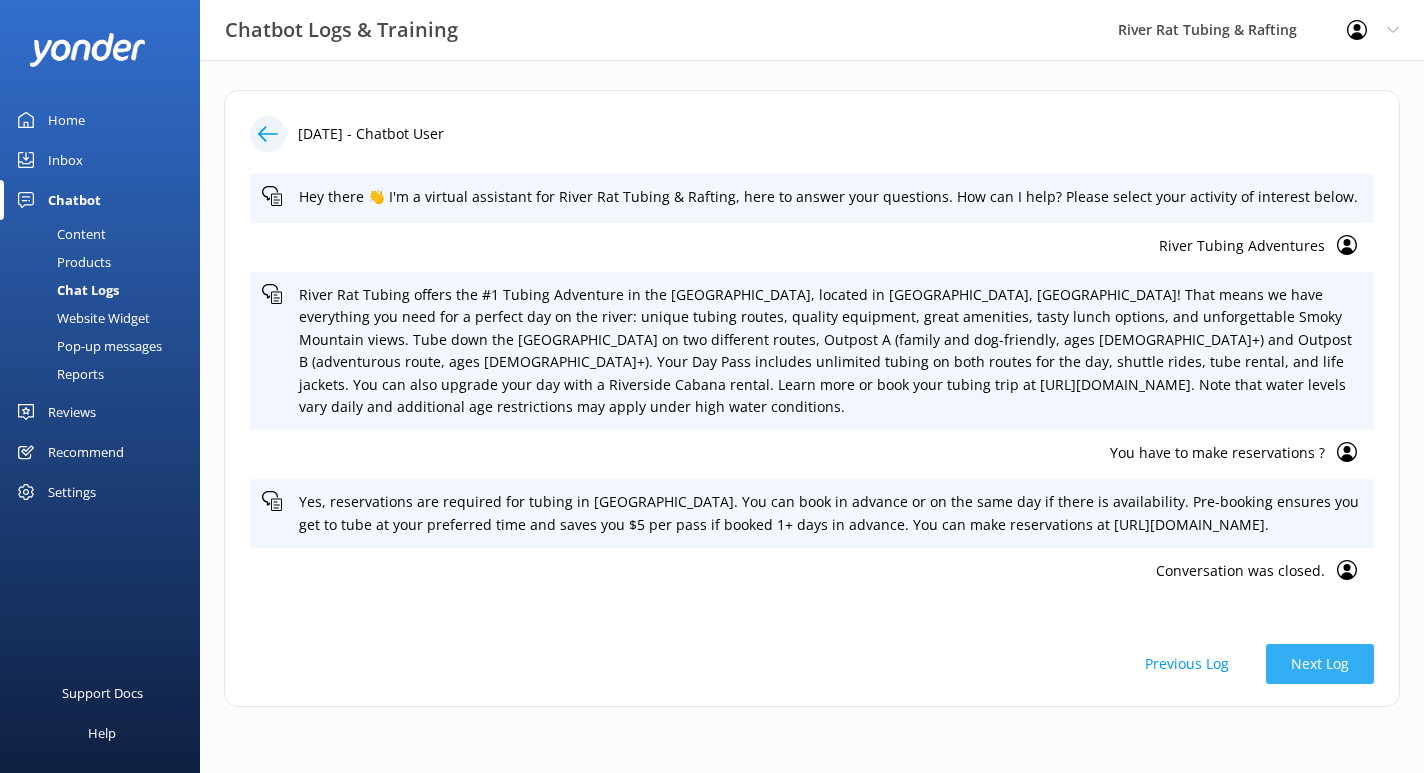 click on "Next Log" at bounding box center [1320, 664] 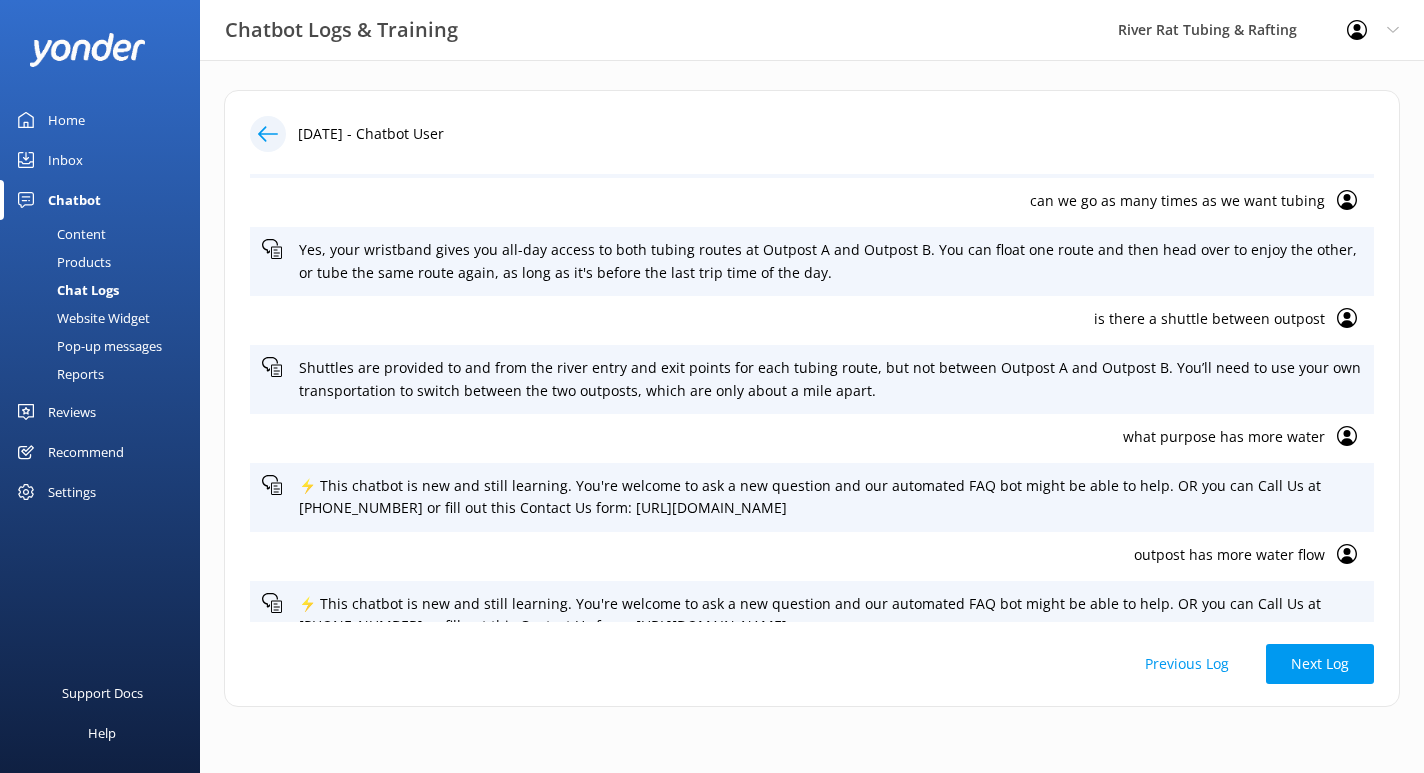 scroll, scrollTop: 851, scrollLeft: 0, axis: vertical 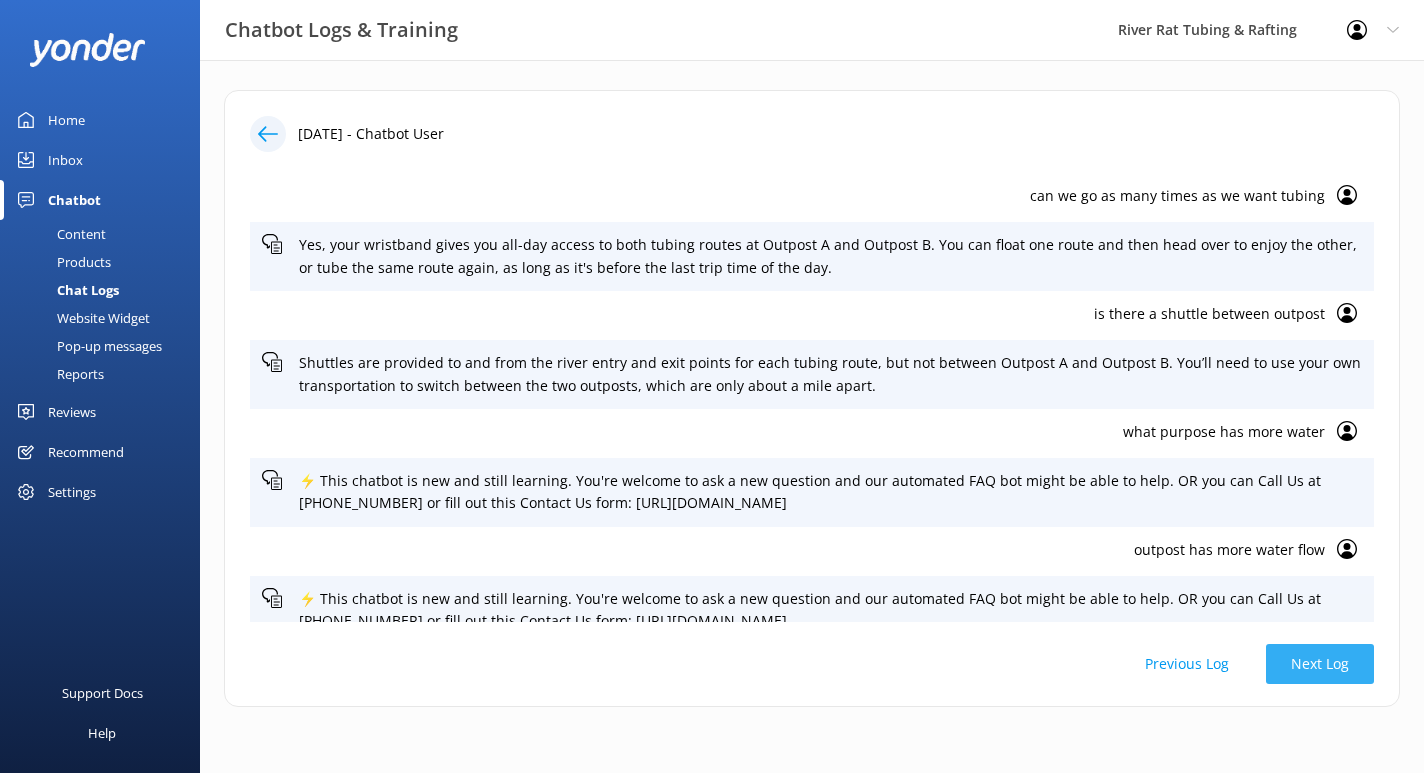click on "Next Log" at bounding box center (1320, 664) 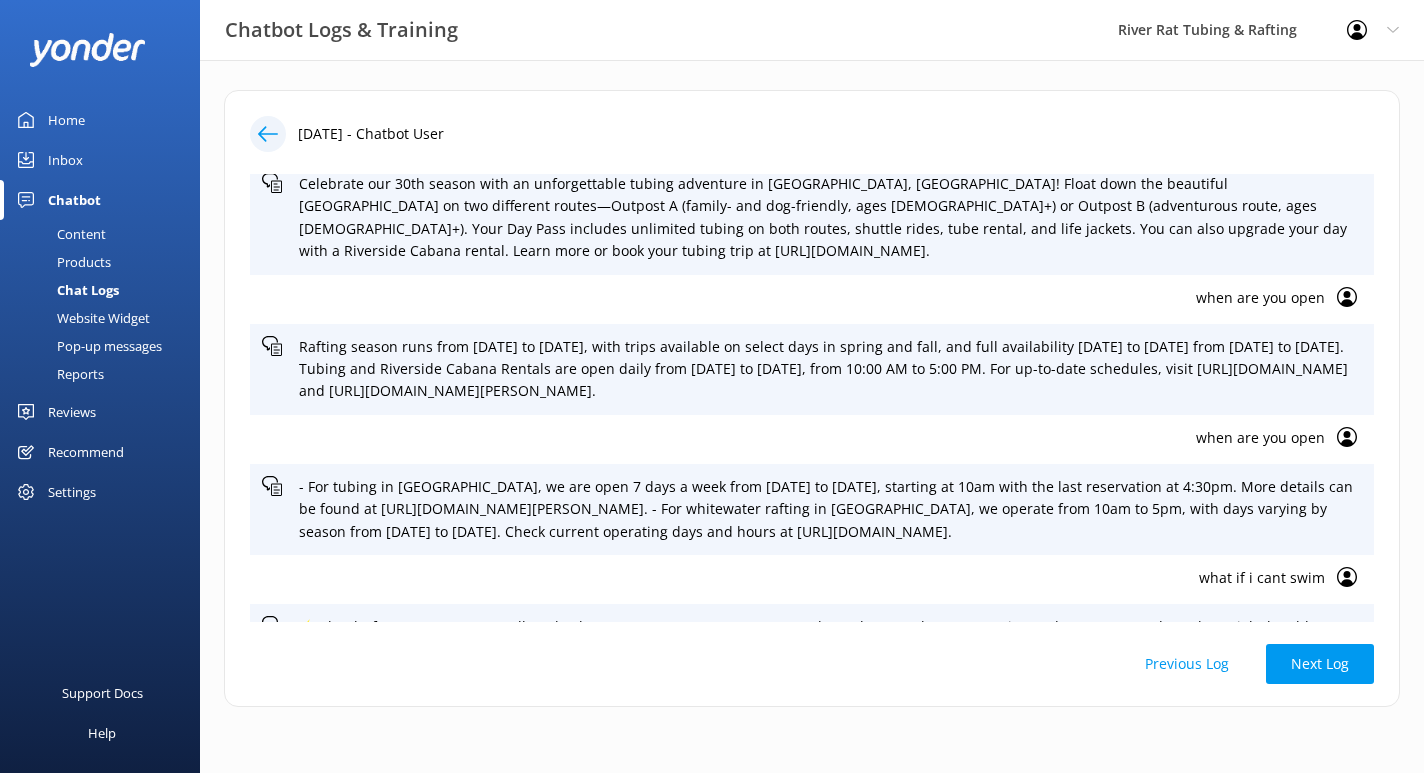 scroll, scrollTop: 113, scrollLeft: 0, axis: vertical 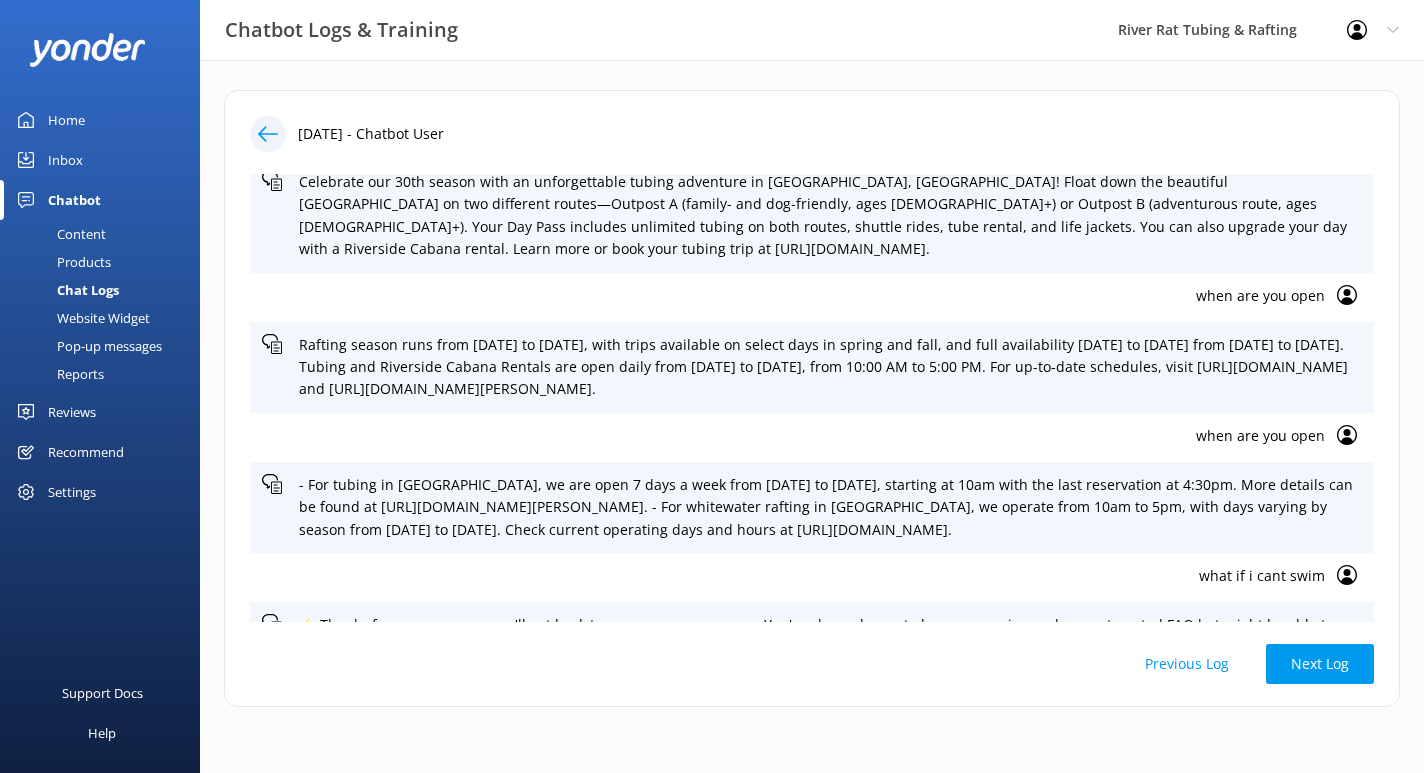 click on "when are you open" at bounding box center [793, 296] 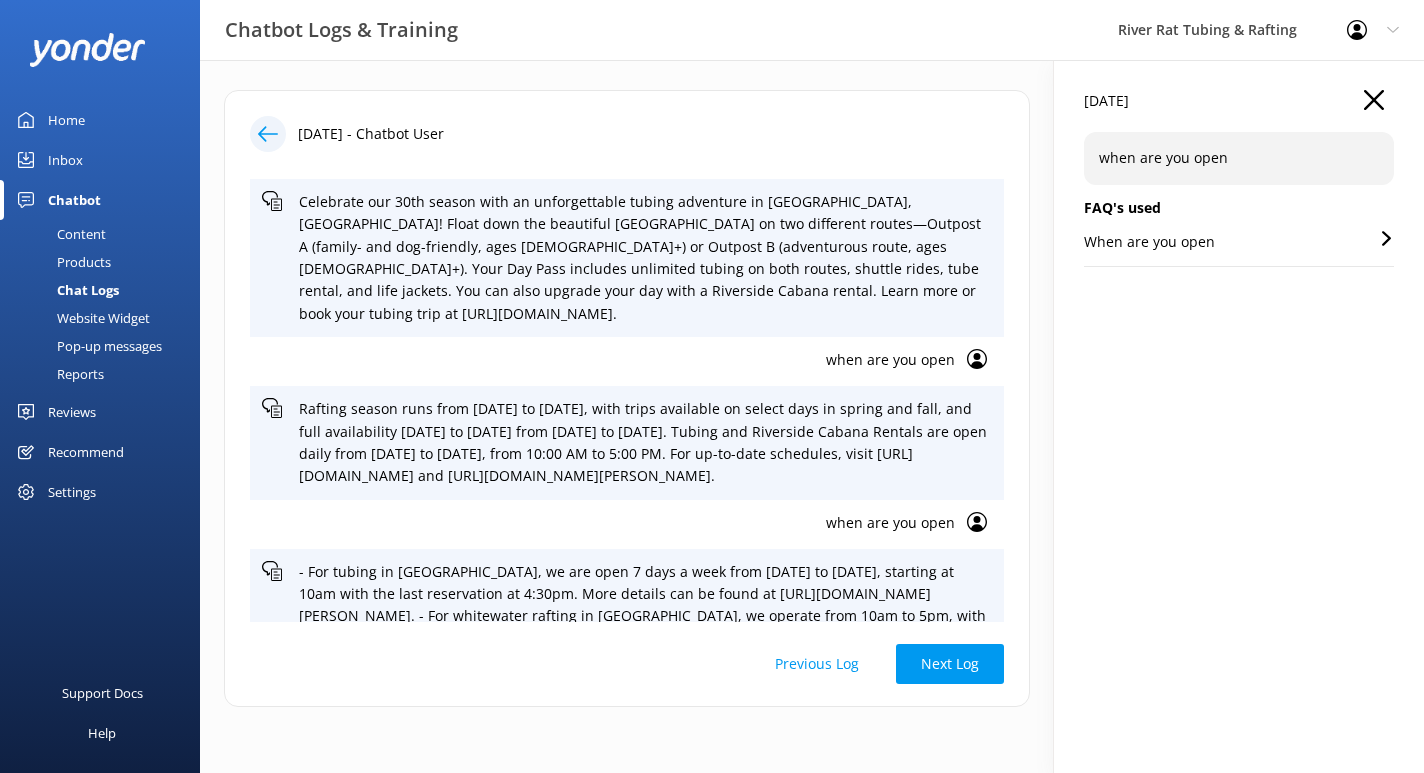 scroll, scrollTop: 133, scrollLeft: 0, axis: vertical 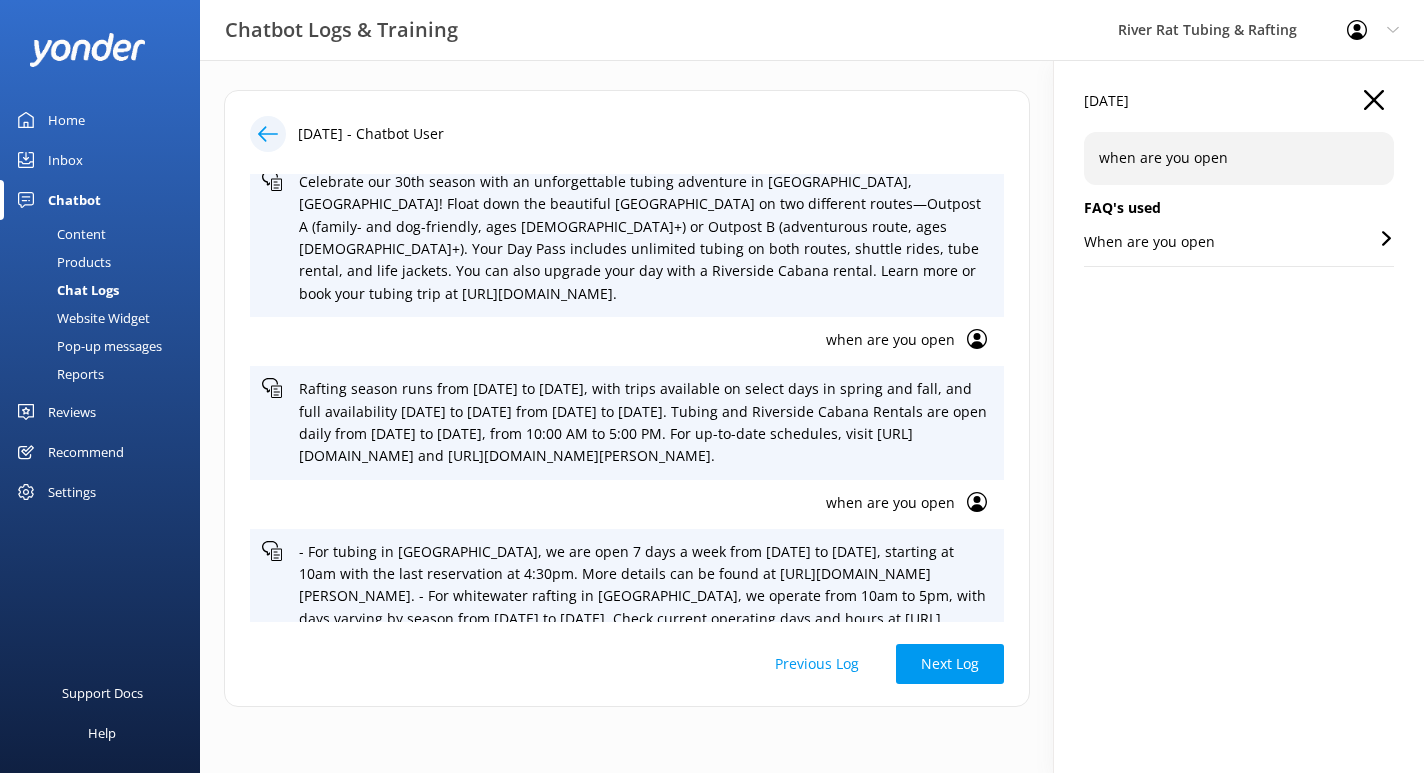 click on "When are you open" at bounding box center (1149, 242) 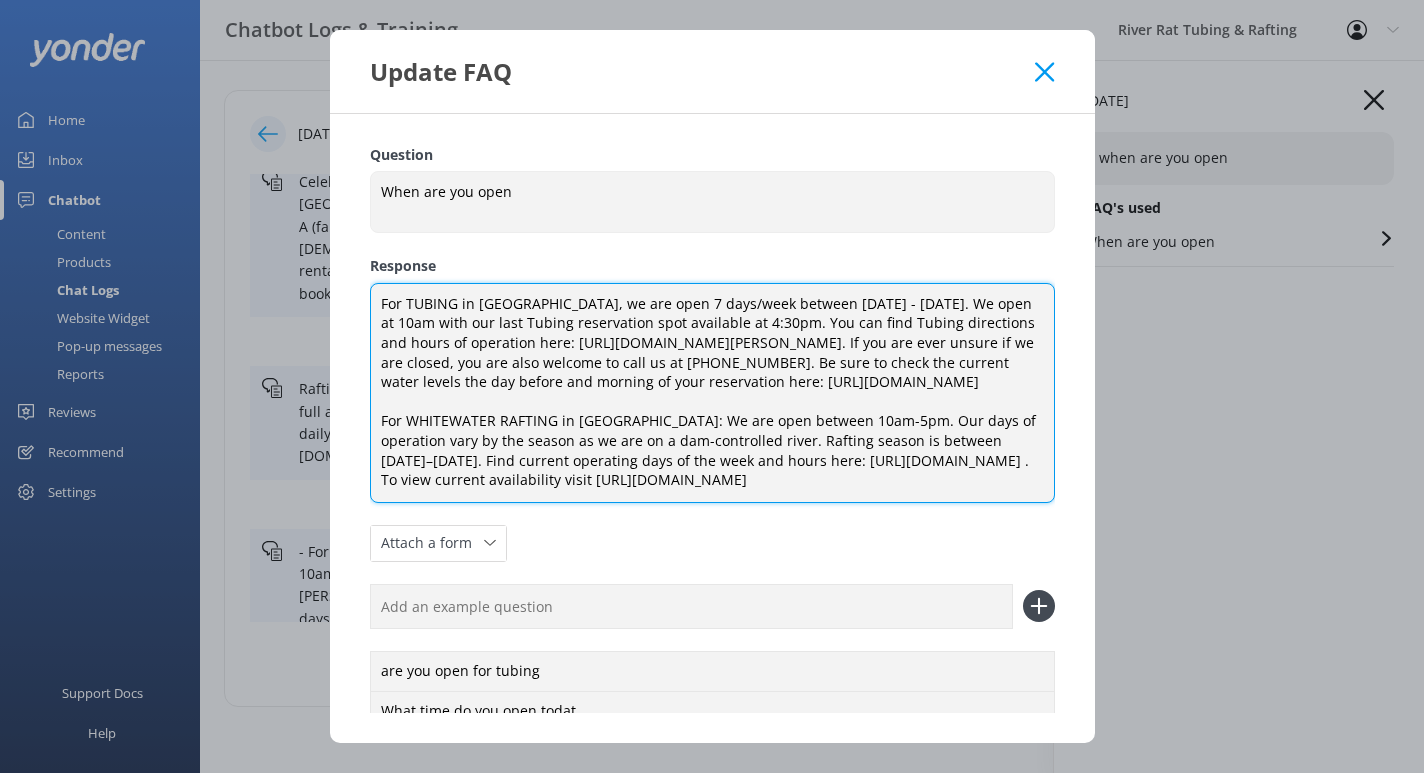 click on "For TUBING in [GEOGRAPHIC_DATA], we are open 7 days/week between [DATE] - [DATE]. We open at 10am with our last Tubing reservation spot available at 4:30pm. You can find Tubing directions and hours of operation here: [URL][DOMAIN_NAME][PERSON_NAME]. If you are ever unsure if we are closed, you are also welcome to call us at [PHONE_NUMBER]. Be sure to check the current water levels the day before and morning of your reservation here: [URL][DOMAIN_NAME]
For WHITEWATER RAFTING in [GEOGRAPHIC_DATA]: We are open between 10am-5pm. Our days of operation vary by the season as we are on a dam-controlled river. Rafting season is between [DATE]–[DATE]. Find current operating days of the week and hours here: [URL][DOMAIN_NAME] . To view current availability visit [URL][DOMAIN_NAME]" at bounding box center (712, 393) 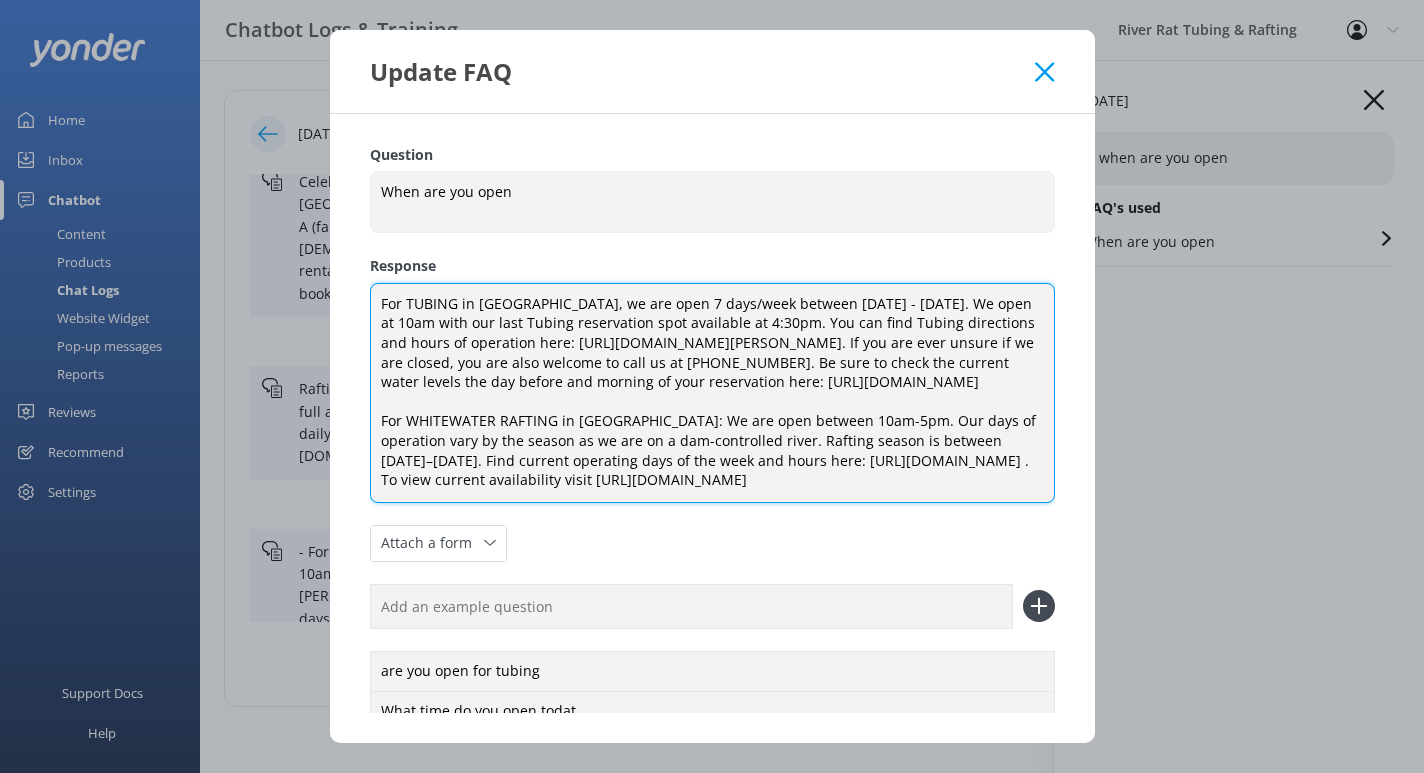 drag, startPoint x: 916, startPoint y: 364, endPoint x: 996, endPoint y: 344, distance: 82.46211 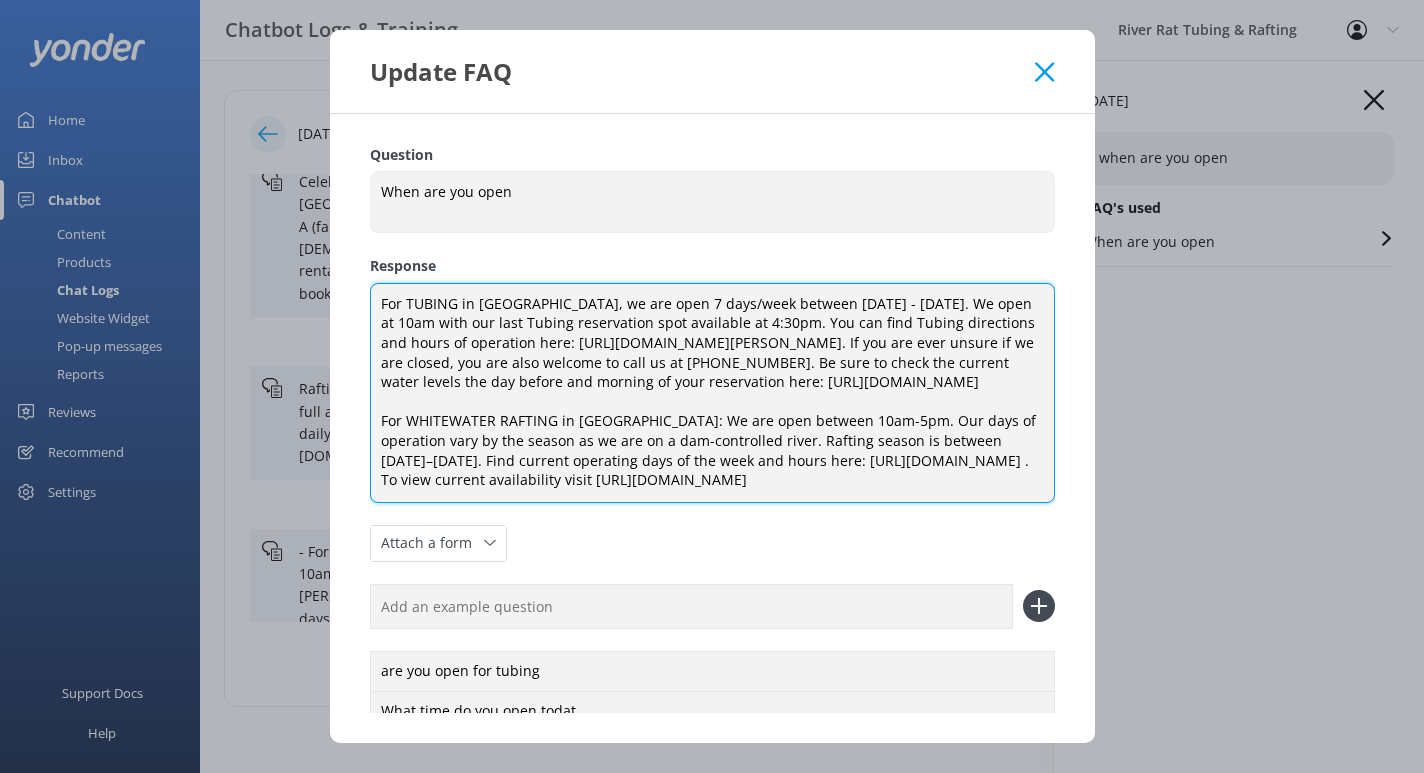 click on "For TUBING in [GEOGRAPHIC_DATA], we are open 7 days/week between [DATE] - [DATE]. We open at 10am with our last Tubing reservation spot available at 4:30pm. You can find Tubing directions and hours of operation here: [URL][DOMAIN_NAME][PERSON_NAME]. If you are ever unsure if we are closed, you are also welcome to call us at [PHONE_NUMBER]. Be sure to check the current water levels the day before and morning of your reservation here: [URL][DOMAIN_NAME]
For WHITEWATER RAFTING in [GEOGRAPHIC_DATA]: We are open between 10am-5pm. Our days of operation vary by the season as we are on a dam-controlled river. Rafting season is between [DATE]–[DATE]. Find current operating days of the week and hours here: [URL][DOMAIN_NAME] . To view current availability visit [URL][DOMAIN_NAME]" at bounding box center (712, 393) 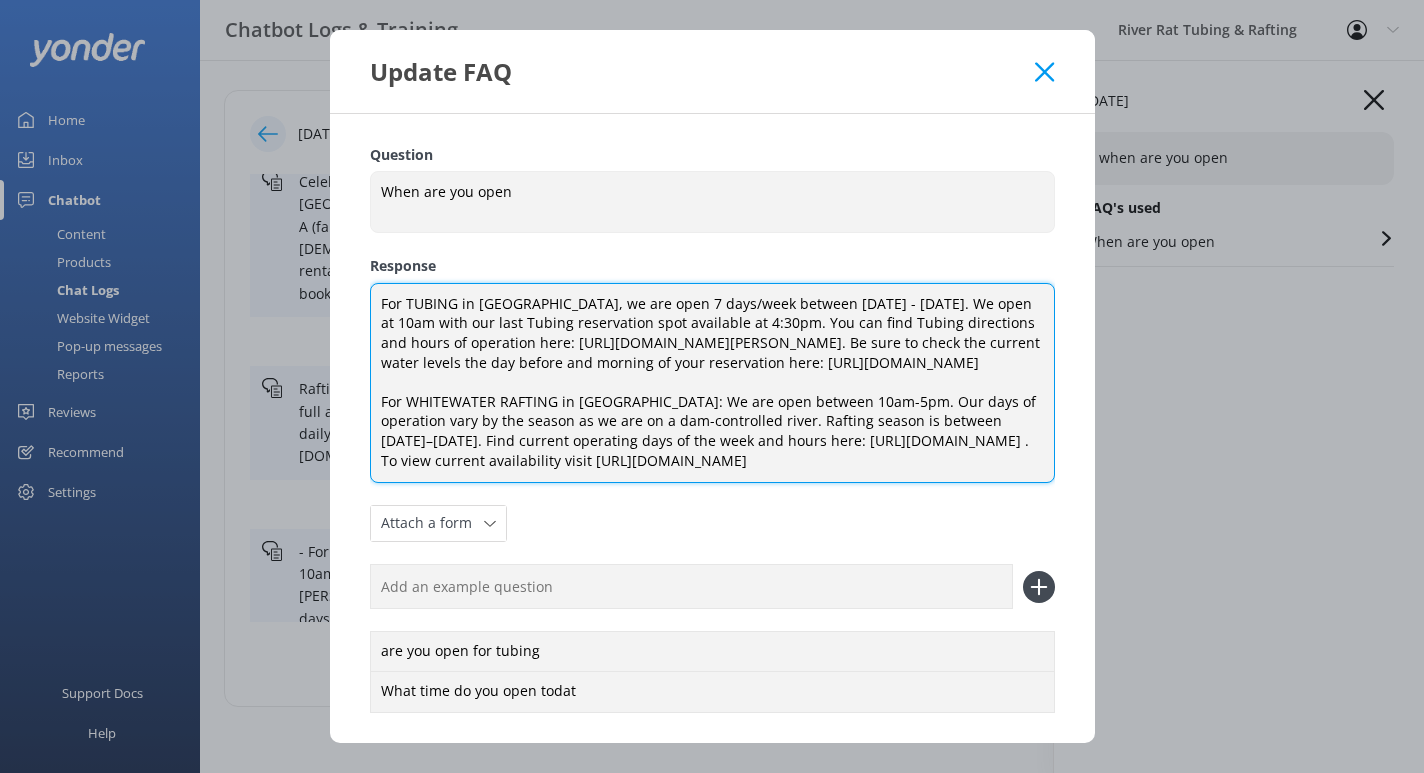drag, startPoint x: 436, startPoint y: 364, endPoint x: 998, endPoint y: 343, distance: 562.3922 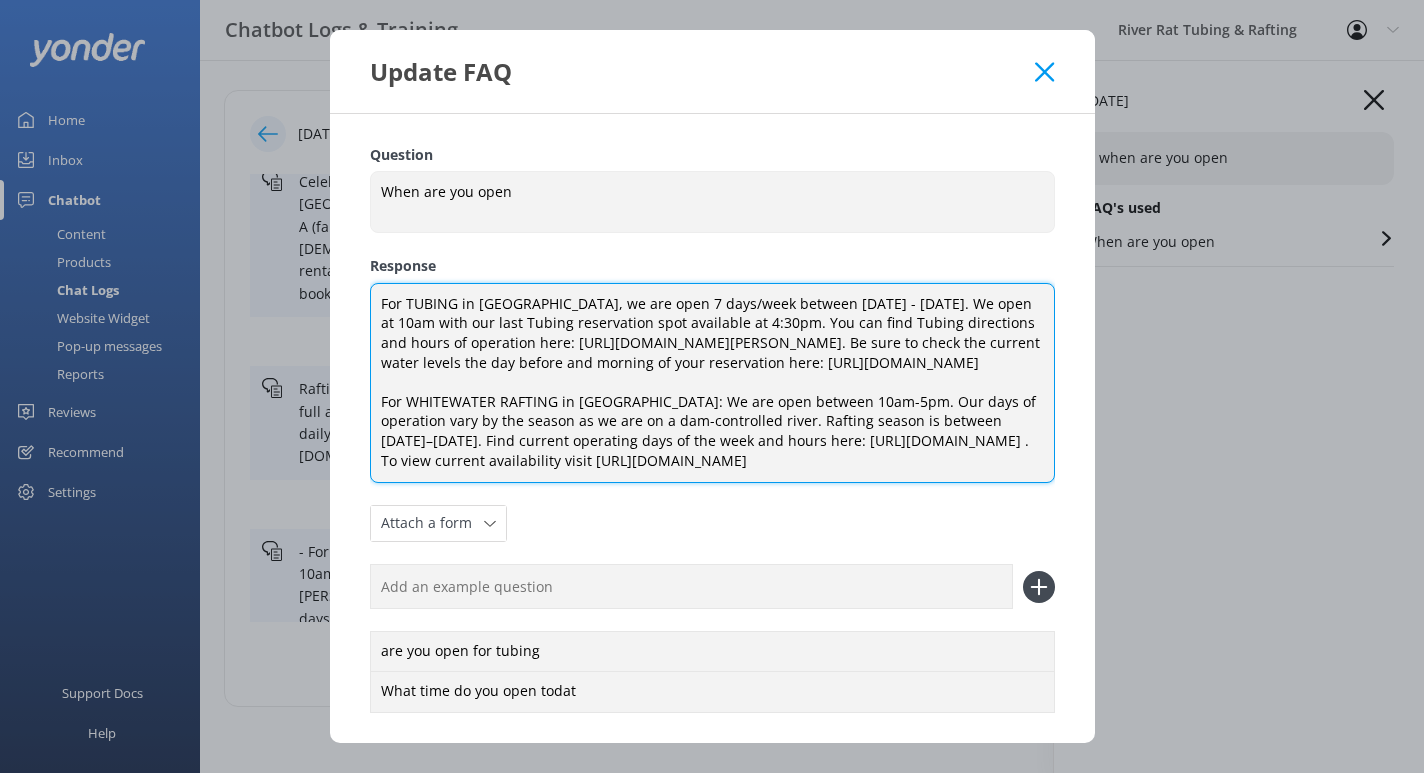 click on "For TUBING in [GEOGRAPHIC_DATA], we are open 7 days/week between [DATE] - [DATE]. We open at 10am with our last Tubing reservation spot available at 4:30pm. You can find Tubing directions and hours of operation here: [URL][DOMAIN_NAME][PERSON_NAME]. Be sure to check the current water levels the day before and morning of your reservation here: [URL][DOMAIN_NAME]
For WHITEWATER RAFTING in [GEOGRAPHIC_DATA]: We are open between 10am-5pm. Our days of operation vary by the season as we are on a dam-controlled river. Rafting season is between [DATE]–[DATE]. Find current operating days of the week and hours here: [URL][DOMAIN_NAME] . To view current availability visit [URL][DOMAIN_NAME]" at bounding box center (712, 383) 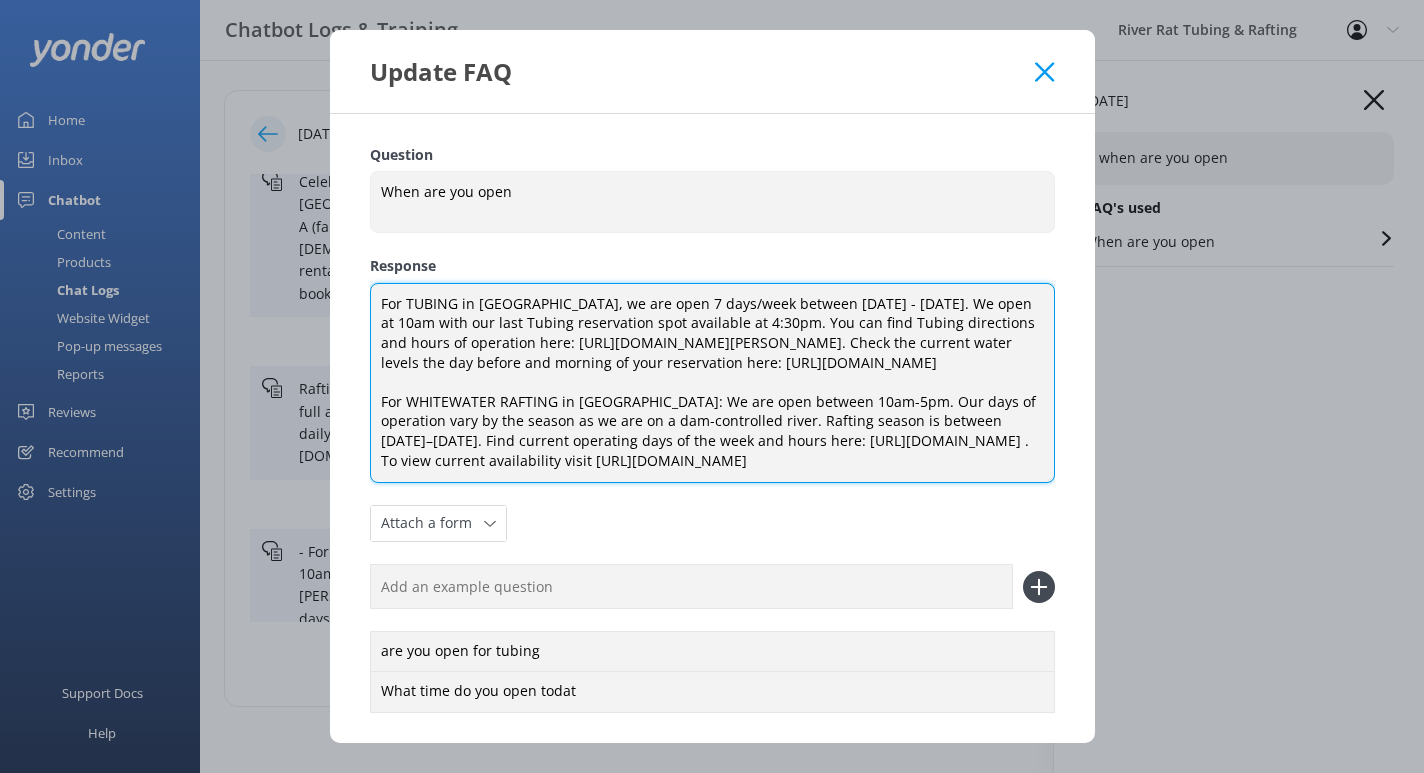 click on "For TUBING in [GEOGRAPHIC_DATA], we are open 7 days/week between [DATE] - [DATE]. We open at 10am with our last Tubing reservation spot available at 4:30pm. You can find Tubing directions and hours of operation here: [URL][DOMAIN_NAME][PERSON_NAME]. Check the current water levels the day before and morning of your reservation here: [URL][DOMAIN_NAME]
For WHITEWATER RAFTING in [GEOGRAPHIC_DATA]: We are open between 10am-5pm. Our days of operation vary by the season as we are on a dam-controlled river. Rafting season is between [DATE]–[DATE]. Find current operating days of the week and hours here: [URL][DOMAIN_NAME] . To view current availability visit [URL][DOMAIN_NAME]" at bounding box center [712, 383] 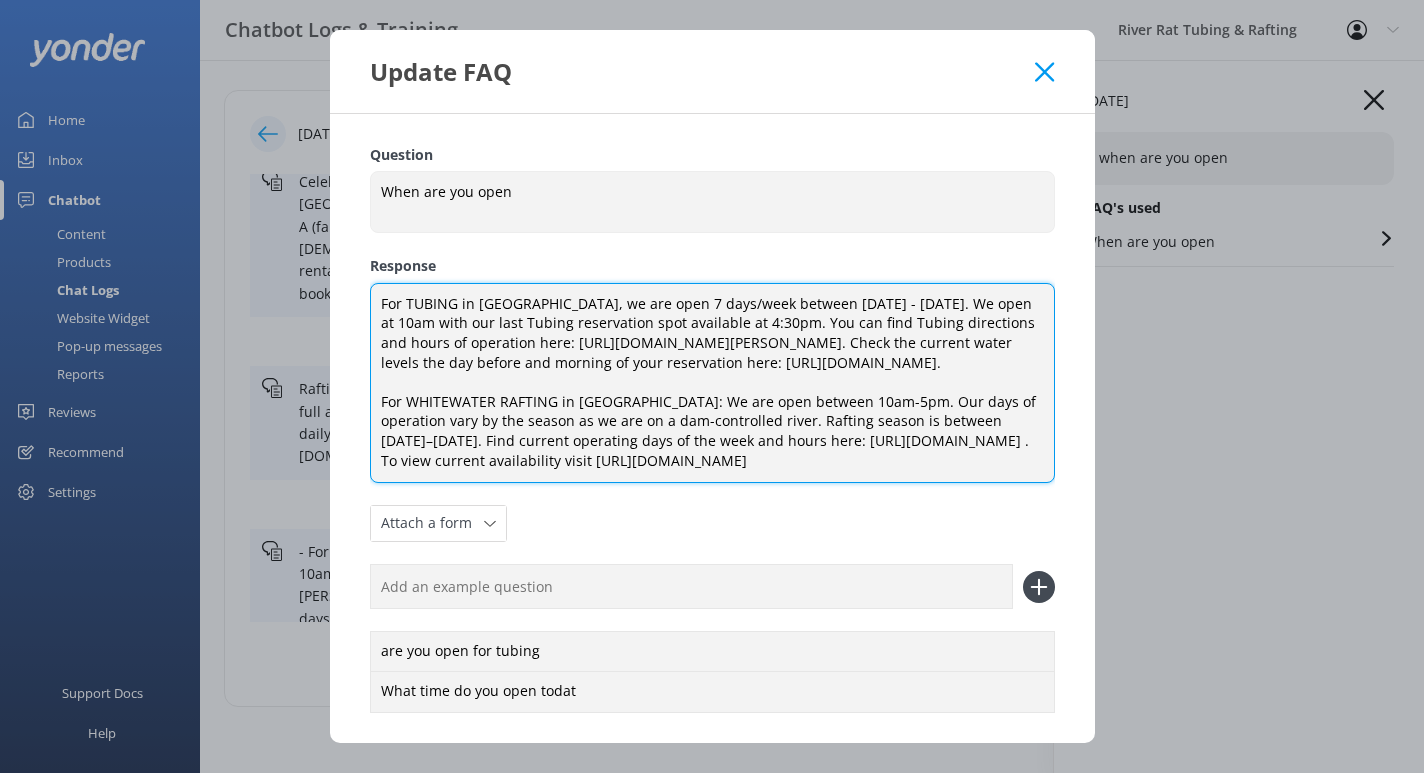 paste on "If you are ever unsure if we are closed, you are also welcome to call us at [PHONE_NUMBER]." 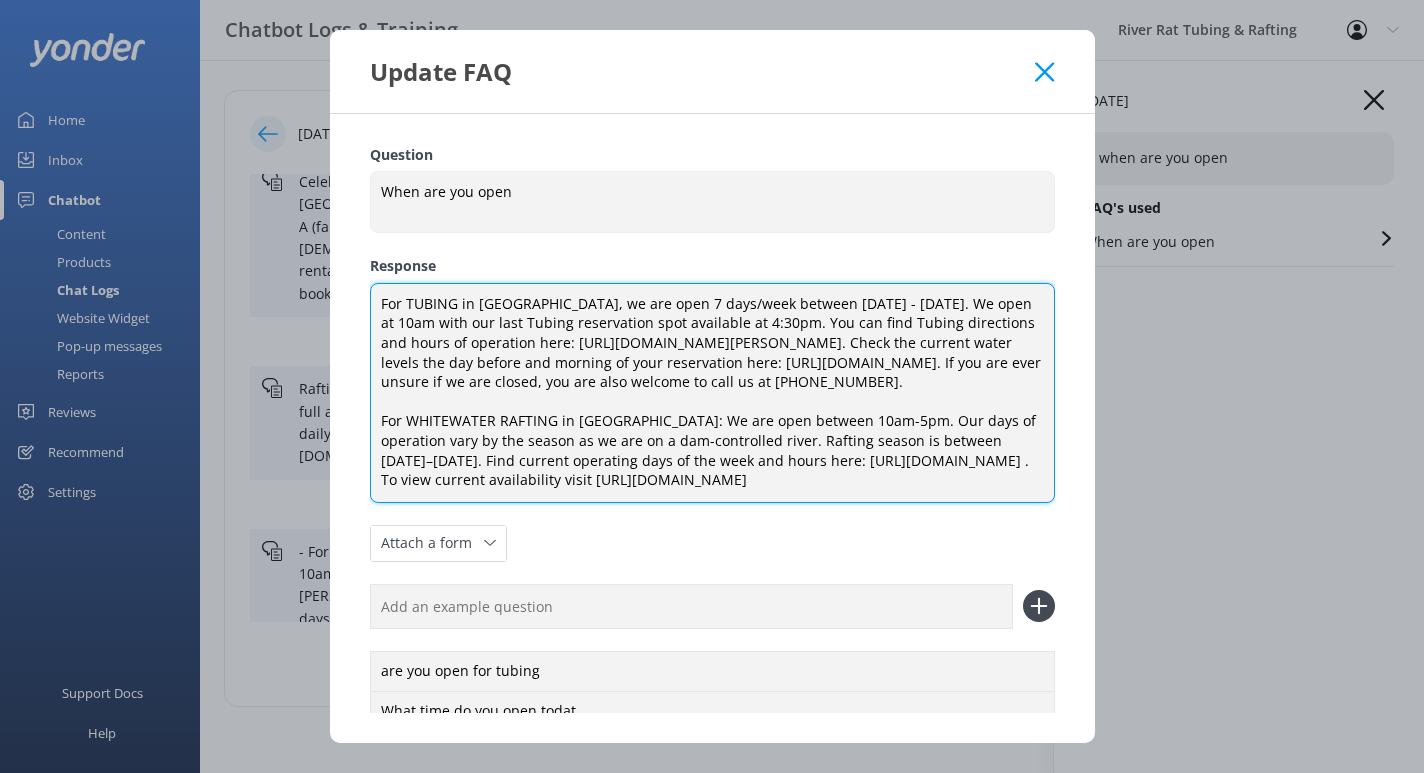 drag, startPoint x: 730, startPoint y: 383, endPoint x: 1032, endPoint y: 385, distance: 302.00662 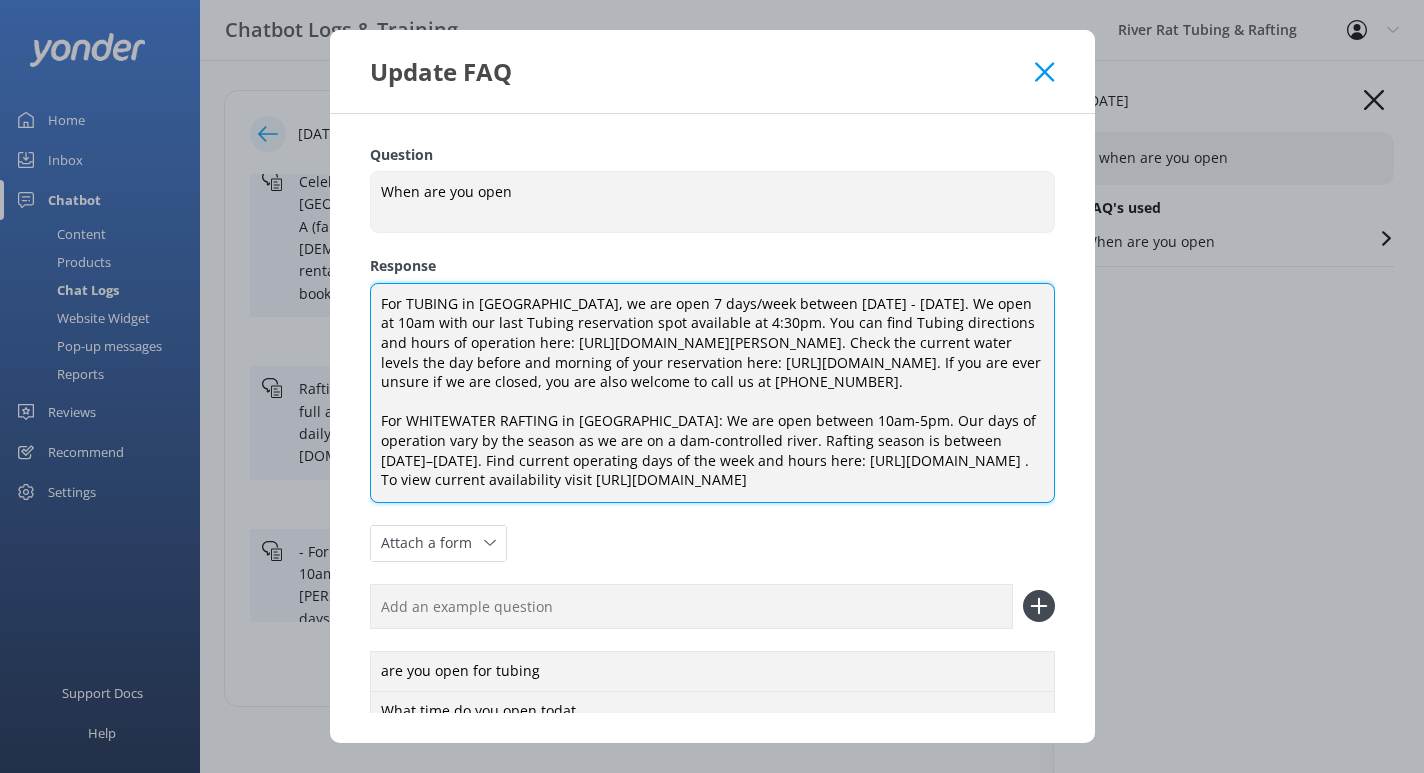 click on "For TUBING in [GEOGRAPHIC_DATA], we are open 7 days/week between [DATE] - [DATE]. We open at 10am with our last Tubing reservation spot available at 4:30pm. You can find Tubing directions and hours of operation here: [URL][DOMAIN_NAME][PERSON_NAME]. Check the current water levels the day before and morning of your reservation here: [URL][DOMAIN_NAME]. If you are ever unsure if we are closed, you are also welcome to call us at [PHONE_NUMBER].
For WHITEWATER RAFTING in [GEOGRAPHIC_DATA]: We are open between 10am-5pm. Our days of operation vary by the season as we are on a dam-controlled river. Rafting season is between [DATE]–[DATE]. Find current operating days of the week and hours here: [URL][DOMAIN_NAME] . To view current availability visit [URL][DOMAIN_NAME]" at bounding box center (712, 393) 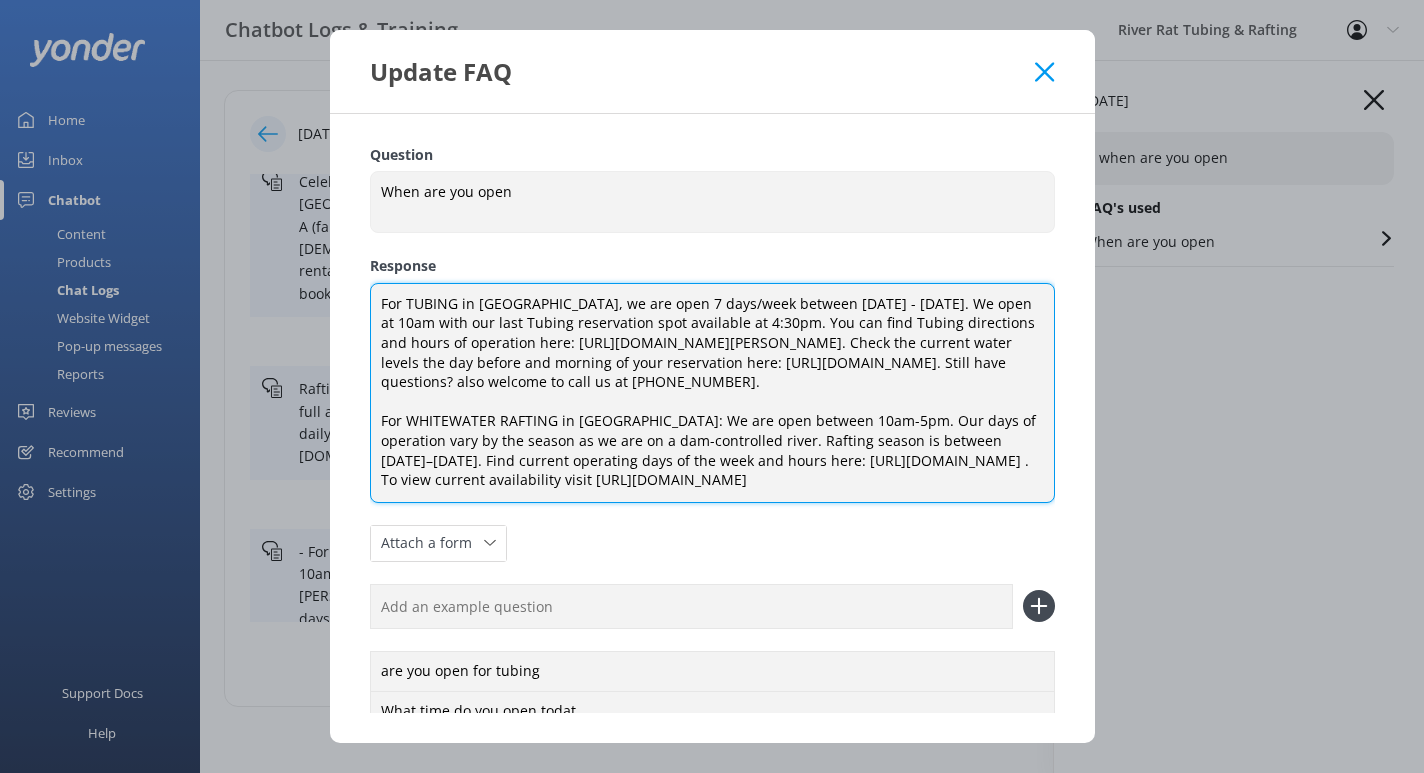 drag, startPoint x: 982, startPoint y: 382, endPoint x: 868, endPoint y: 379, distance: 114.03947 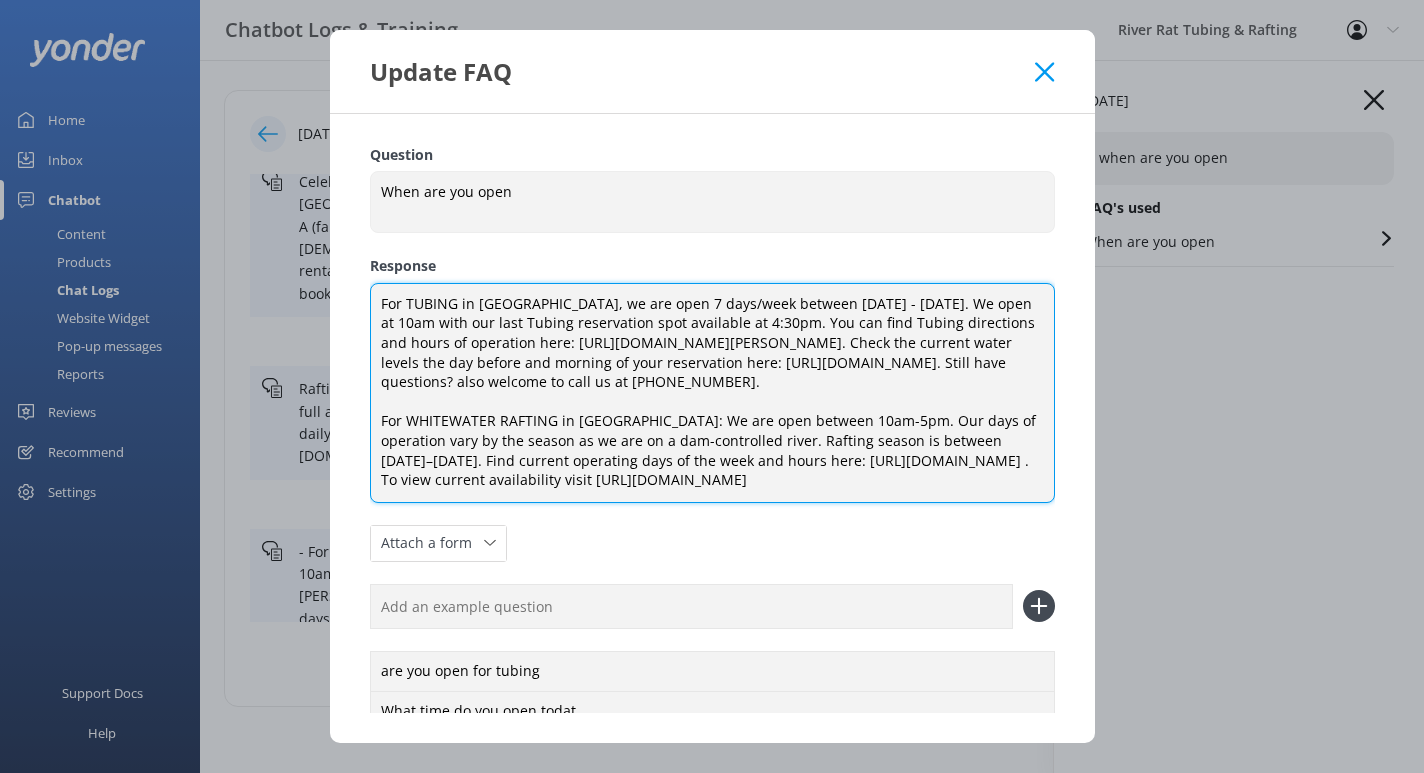 click on "For TUBING in [GEOGRAPHIC_DATA], we are open 7 days/week between [DATE] - [DATE]. We open at 10am with our last Tubing reservation spot available at 4:30pm. You can find Tubing directions and hours of operation here: [URL][DOMAIN_NAME][PERSON_NAME]. Check the current water levels the day before and morning of your reservation here: [URL][DOMAIN_NAME]. Still have questions? also welcome to call us at [PHONE_NUMBER].
For WHITEWATER RAFTING in [GEOGRAPHIC_DATA]: We are open between 10am-5pm. Our days of operation vary by the season as we are on a dam-controlled river. Rafting season is between [DATE]–[DATE]. Find current operating days of the week and hours here: [URL][DOMAIN_NAME] . To view current availability visit [URL][DOMAIN_NAME]" at bounding box center [712, 393] 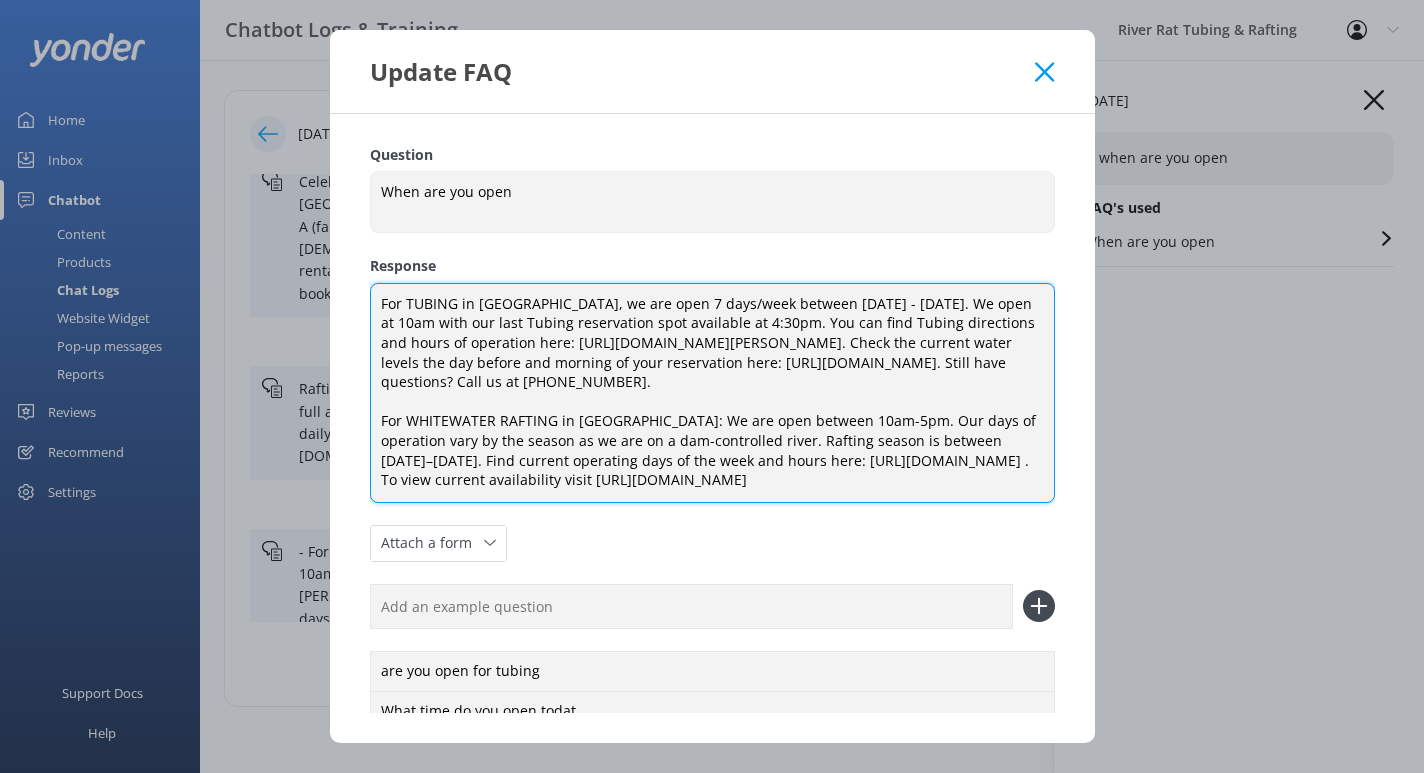 click on "For TUBING in [GEOGRAPHIC_DATA], we are open 7 days/week between [DATE] - [DATE]. We open at 10am with our last Tubing reservation spot available at 4:30pm. You can find Tubing directions and hours of operation here: [URL][DOMAIN_NAME][PERSON_NAME]. Check the current water levels the day before and morning of your reservation here: [URL][DOMAIN_NAME]. Still have questions? Call us at [PHONE_NUMBER].
For WHITEWATER RAFTING in [GEOGRAPHIC_DATA]: We are open between 10am-5pm. Our days of operation vary by the season as we are on a dam-controlled river. Rafting season is between [DATE]–[DATE]. Find current operating days of the week and hours here: [URL][DOMAIN_NAME] . To view current availability visit [URL][DOMAIN_NAME]" at bounding box center [712, 393] 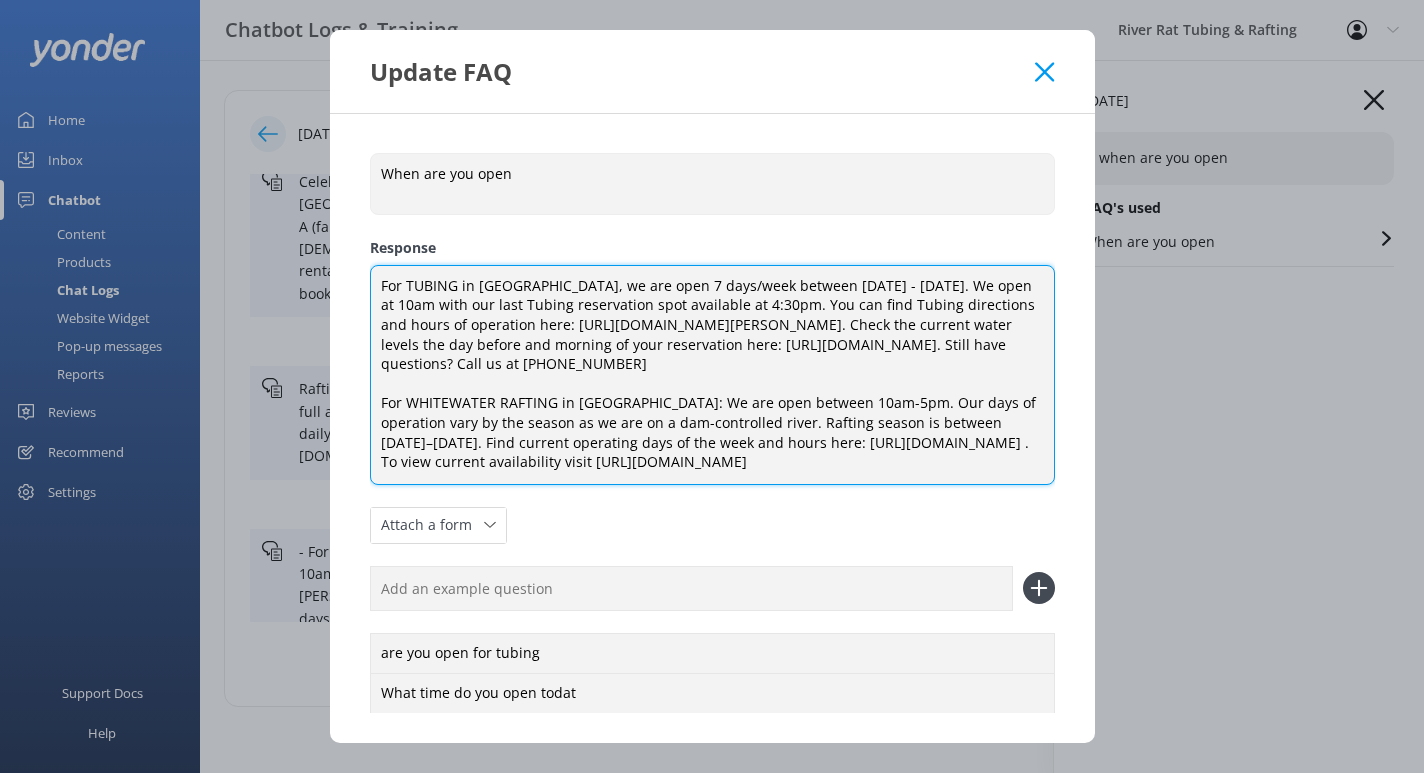 scroll, scrollTop: 23, scrollLeft: 0, axis: vertical 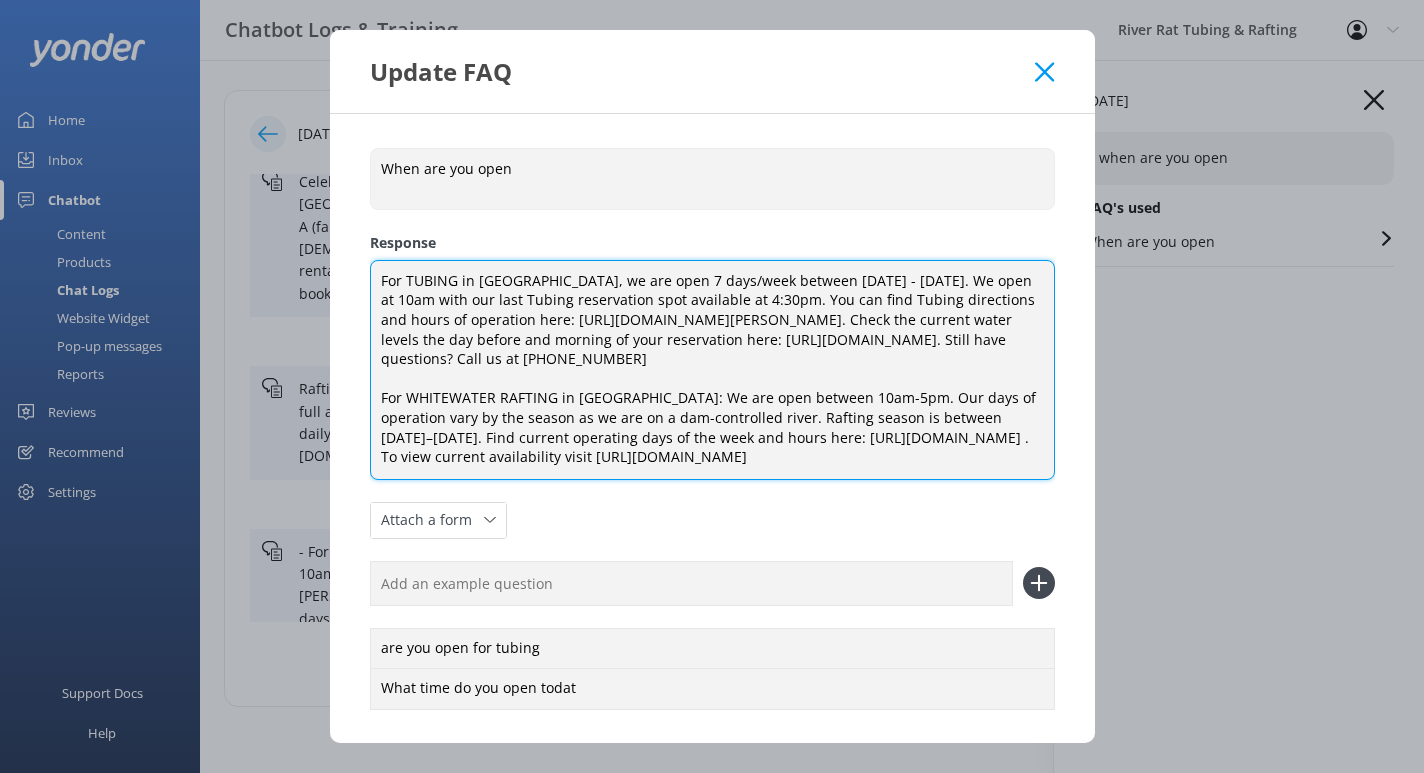 click on "For TUBING in [GEOGRAPHIC_DATA], we are open 7 days/week between [DATE] - [DATE]. We open at 10am with our last Tubing reservation spot available at 4:30pm. You can find Tubing directions and hours of operation here: [URL][DOMAIN_NAME][PERSON_NAME]. Check the current water levels the day before and morning of your reservation here: [URL][DOMAIN_NAME]. Still have questions? Call us at [PHONE_NUMBER]
For WHITEWATER RAFTING in [GEOGRAPHIC_DATA]: We are open between 10am-5pm. Our days of operation vary by the season as we are on a dam-controlled river. Rafting season is between [DATE]–[DATE]. Find current operating days of the week and hours here: [URL][DOMAIN_NAME] . To view current availability visit [URL][DOMAIN_NAME]" at bounding box center [712, 370] 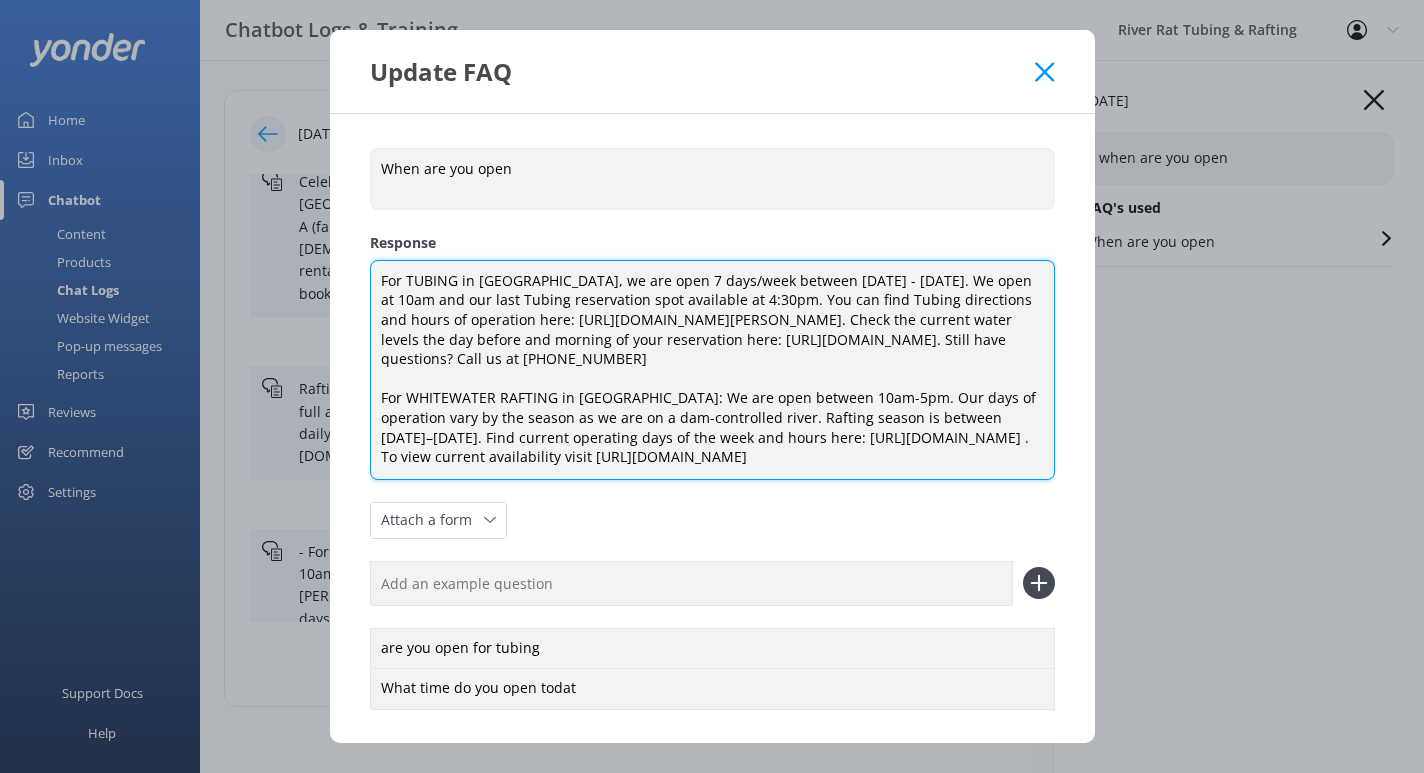 click on "For TUBING in [GEOGRAPHIC_DATA], we are open 7 days/week between [DATE] - [DATE]. We open at 10am and our last Tubing reservation spot available at 4:30pm. You can find Tubing directions and hours of operation here: [URL][DOMAIN_NAME][PERSON_NAME]. Check the current water levels the day before and morning of your reservation here: [URL][DOMAIN_NAME]. Still have questions? Call us at [PHONE_NUMBER]
For WHITEWATER RAFTING in [GEOGRAPHIC_DATA]: We are open between 10am-5pm. Our days of operation vary by the season as we are on a dam-controlled river. Rafting season is between [DATE]–[DATE]. Find current operating days of the week and hours here: [URL][DOMAIN_NAME] . To view current availability visit [URL][DOMAIN_NAME]" at bounding box center (712, 370) 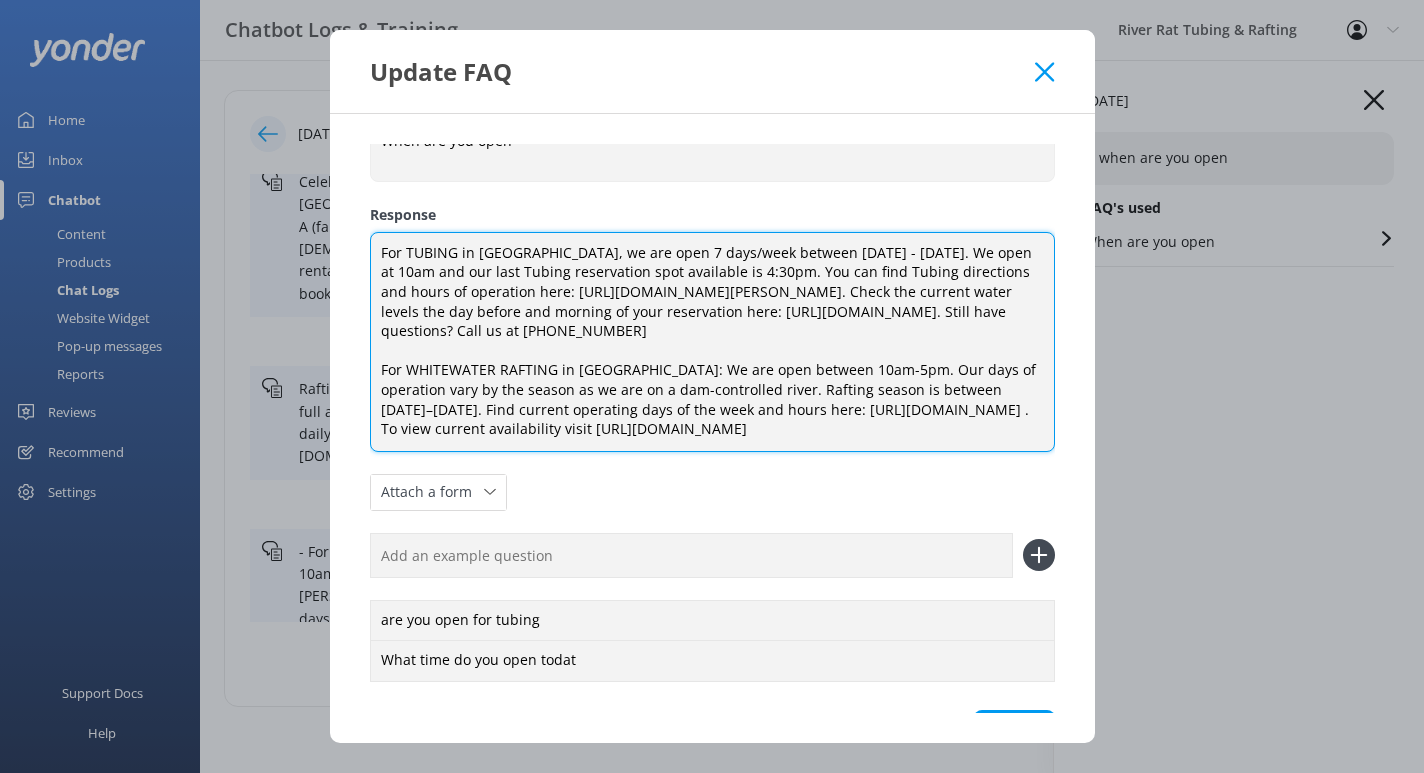 scroll, scrollTop: 56, scrollLeft: 0, axis: vertical 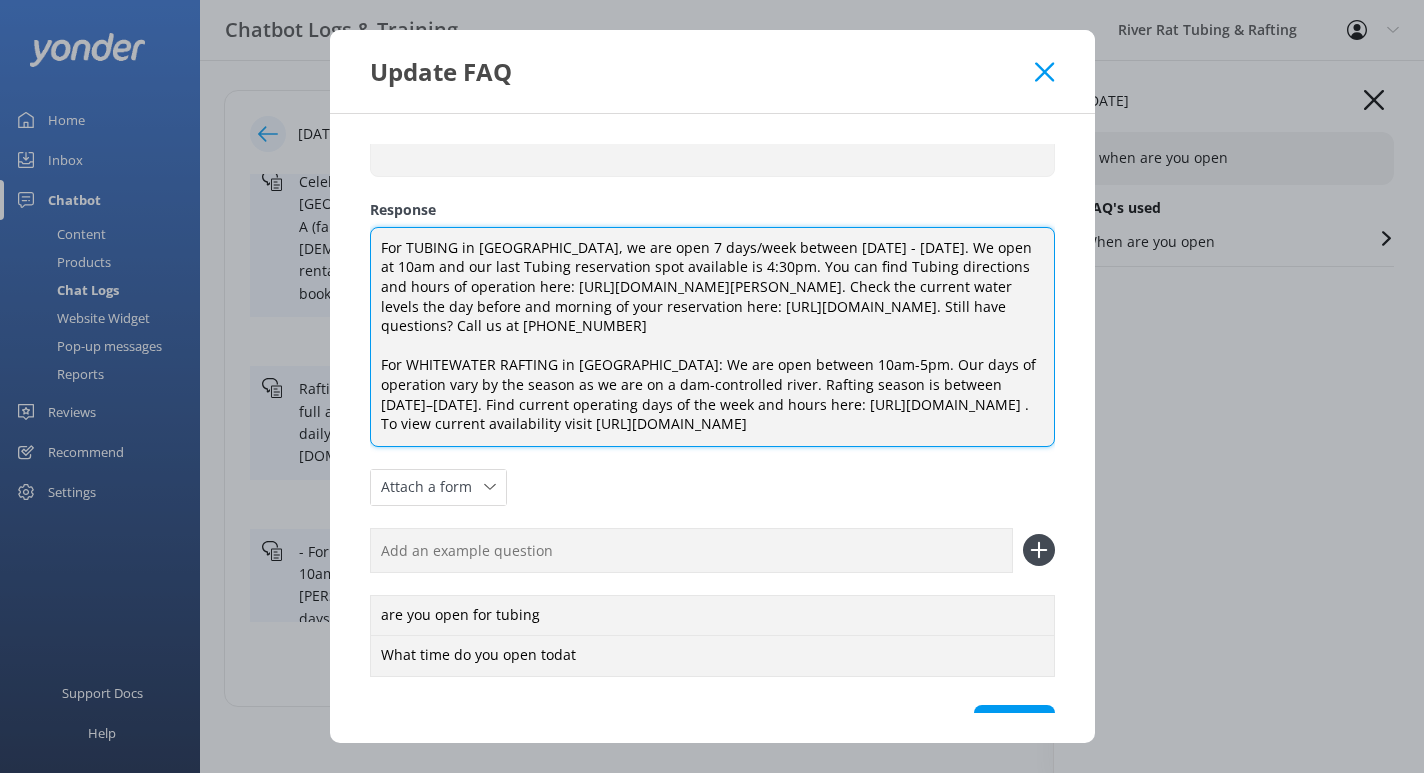 drag, startPoint x: 712, startPoint y: 384, endPoint x: 1034, endPoint y: 384, distance: 322 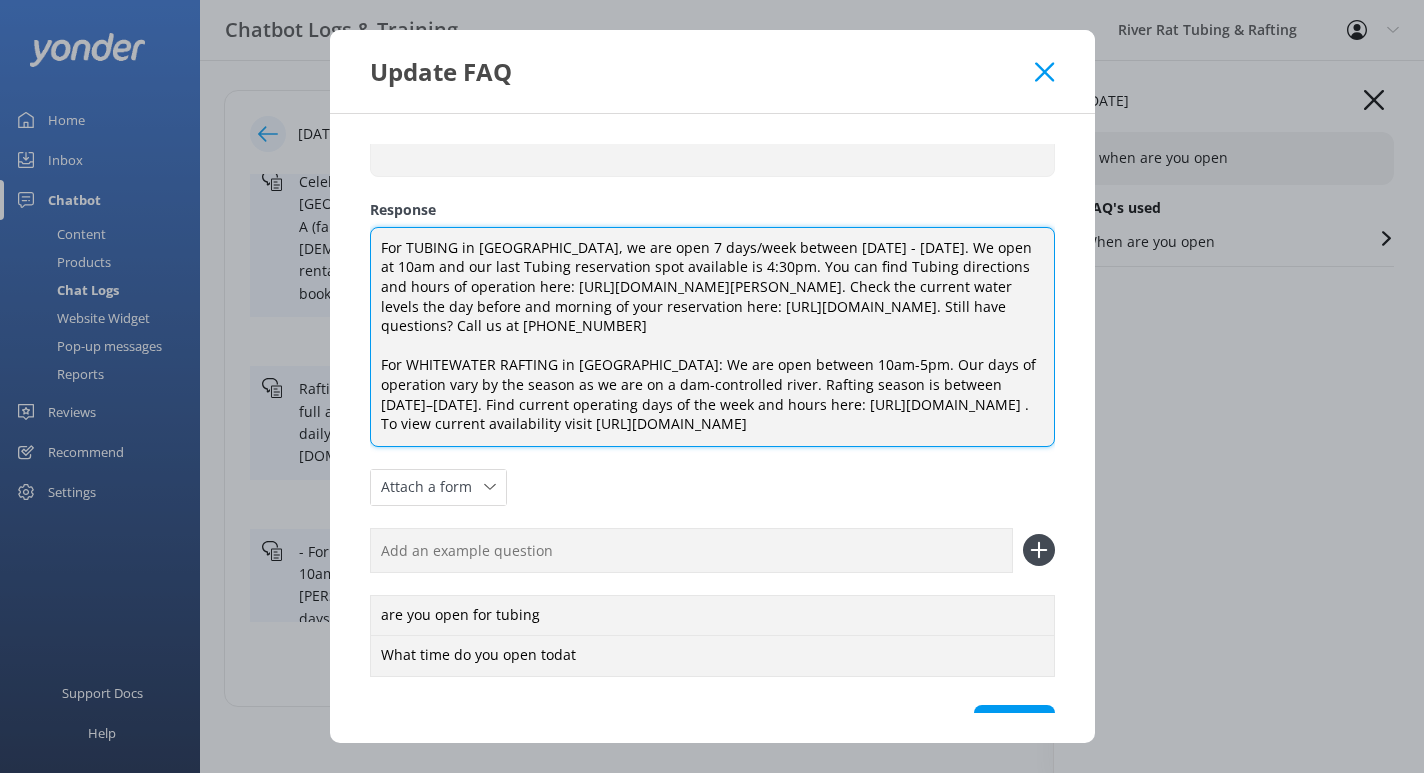 click on "For TUBING in [GEOGRAPHIC_DATA], we are open 7 days/week between [DATE] - [DATE]. We open at 10am and our last Tubing reservation spot available is 4:30pm. You can find Tubing directions and hours of operation here: [URL][DOMAIN_NAME][PERSON_NAME]. Check the current water levels the day before and morning of your reservation here: [URL][DOMAIN_NAME]. Still have questions? Call us at [PHONE_NUMBER]
For WHITEWATER RAFTING in [GEOGRAPHIC_DATA]: We are open between 10am-5pm. Our days of operation vary by the season as we are on a dam-controlled river. Rafting season is between [DATE]–[DATE]. Find current operating days of the week and hours here: [URL][DOMAIN_NAME] . To view current availability visit [URL][DOMAIN_NAME]" at bounding box center [712, 337] 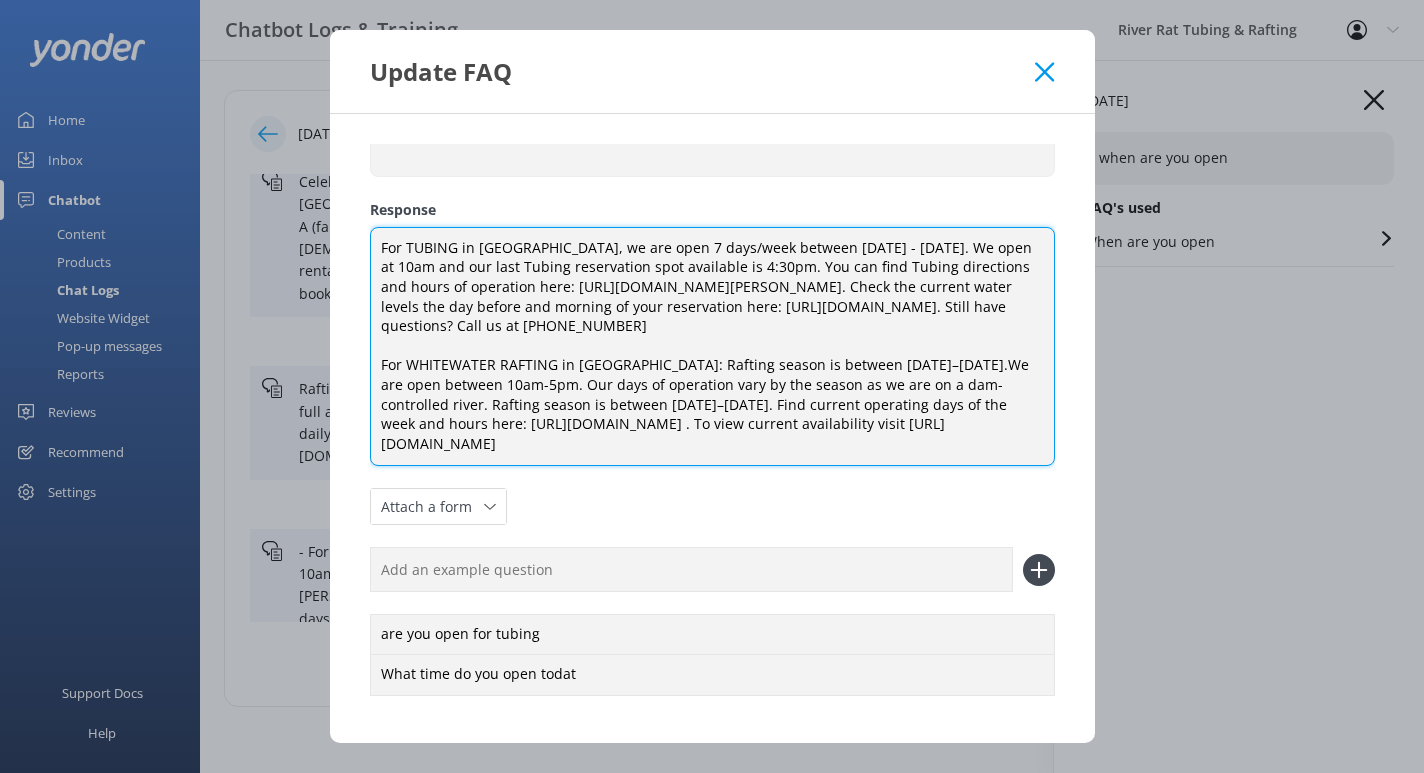click on "For TUBING in [GEOGRAPHIC_DATA], we are open 7 days/week between [DATE] - [DATE]. We open at 10am and our last Tubing reservation spot available is 4:30pm. You can find Tubing directions and hours of operation here: [URL][DOMAIN_NAME][PERSON_NAME]. Check the current water levels the day before and morning of your reservation here: [URL][DOMAIN_NAME]. Still have questions? Call us at [PHONE_NUMBER]
For WHITEWATER RAFTING in [GEOGRAPHIC_DATA]: Rafting season is between [DATE]–[DATE].We are open between 10am-5pm. Our days of operation vary by the season as we are on a dam-controlled river. Rafting season is between [DATE]–[DATE]. Find current operating days of the week and hours here: [URL][DOMAIN_NAME] . To view current availability visit [URL][DOMAIN_NAME]" at bounding box center [712, 347] 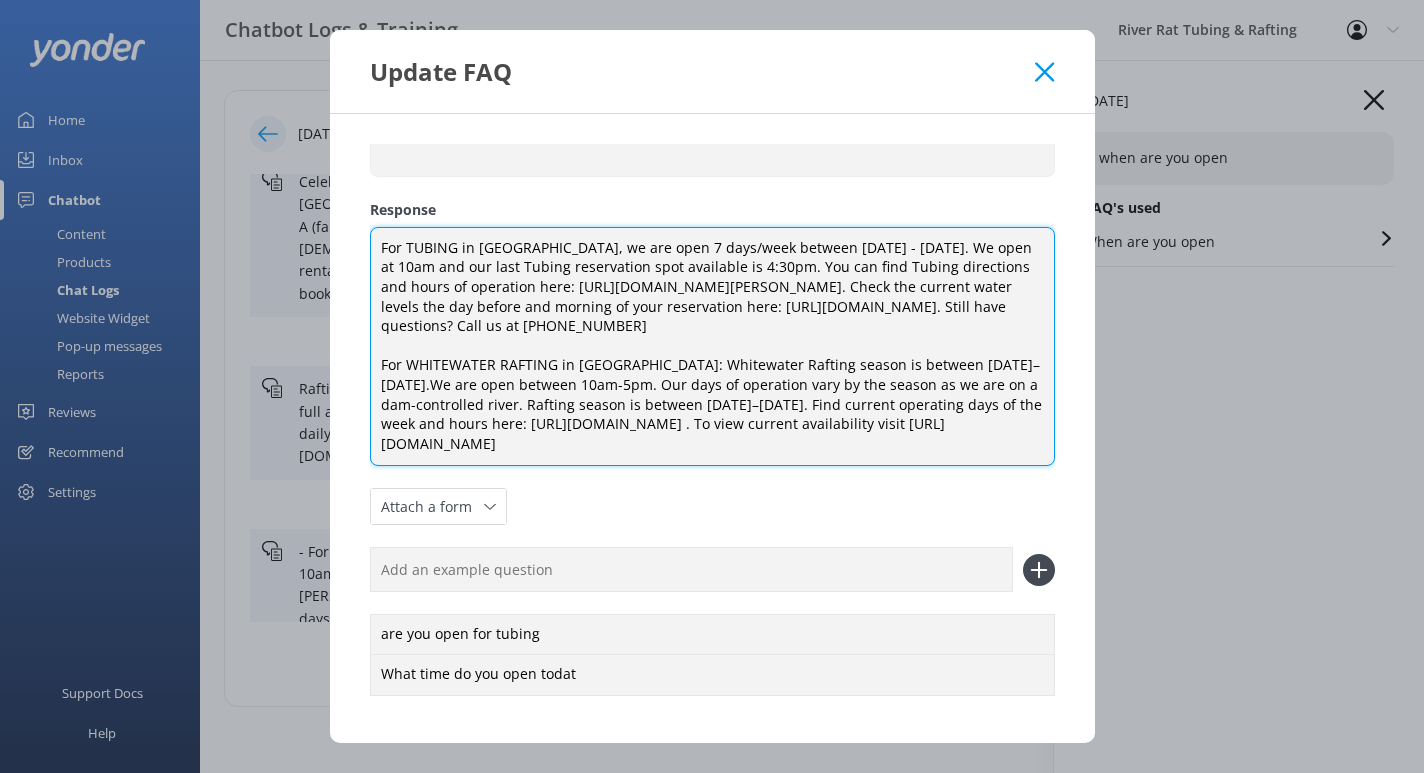click on "For TUBING in [GEOGRAPHIC_DATA], we are open 7 days/week between [DATE] - [DATE]. We open at 10am and our last Tubing reservation spot available is 4:30pm. You can find Tubing directions and hours of operation here: [URL][DOMAIN_NAME][PERSON_NAME]. Check the current water levels the day before and morning of your reservation here: [URL][DOMAIN_NAME]. Still have questions? Call us at [PHONE_NUMBER]
For WHITEWATER RAFTING in [GEOGRAPHIC_DATA]: Whitewater Rafting season is between [DATE]–[DATE].We are open between 10am-5pm. Our days of operation vary by the season as we are on a dam-controlled river. Rafting season is between [DATE]–[DATE]. Find current operating days of the week and hours here: [URL][DOMAIN_NAME] . To view current availability visit [URL][DOMAIN_NAME]" at bounding box center [712, 347] 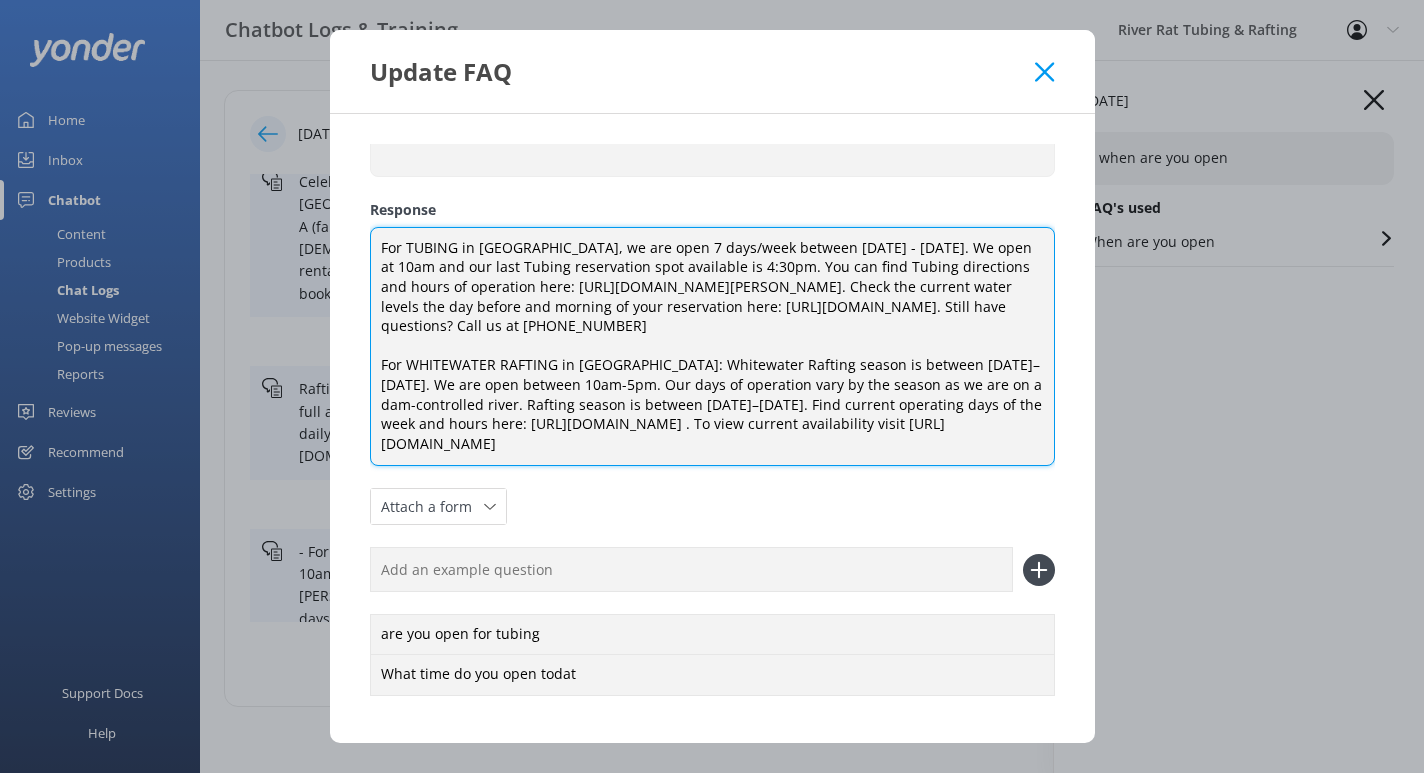 drag, startPoint x: 487, startPoint y: 401, endPoint x: 809, endPoint y: 405, distance: 322.02484 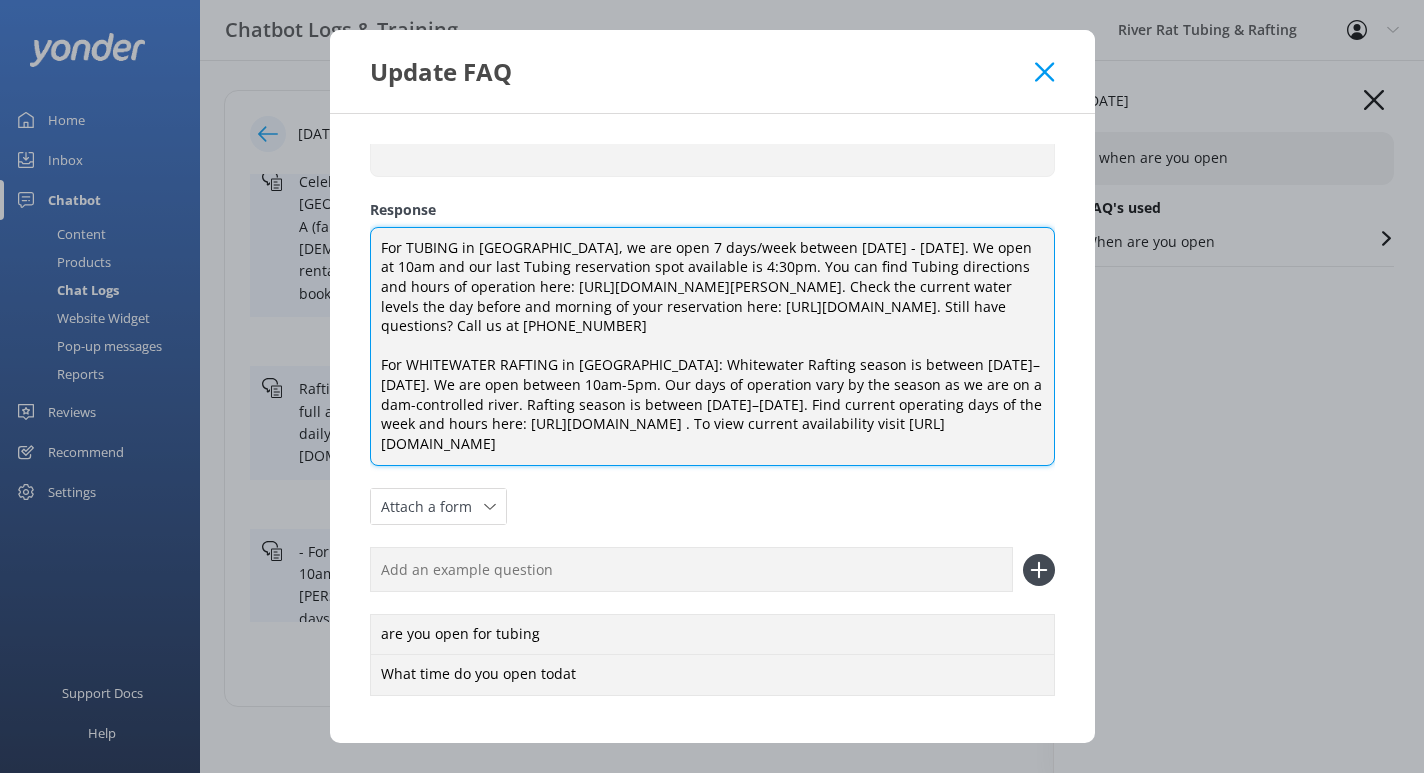 click on "For TUBING in [GEOGRAPHIC_DATA], we are open 7 days/week between [DATE] - [DATE]. We open at 10am and our last Tubing reservation spot available is 4:30pm. You can find Tubing directions and hours of operation here: [URL][DOMAIN_NAME][PERSON_NAME]. Check the current water levels the day before and morning of your reservation here: [URL][DOMAIN_NAME]. Still have questions? Call us at [PHONE_NUMBER]
For WHITEWATER RAFTING in [GEOGRAPHIC_DATA]: Whitewater Rafting season is between [DATE]–[DATE]. We are open between 10am-5pm. Our days of operation vary by the season as we are on a dam-controlled river. Rafting season is between [DATE]–[DATE]. Find current operating days of the week and hours here: [URL][DOMAIN_NAME] . To view current availability visit [URL][DOMAIN_NAME]" at bounding box center [712, 347] 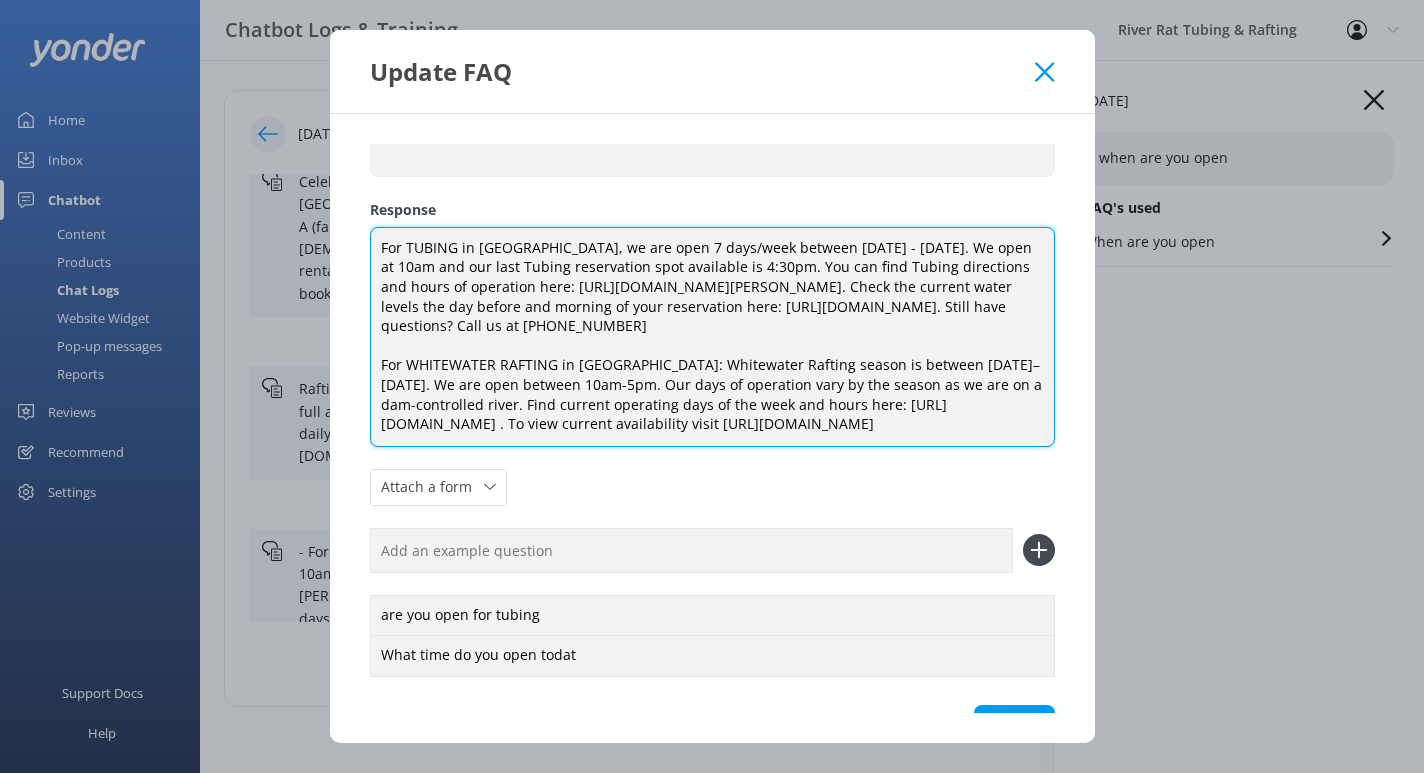 click on "For TUBING in [GEOGRAPHIC_DATA], we are open 7 days/week between [DATE] - [DATE]. We open at 10am and our last Tubing reservation spot available is 4:30pm. You can find Tubing directions and hours of operation here: [URL][DOMAIN_NAME][PERSON_NAME]. Check the current water levels the day before and morning of your reservation here: [URL][DOMAIN_NAME]. Still have questions? Call us at [PHONE_NUMBER]
For WHITEWATER RAFTING in [GEOGRAPHIC_DATA]: Whitewater Rafting season is between [DATE]–[DATE]. We are open between 10am-5pm. Our days of operation vary by the season as we are on a dam-controlled river. Find current operating days of the week and hours here: [URL][DOMAIN_NAME] . To view current availability visit [URL][DOMAIN_NAME]" at bounding box center [712, 337] 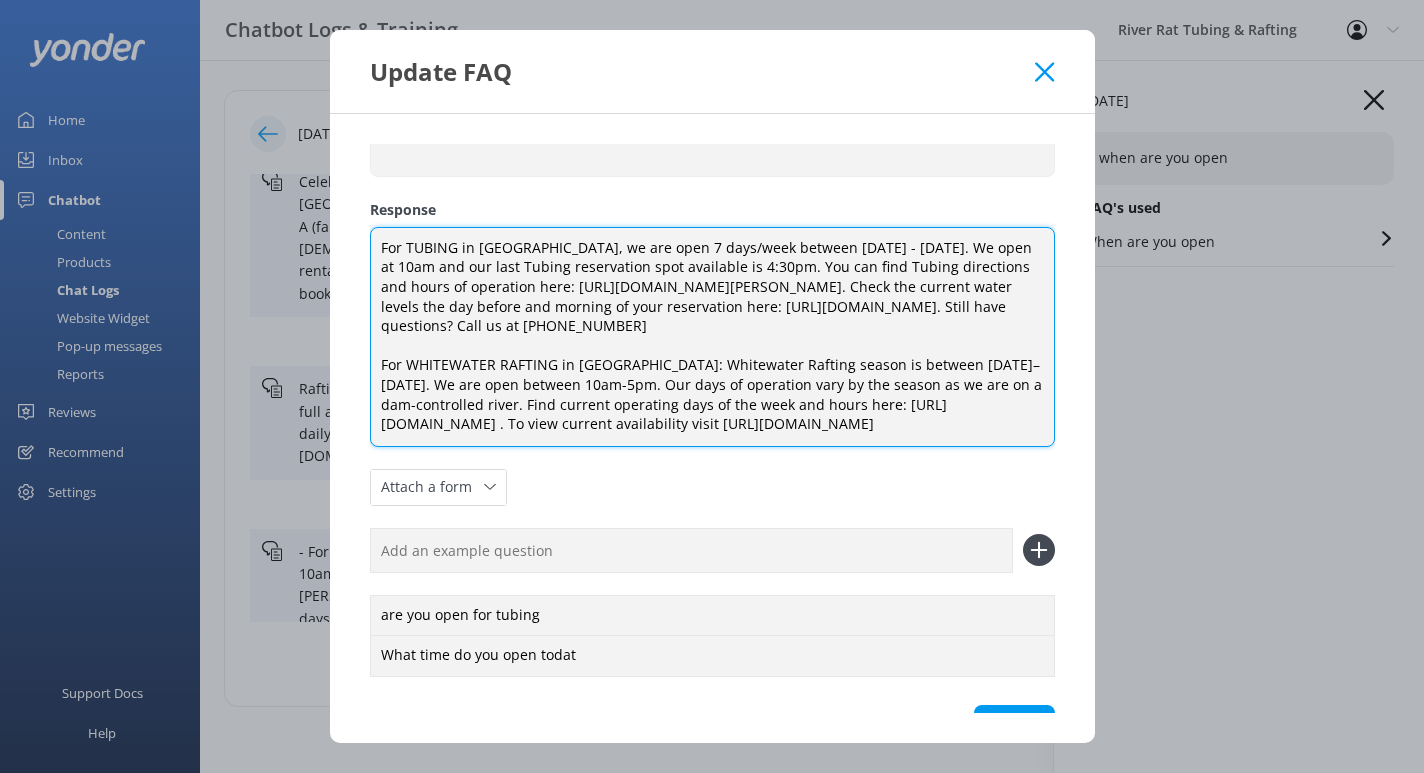 drag, startPoint x: 747, startPoint y: 406, endPoint x: 678, endPoint y: 401, distance: 69.18092 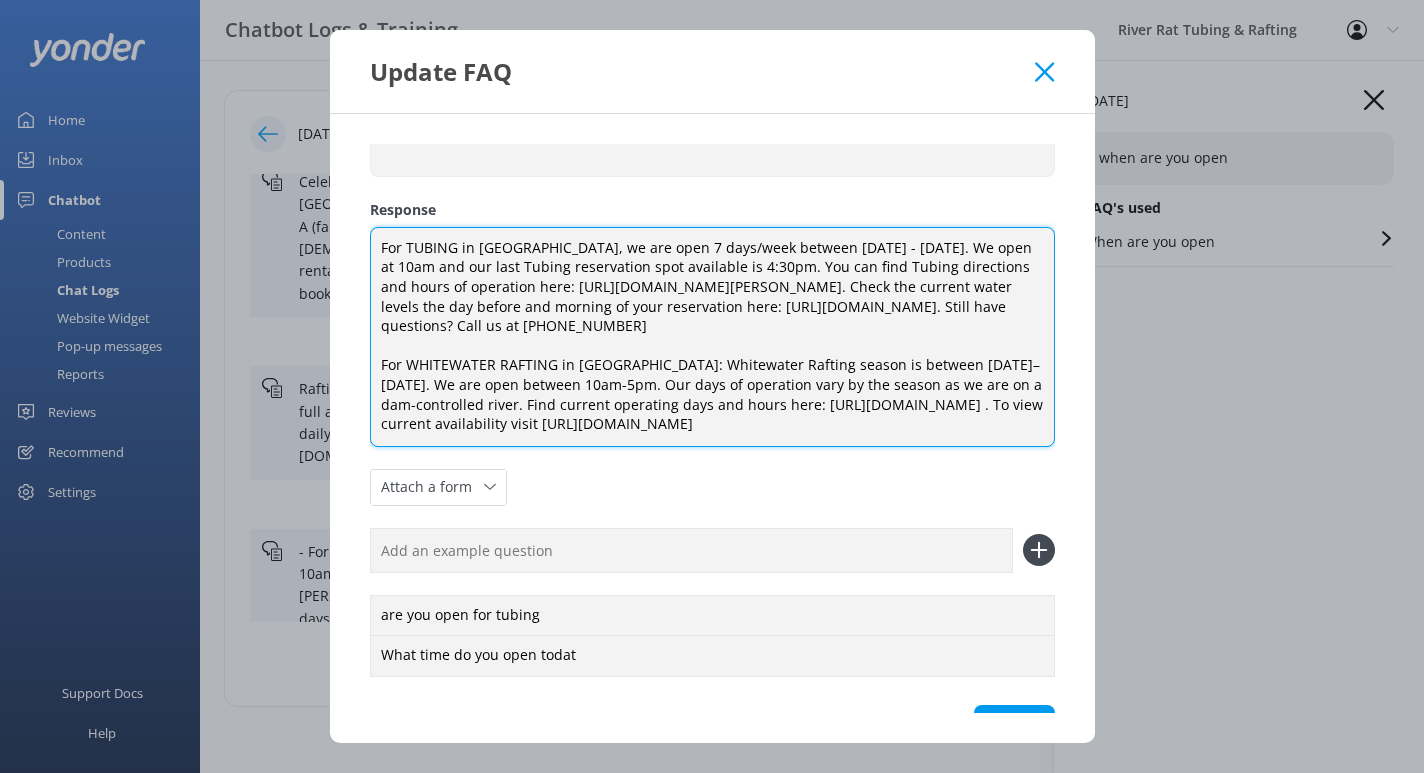 click on "For TUBING in [GEOGRAPHIC_DATA], we are open 7 days/week between [DATE] - [DATE]. We open at 10am and our last Tubing reservation spot available is 4:30pm. You can find Tubing directions and hours of operation here: [URL][DOMAIN_NAME][PERSON_NAME]. Check the current water levels the day before and morning of your reservation here: [URL][DOMAIN_NAME]. Still have questions? Call us at [PHONE_NUMBER]
For WHITEWATER RAFTING in [GEOGRAPHIC_DATA]: Whitewater Rafting season is between [DATE]–[DATE]. We are open between 10am-5pm. Our days of operation vary by the season as we are on a dam-controlled river. Find current operating days and hours here: [URL][DOMAIN_NAME] . To view current availability visit [URL][DOMAIN_NAME]" at bounding box center (712, 337) 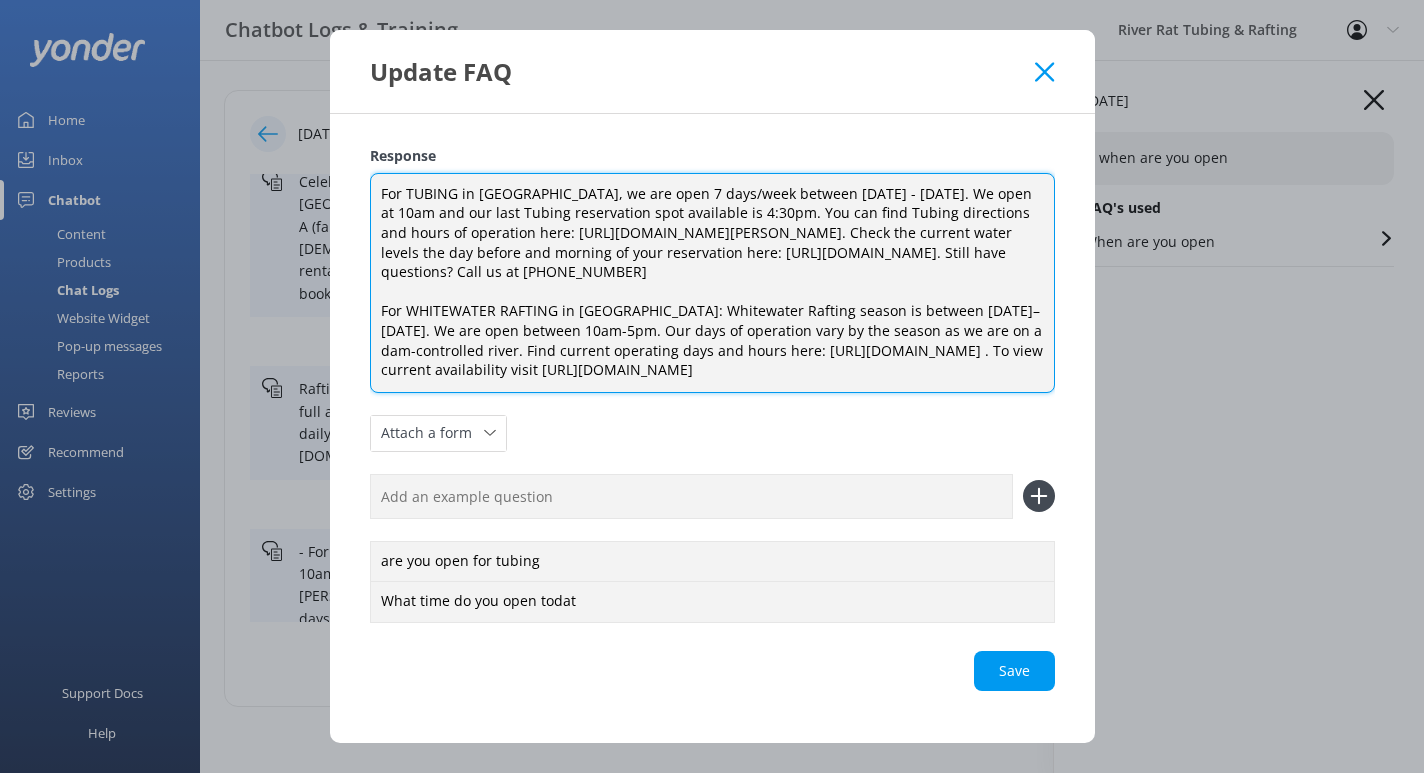 scroll, scrollTop: 124, scrollLeft: 0, axis: vertical 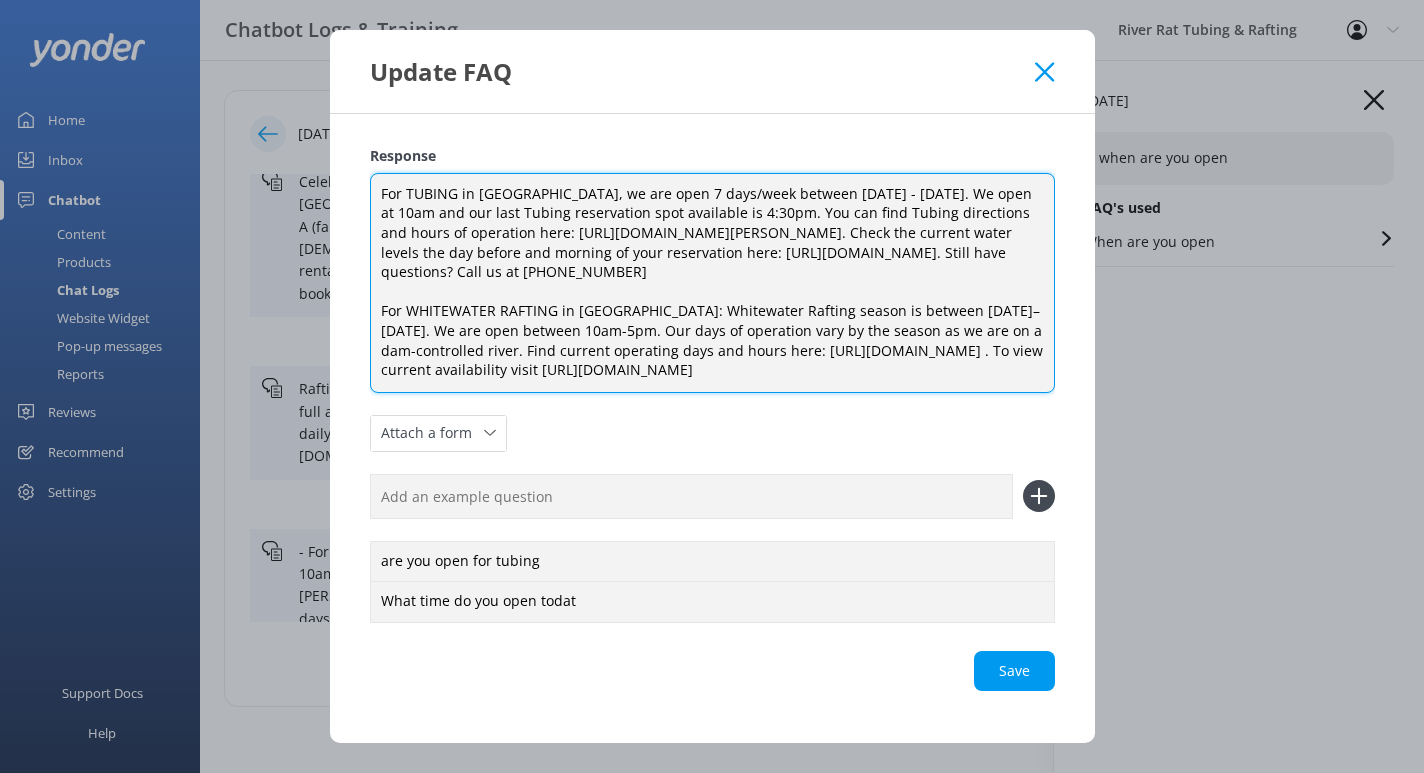 click on "Save" at bounding box center [712, 671] 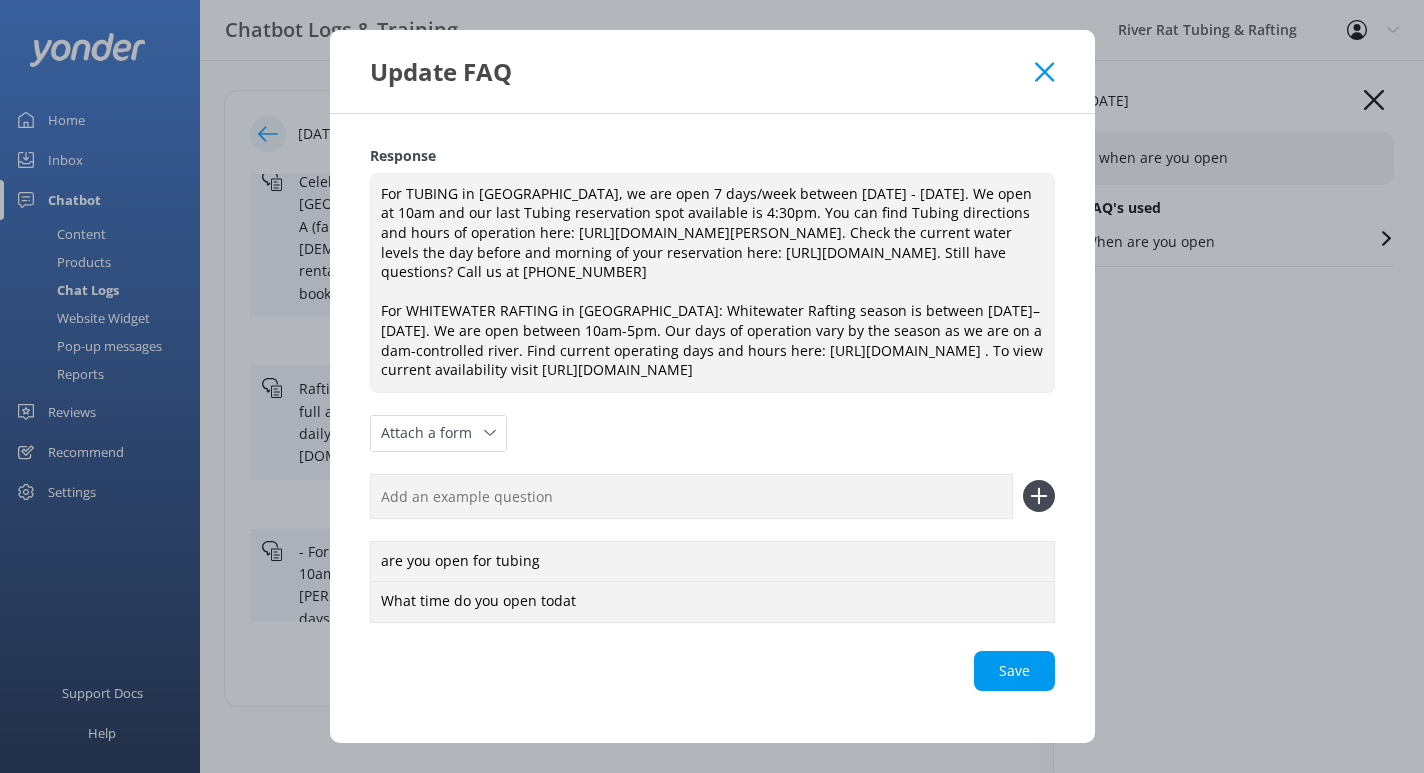click 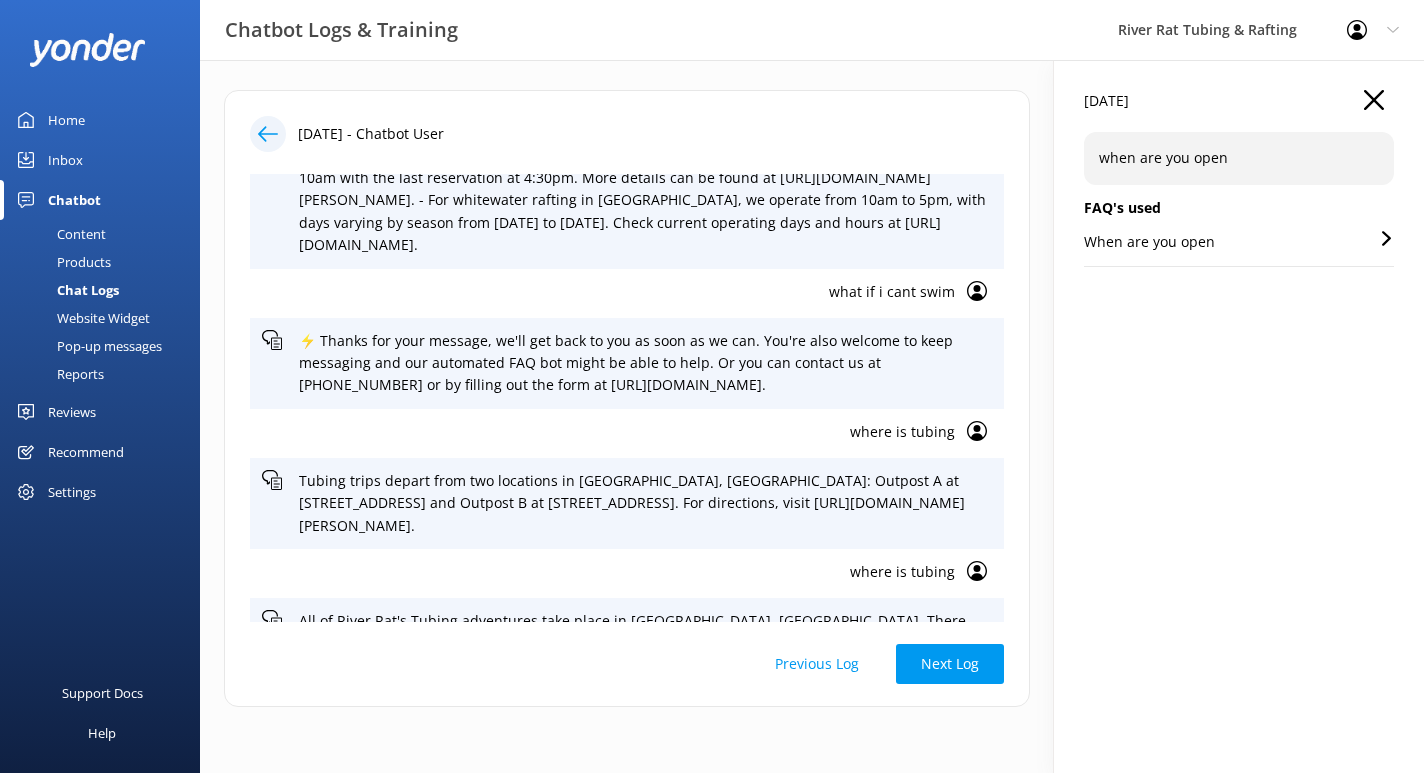 scroll, scrollTop: 532, scrollLeft: 0, axis: vertical 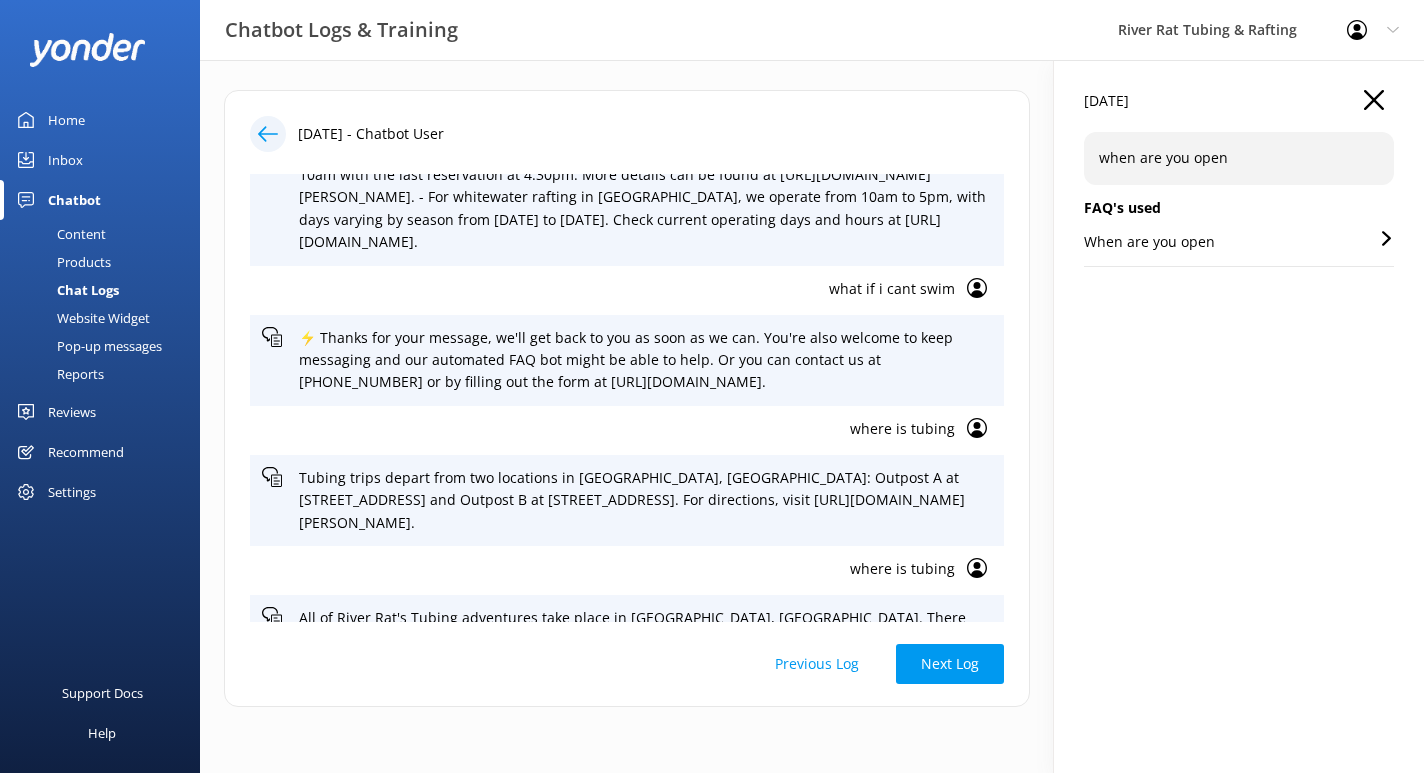 click on "what if i cant swim" at bounding box center [627, 290] 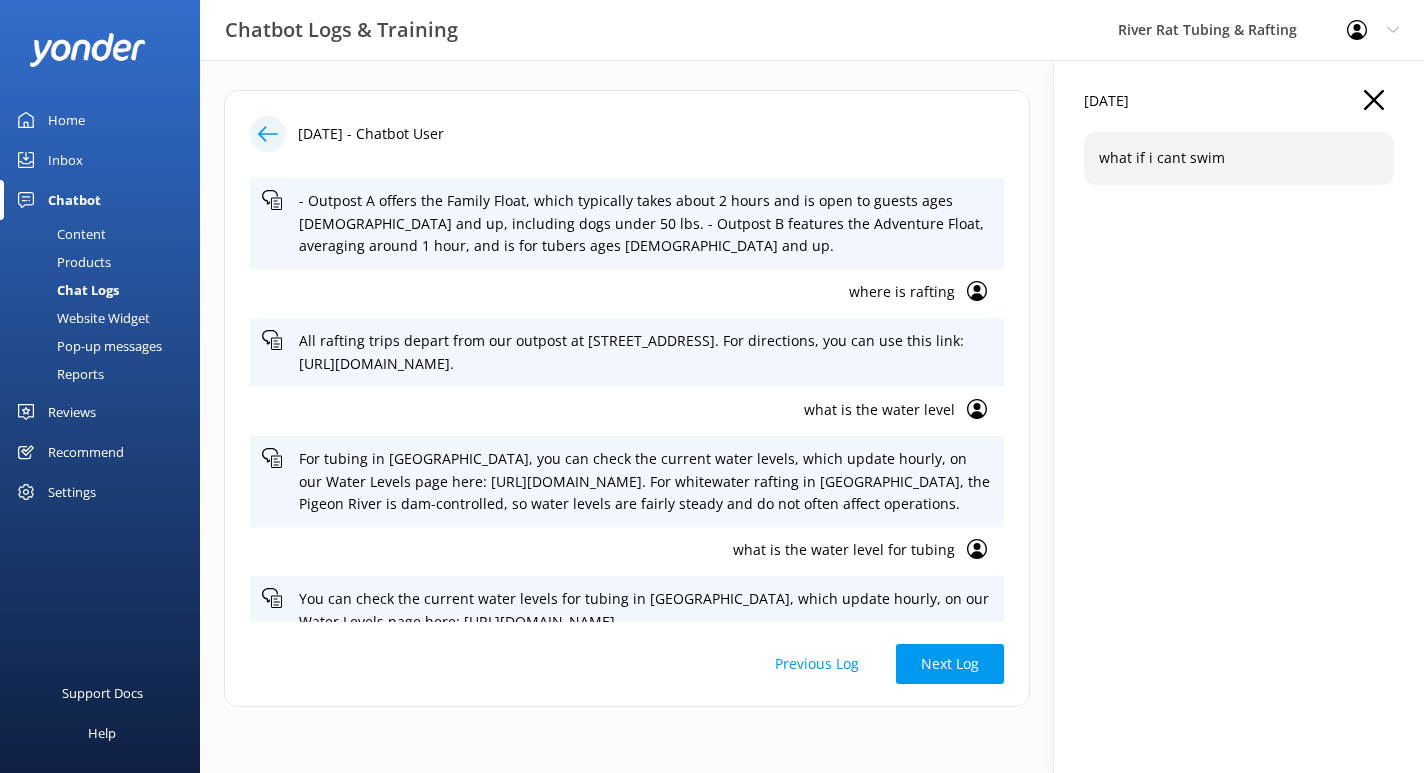 scroll, scrollTop: 1088, scrollLeft: 0, axis: vertical 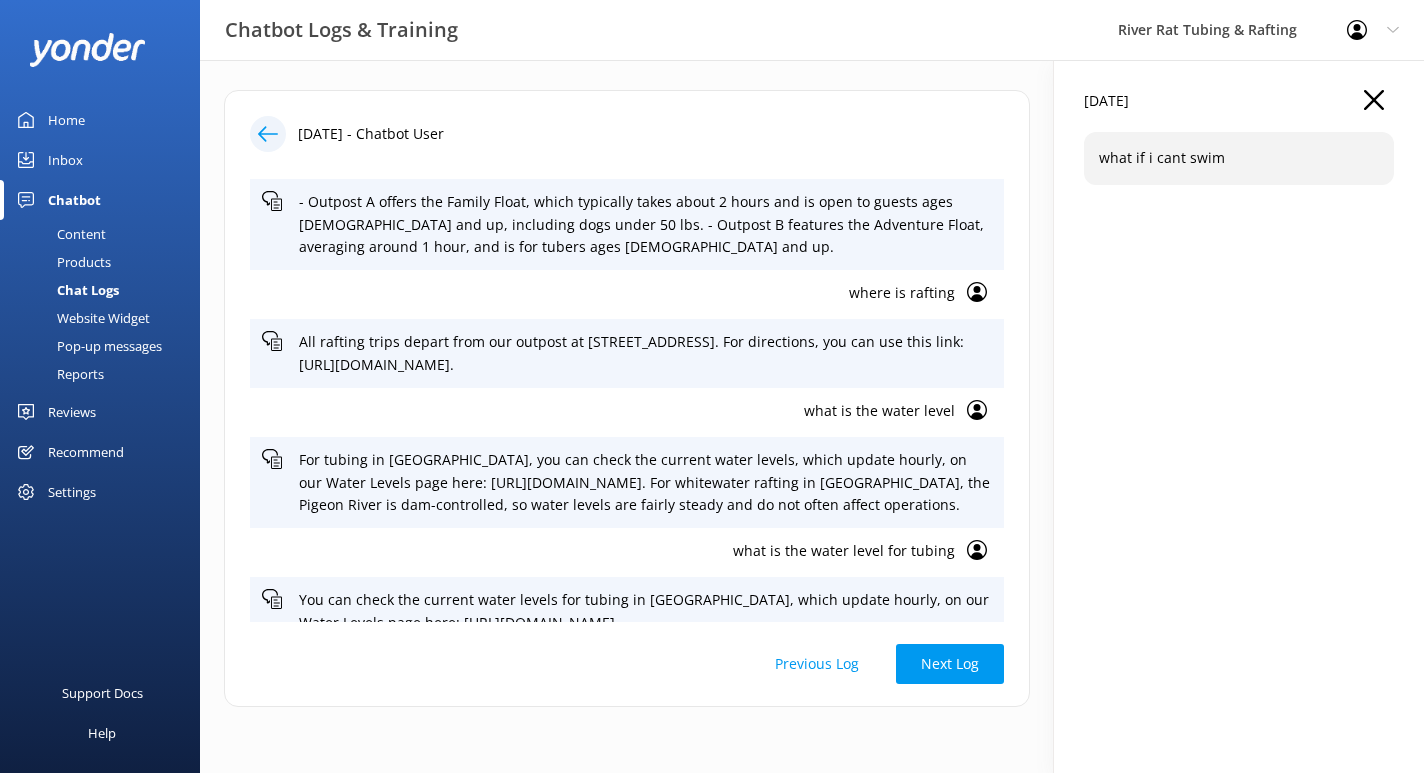 click on "where is rafting" at bounding box center [608, 293] 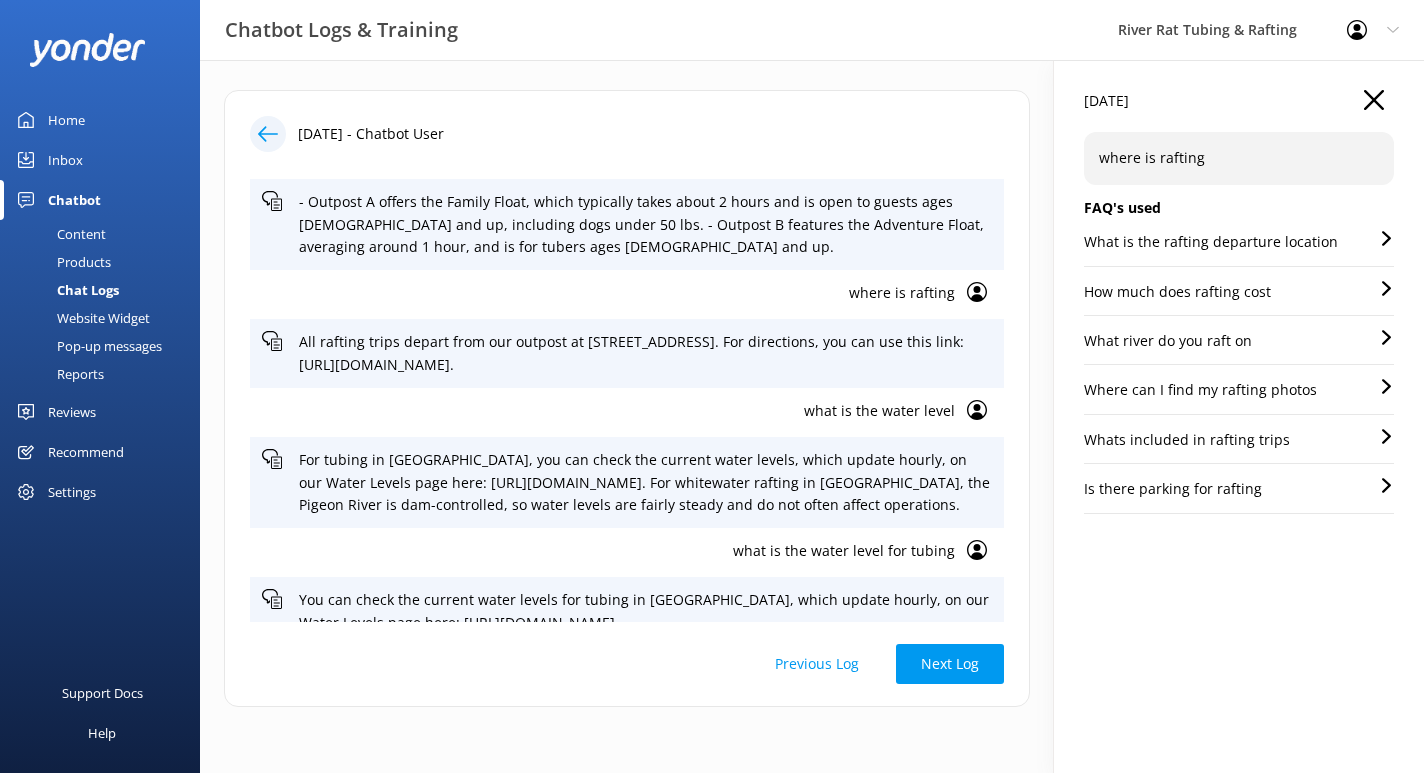 click on "What is the rafting departure location" at bounding box center [1211, 242] 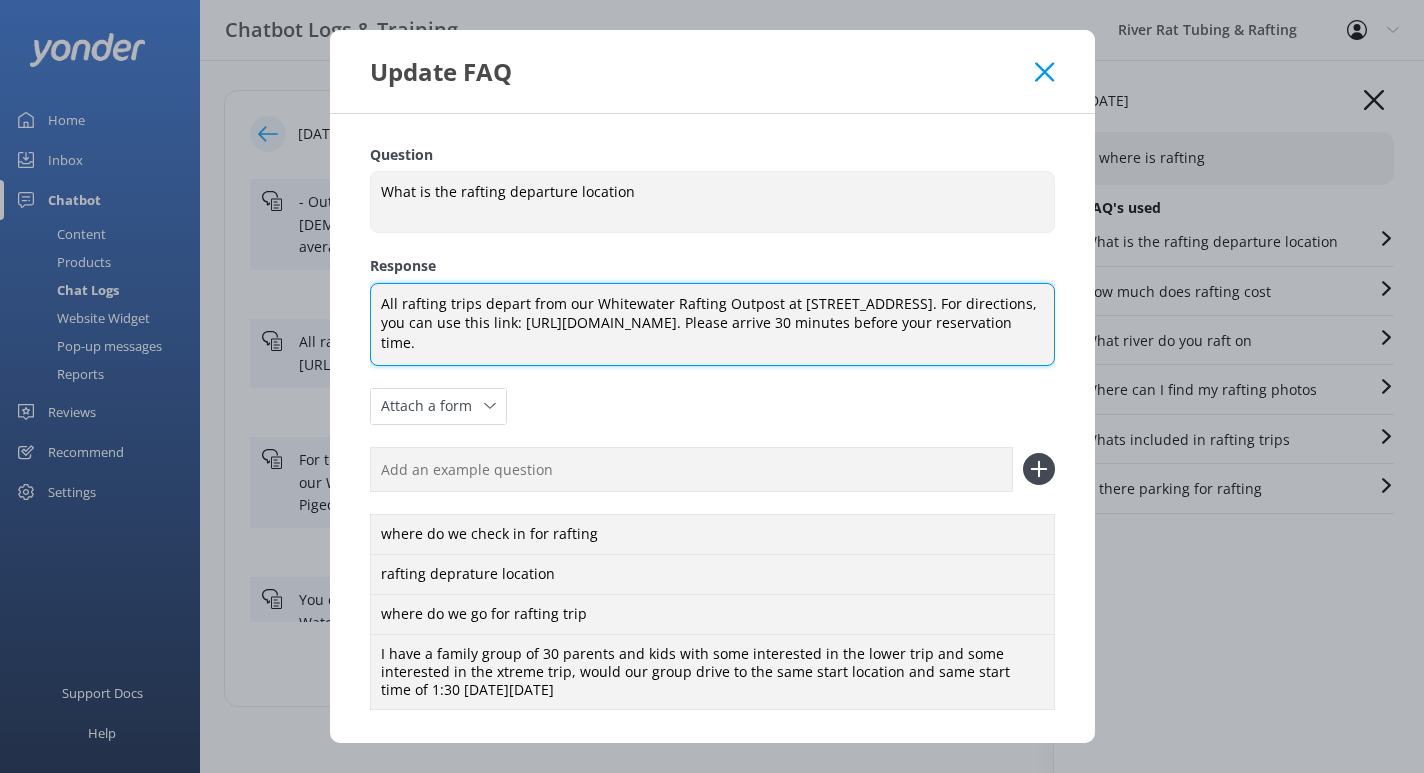 click on "All rafting trips depart from our Whitewater Rafting Outpost at [STREET_ADDRESS]. For directions, you can use this link: [URL][DOMAIN_NAME]. Please arrive 30 minutes before your reservation time." at bounding box center (712, 324) 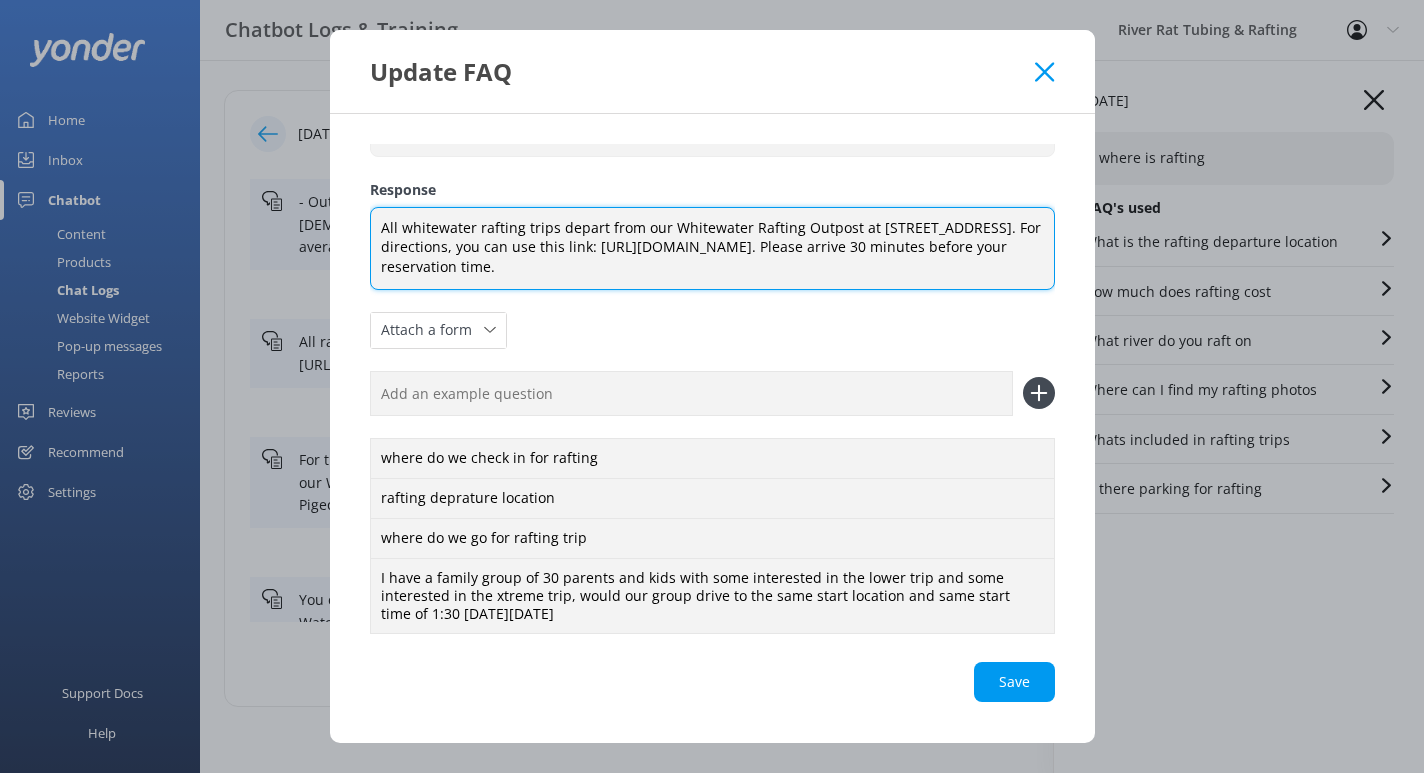 scroll, scrollTop: 80, scrollLeft: 0, axis: vertical 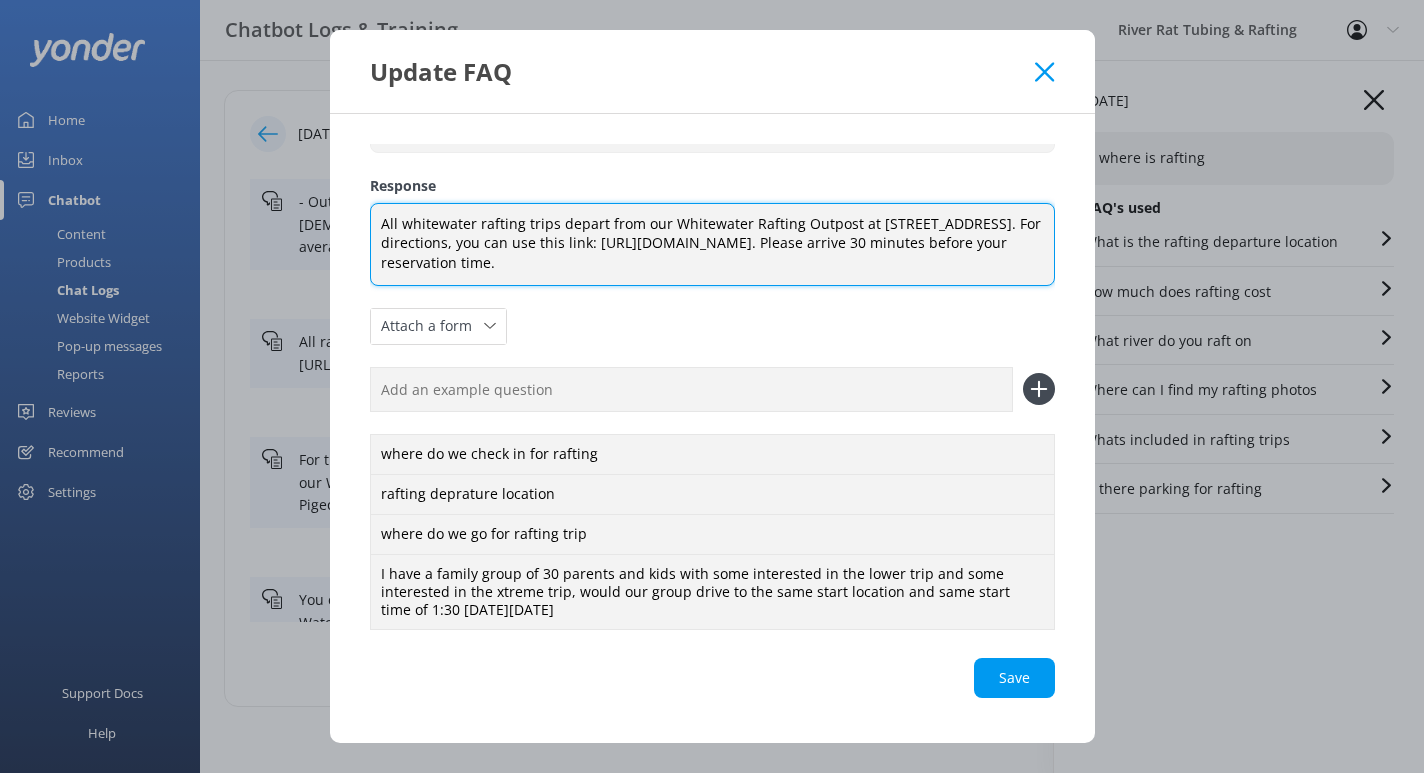 click on "Save" at bounding box center [712, 678] 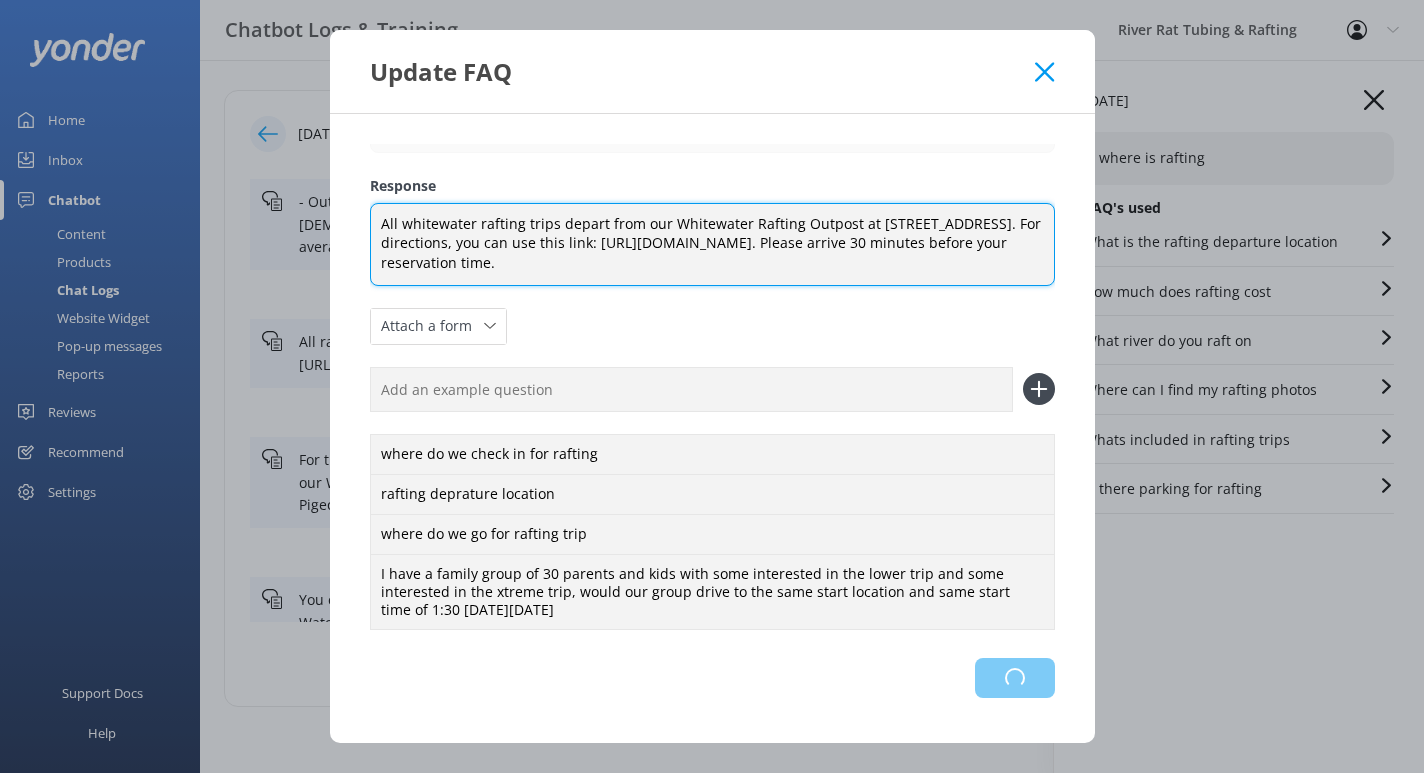 click on "Loading.." at bounding box center (712, 678) 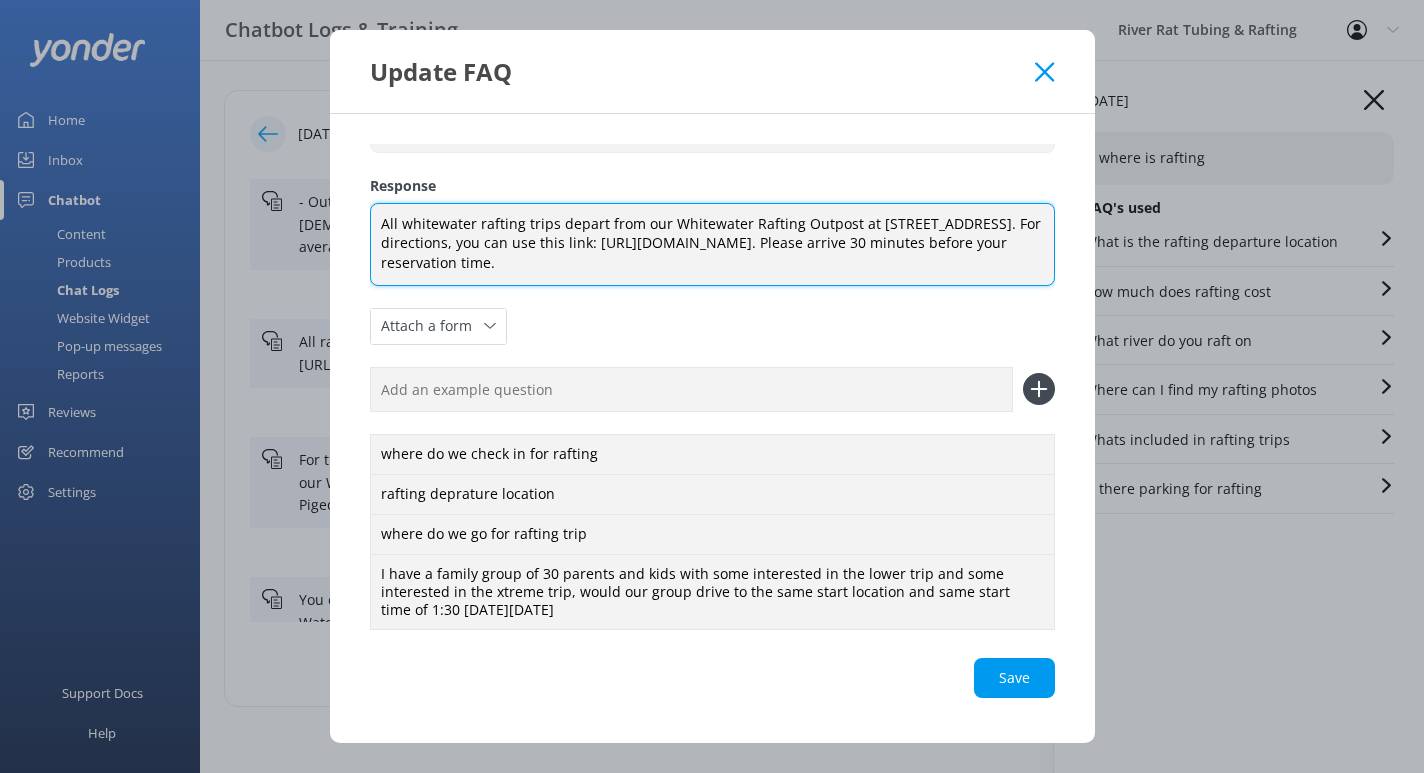 type on "All whitewater rafting trips depart from our Whitewater Rafting Outpost at [STREET_ADDRESS]. For directions, you can use this link: [URL][DOMAIN_NAME]. Please arrive 30 minutes before your reservation time." 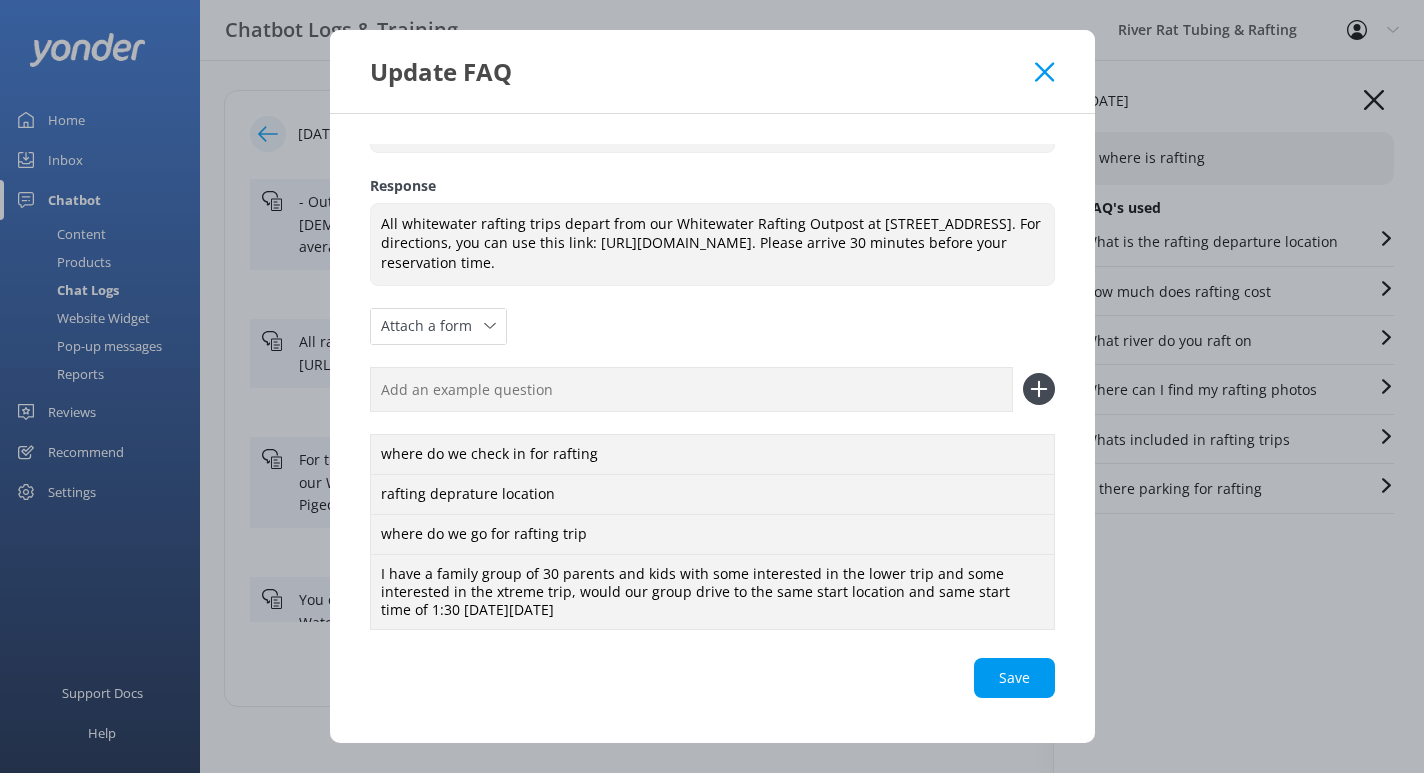 click 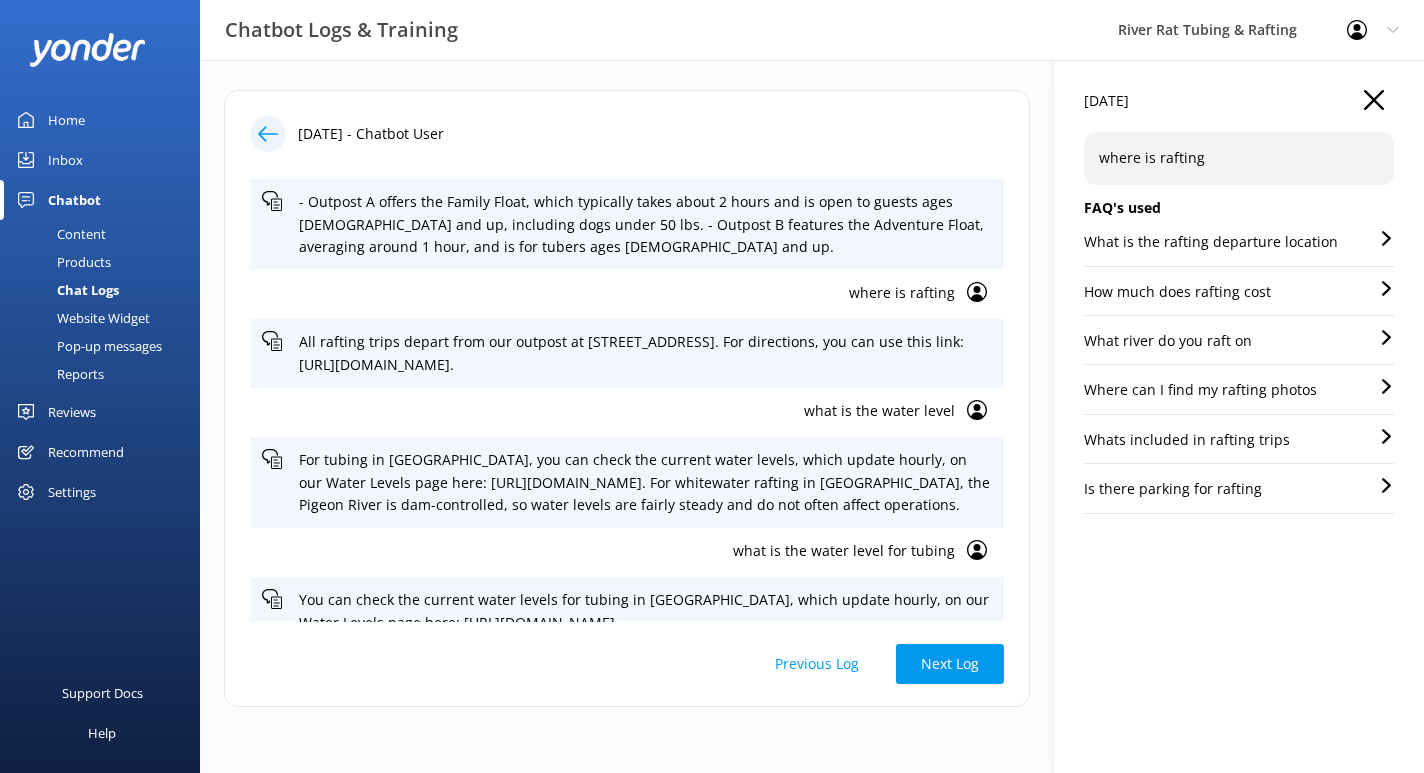 click on "Is there parking for rafting" at bounding box center [1173, 489] 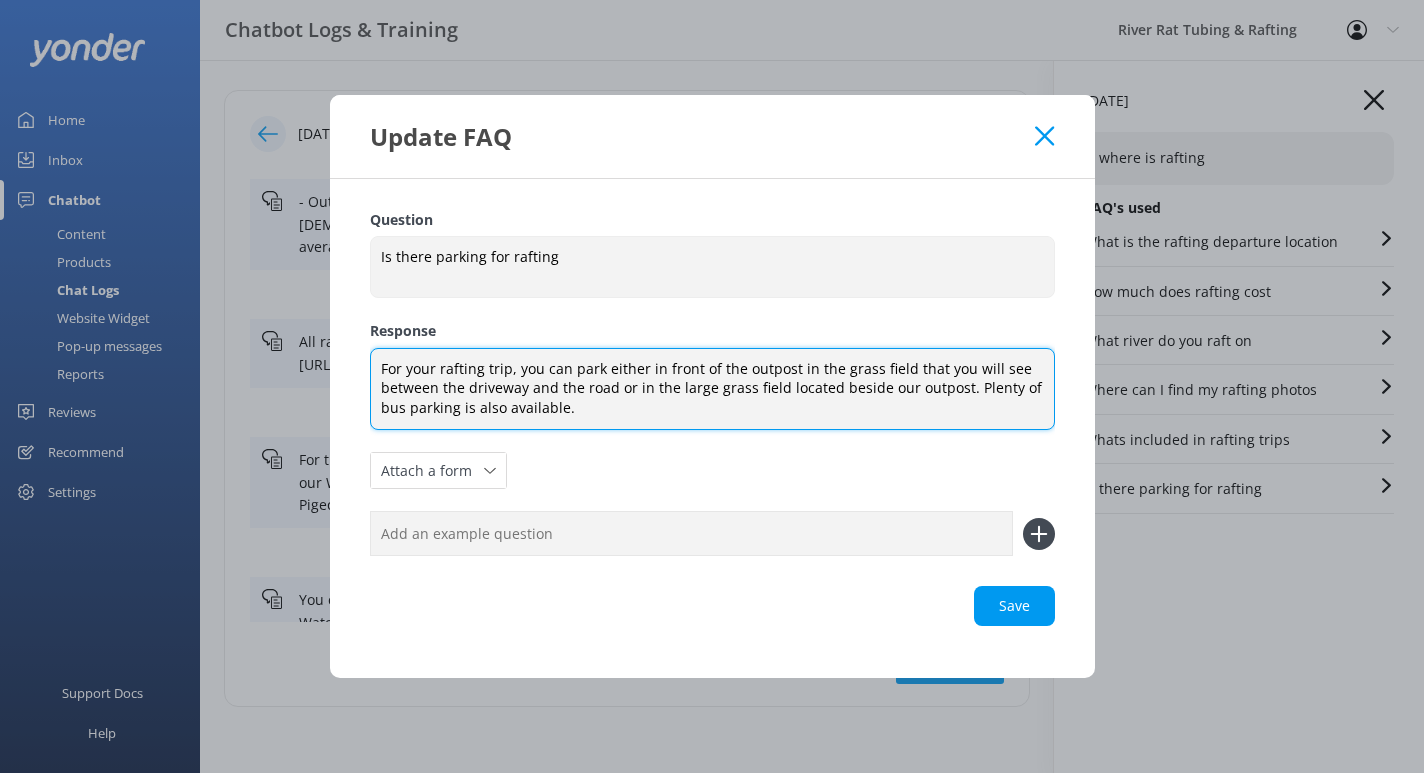 click on "For your rafting trip, you can park either in front of the outpost in the grass field that you will see between the driveway and the road or in the large grass field located beside our outpost. Plenty of bus parking is also available." at bounding box center [712, 389] 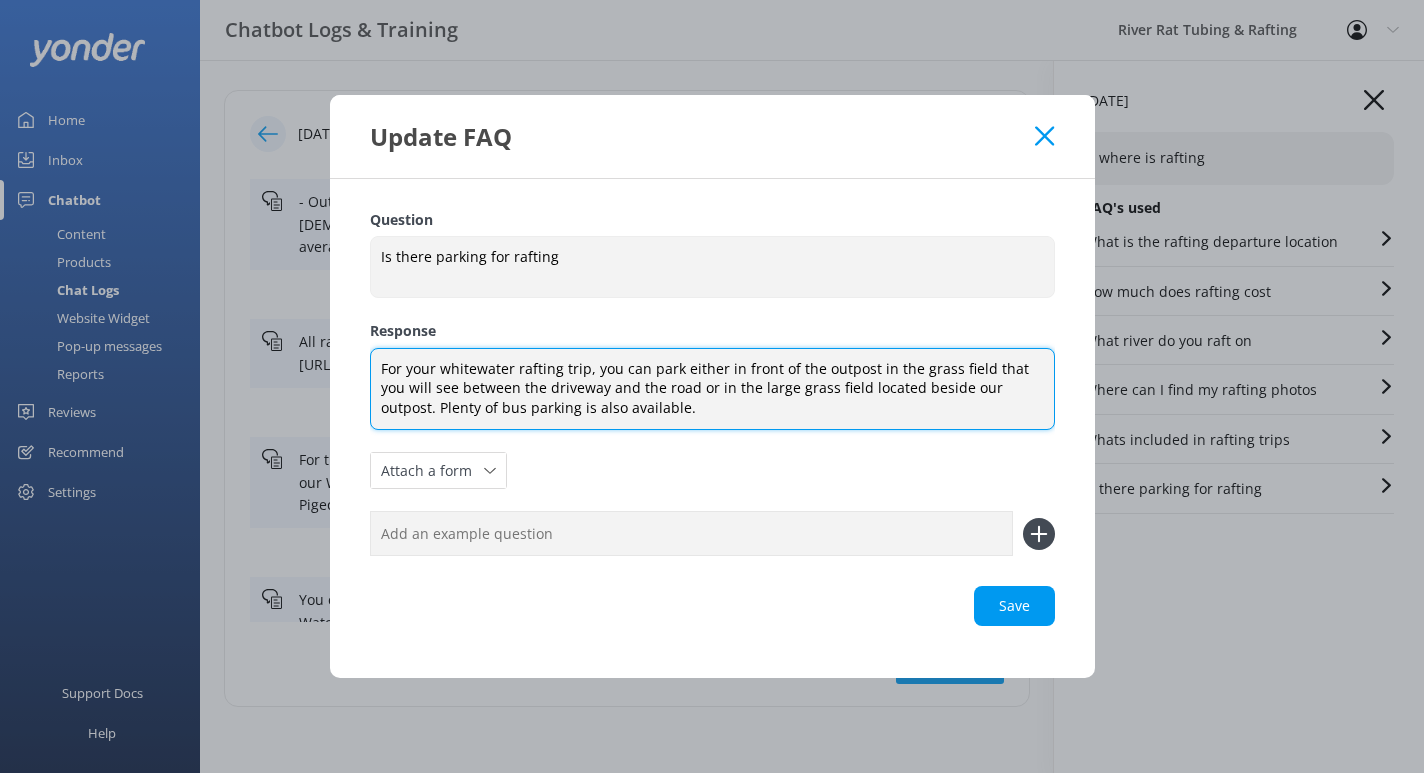 click on "Save" at bounding box center (712, 606) 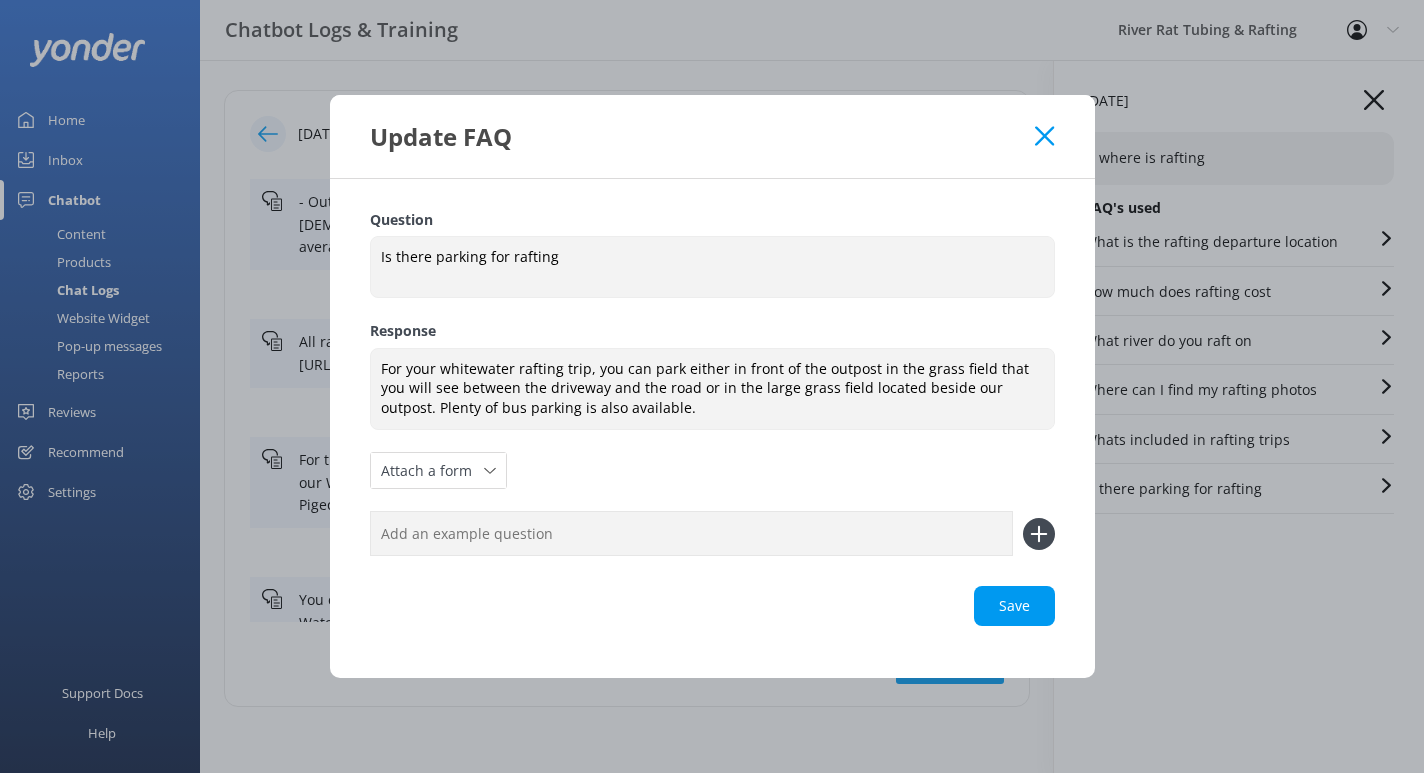 click 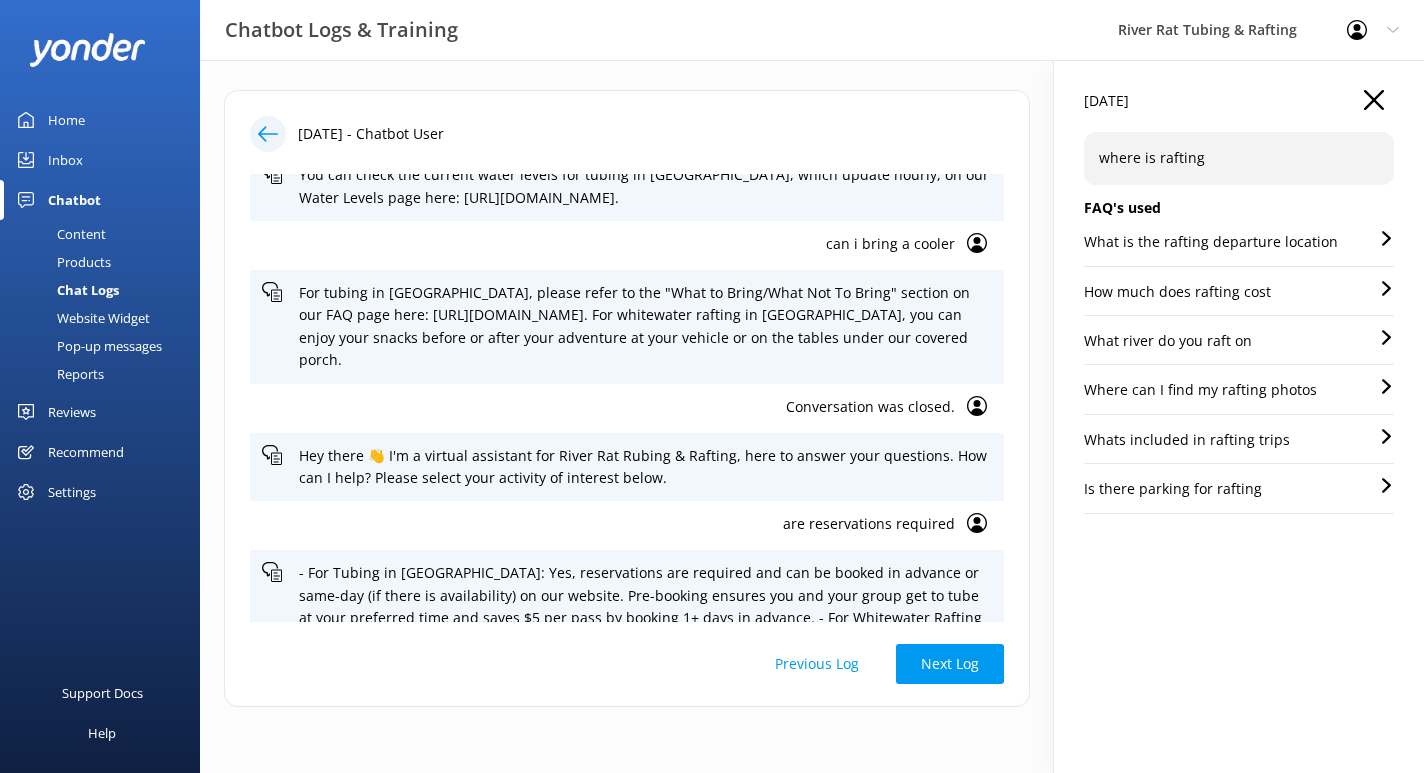 scroll, scrollTop: 1515, scrollLeft: 0, axis: vertical 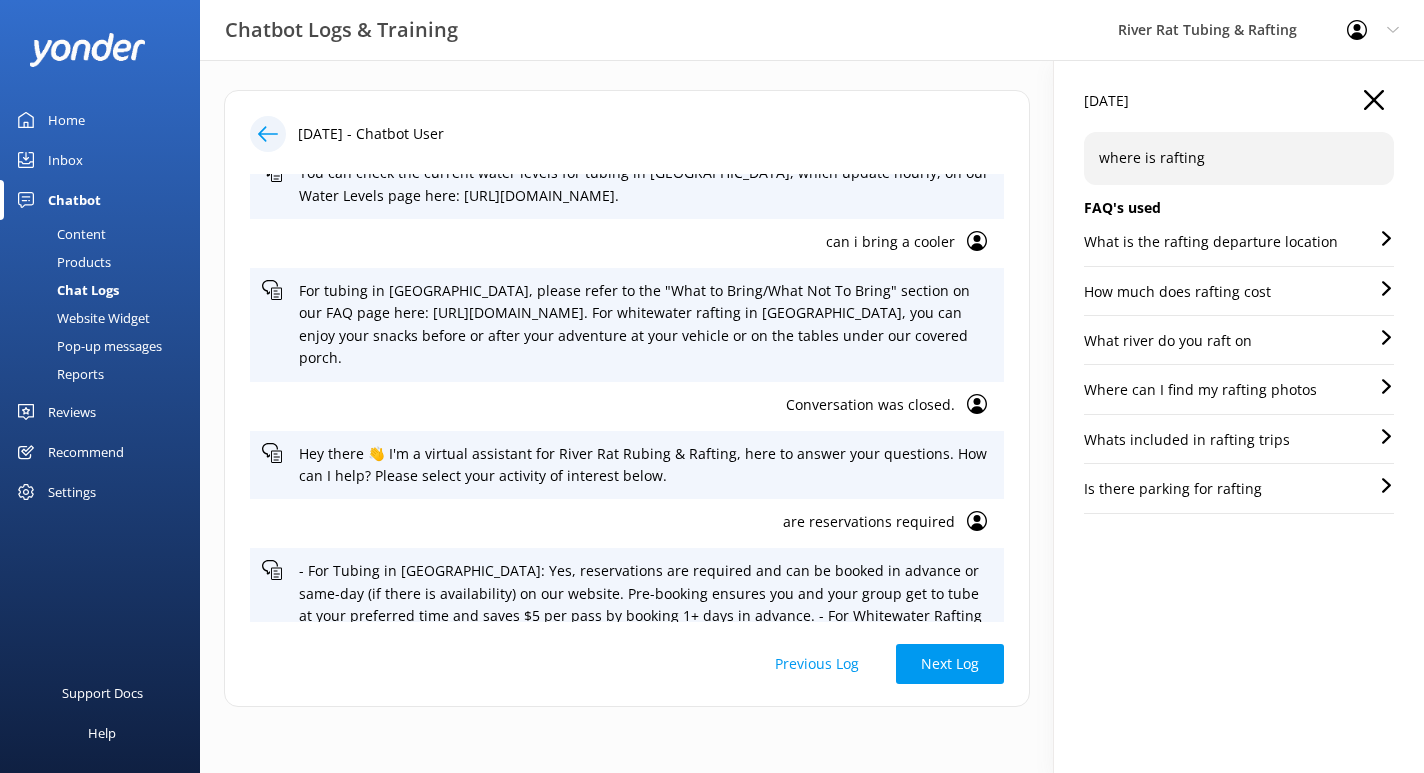 click 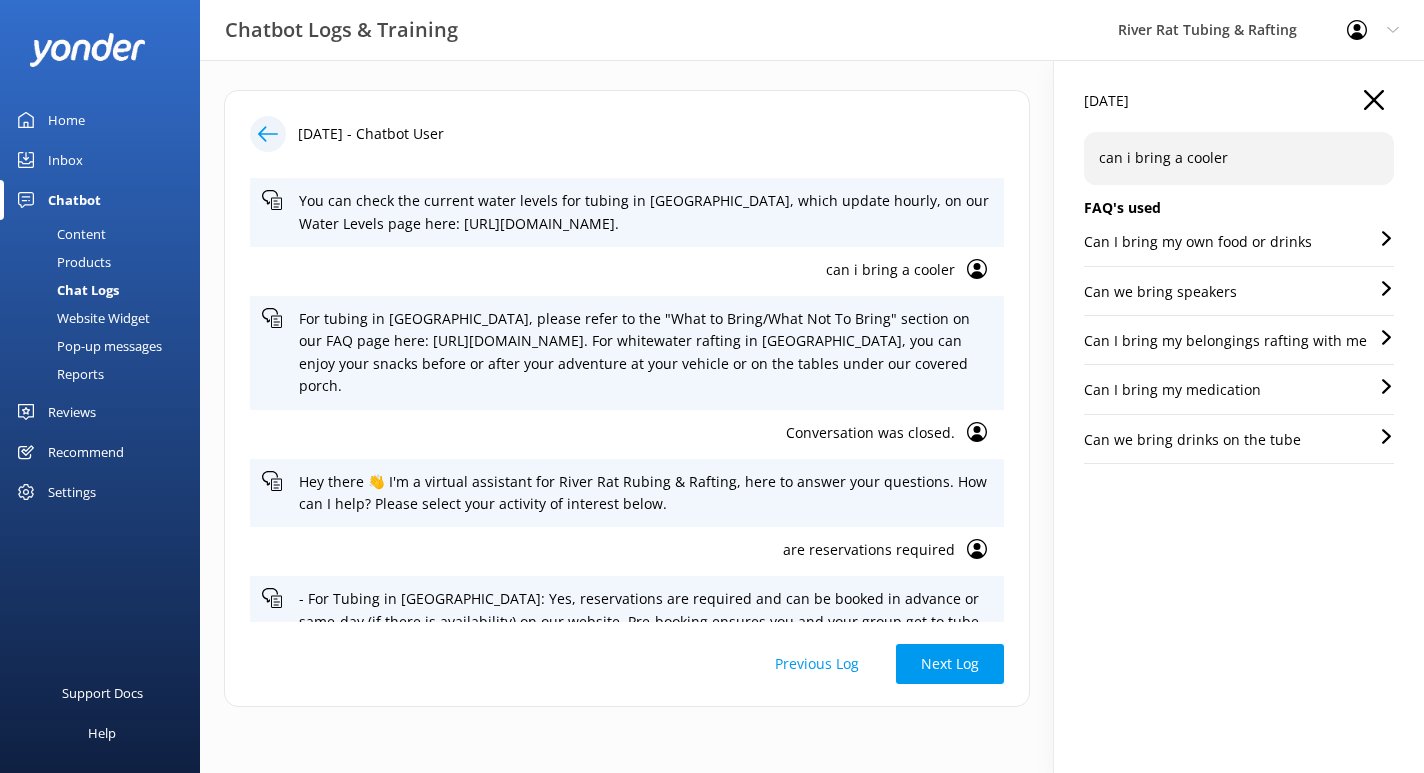 scroll, scrollTop: 1496, scrollLeft: 0, axis: vertical 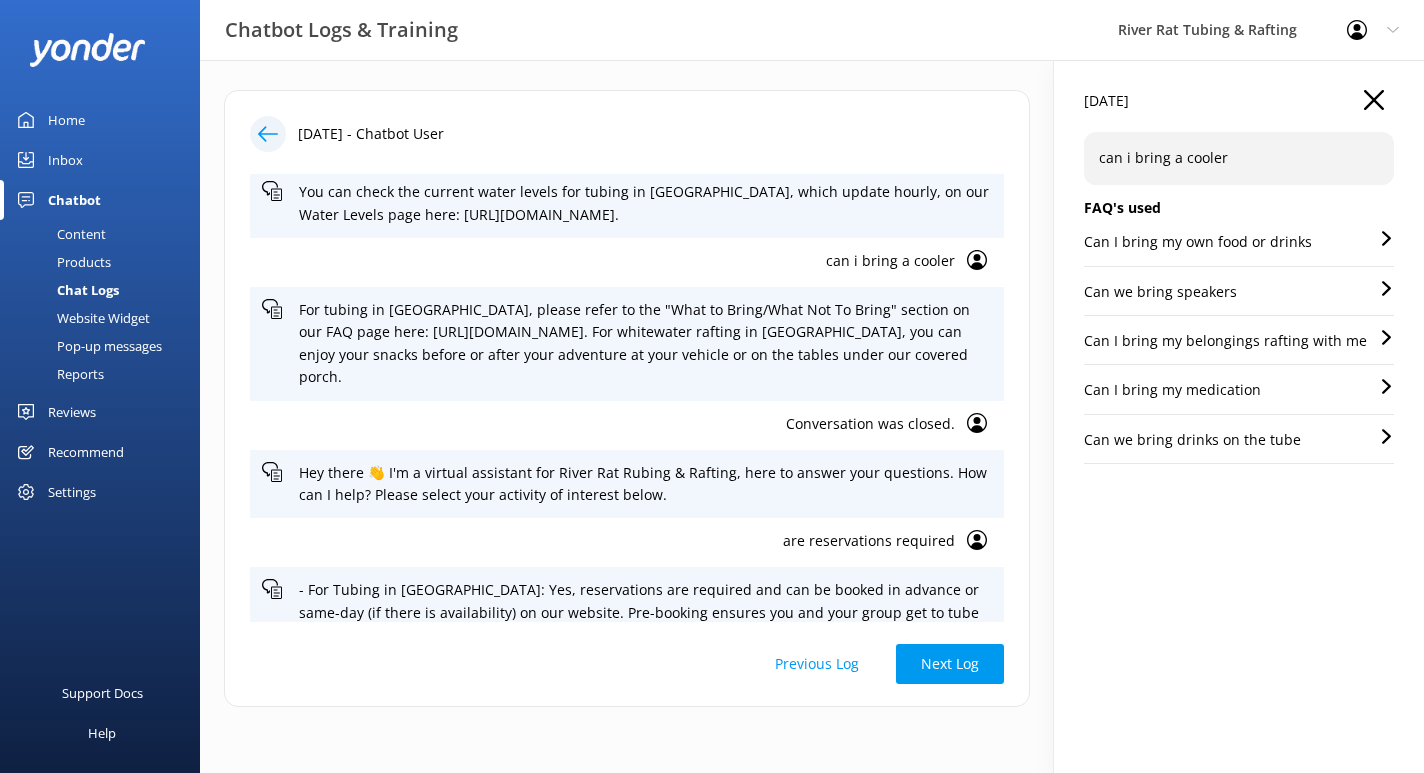 click on "Can we bring drinks on the tube" at bounding box center (1192, 440) 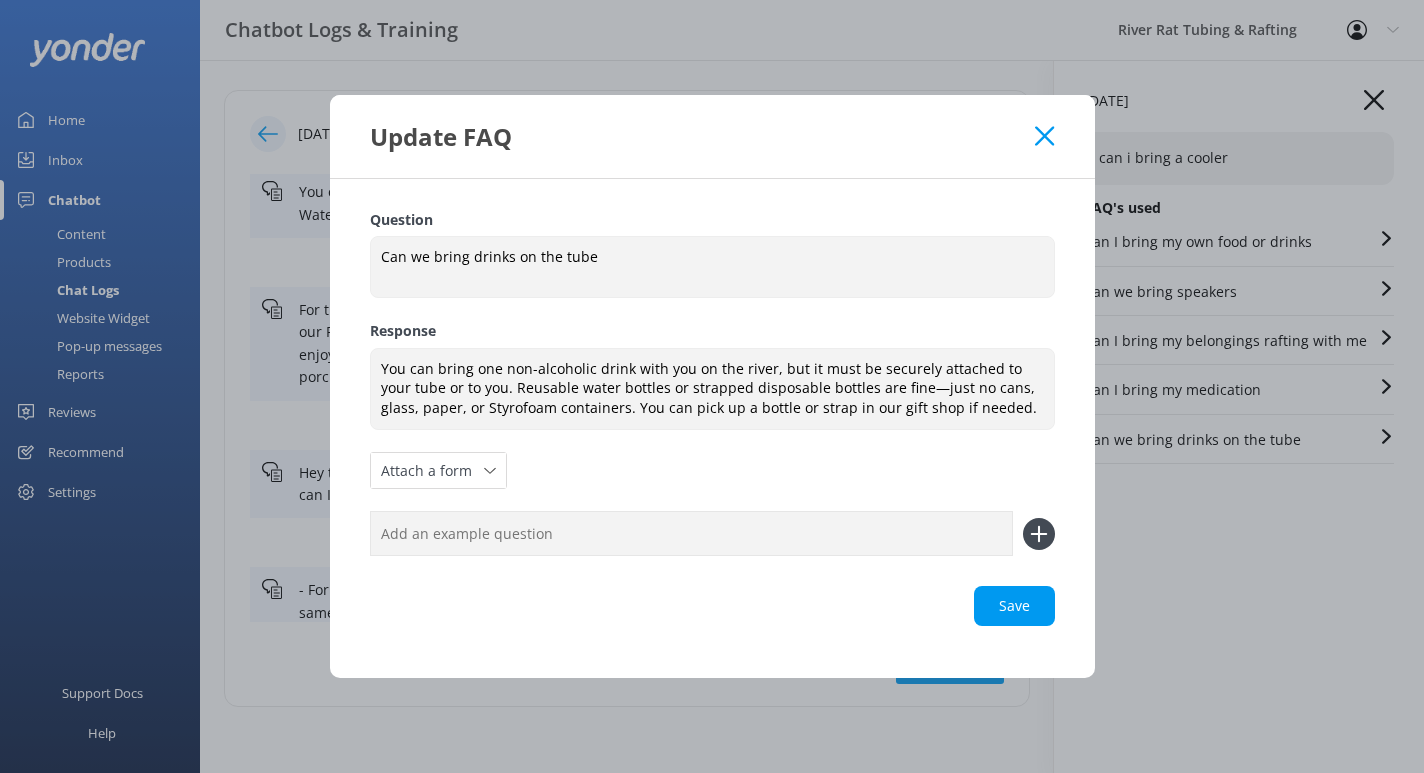 click 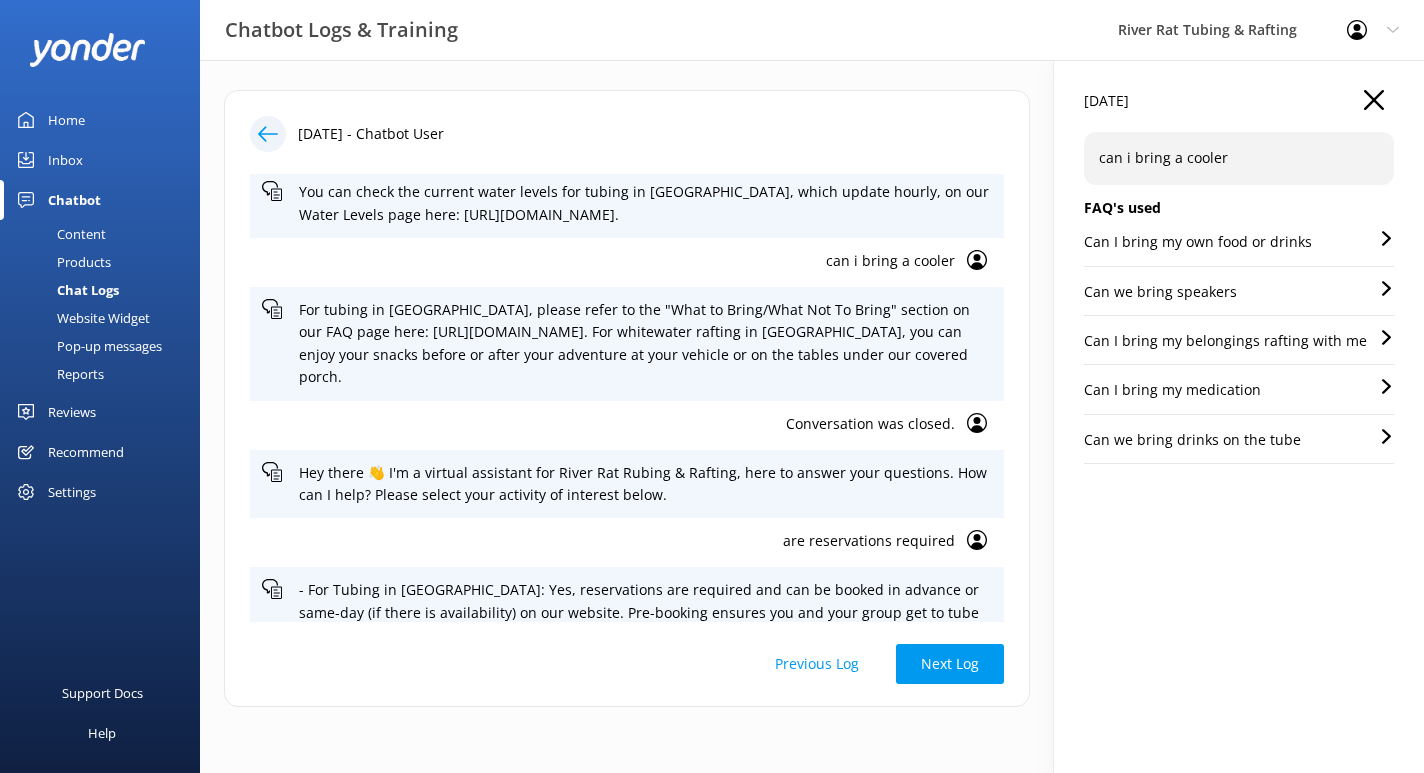 click on "Inbox" at bounding box center [65, 160] 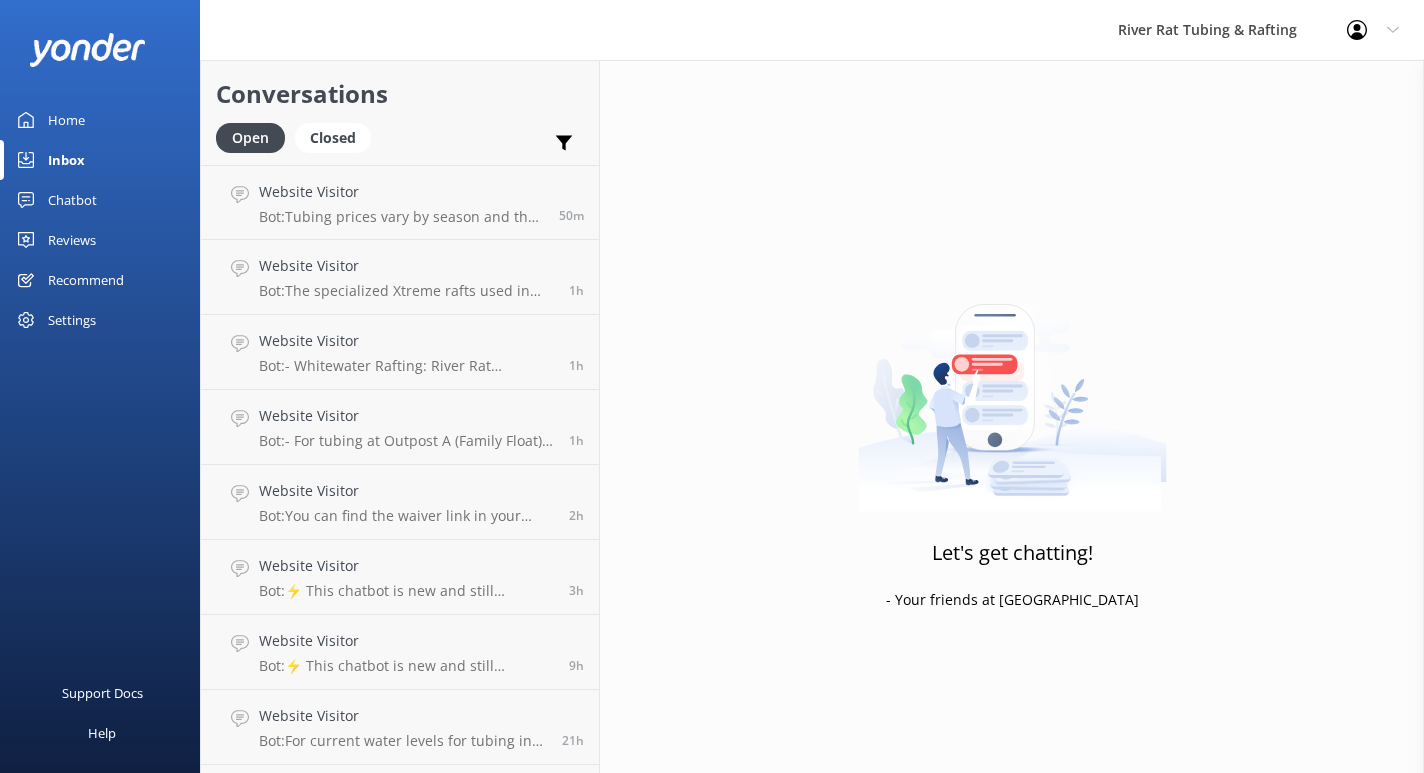 click on "Chatbot" at bounding box center (72, 200) 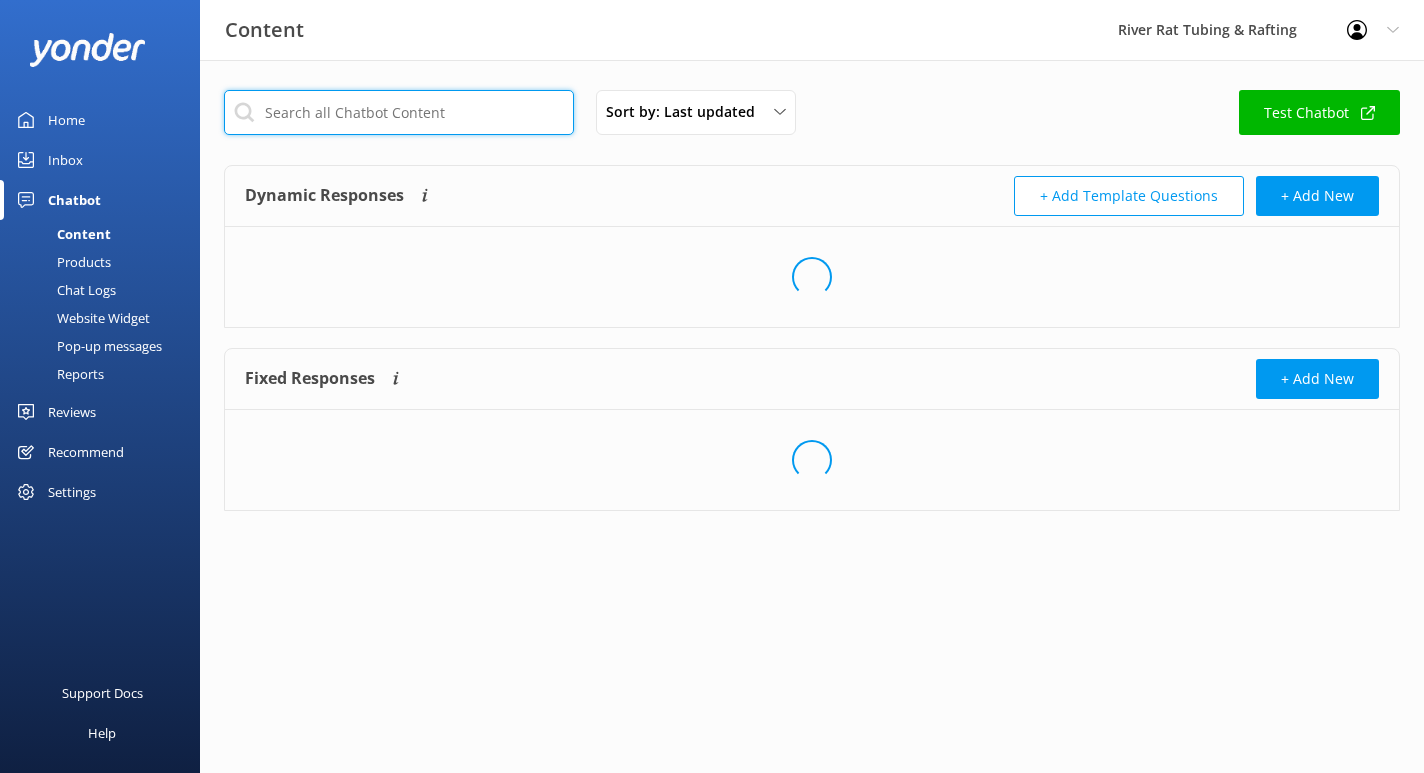 click at bounding box center [399, 112] 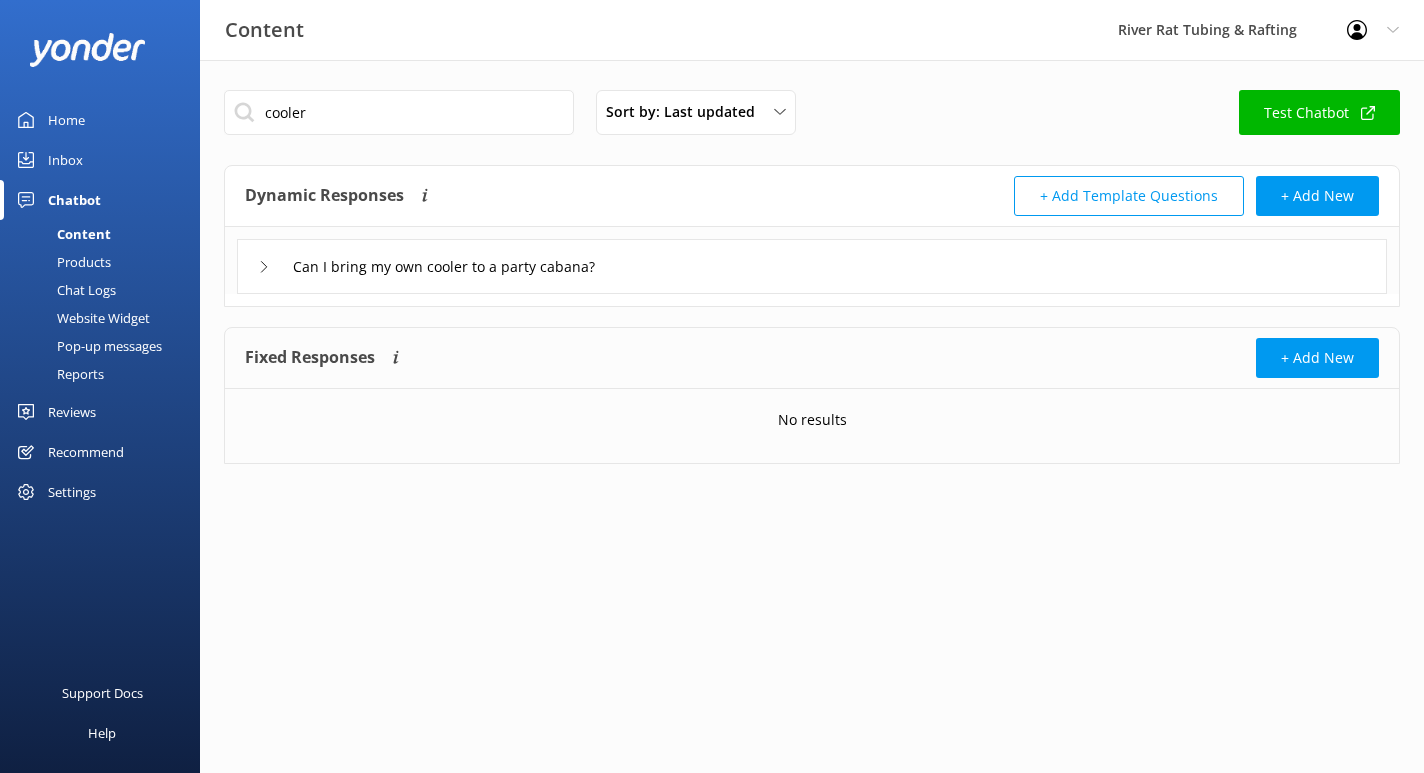 click 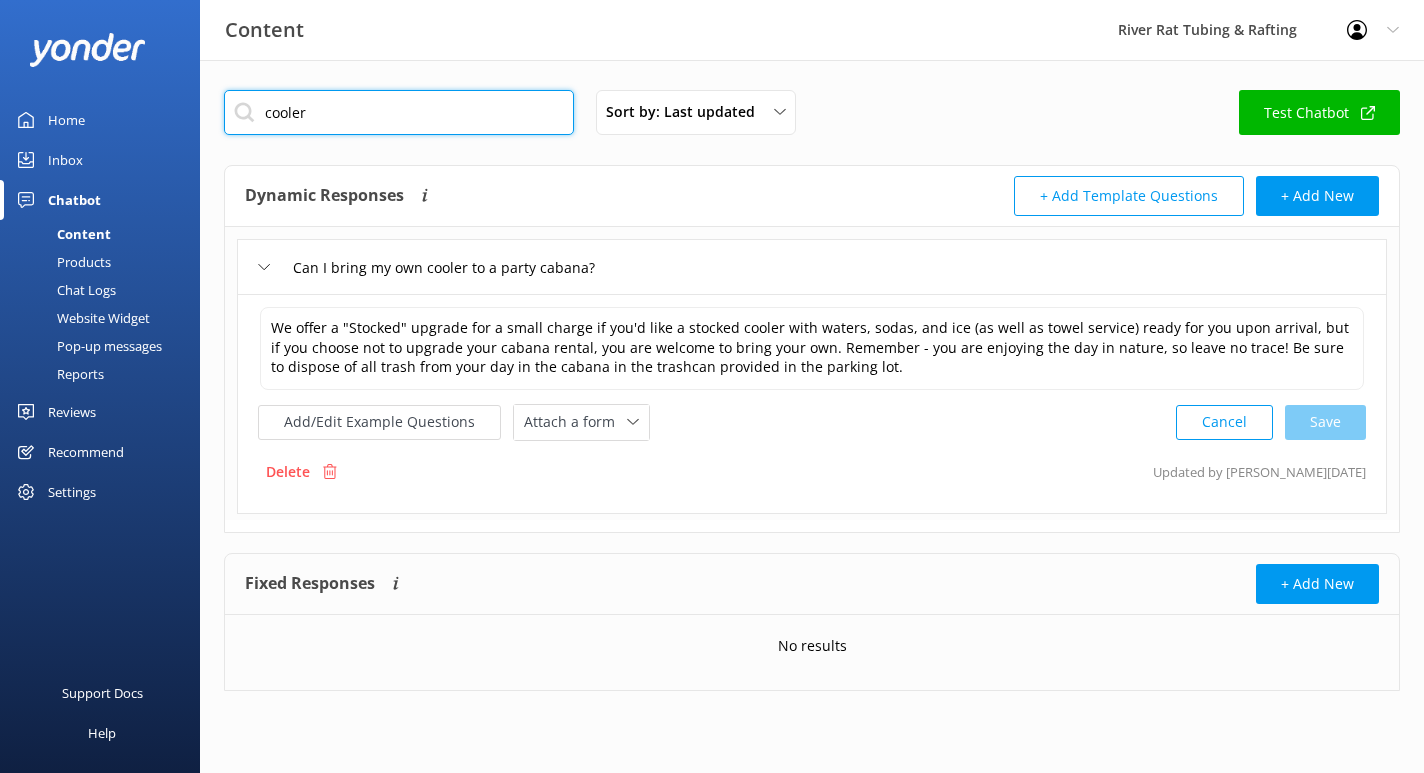 click on "cooler" at bounding box center [399, 112] 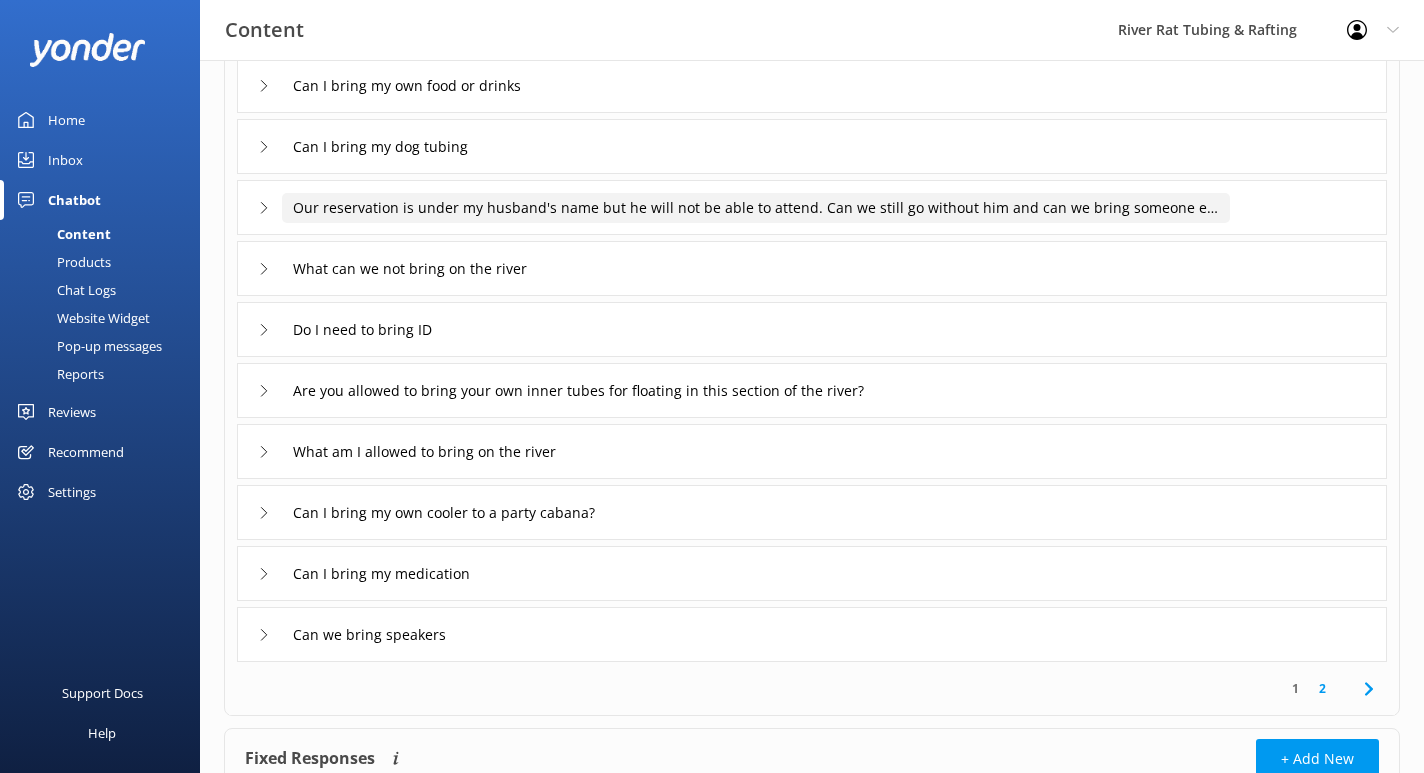 scroll, scrollTop: 185, scrollLeft: 0, axis: vertical 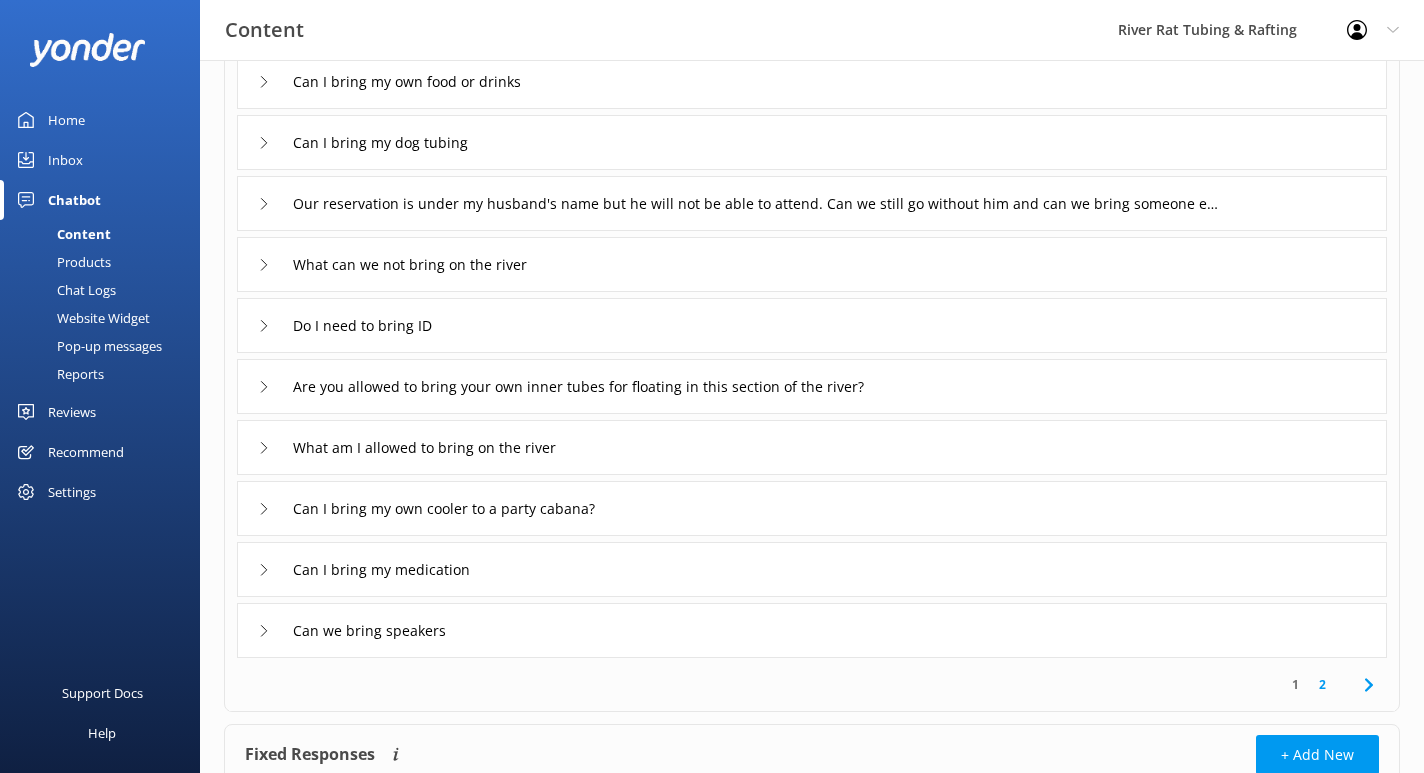 type on "bring" 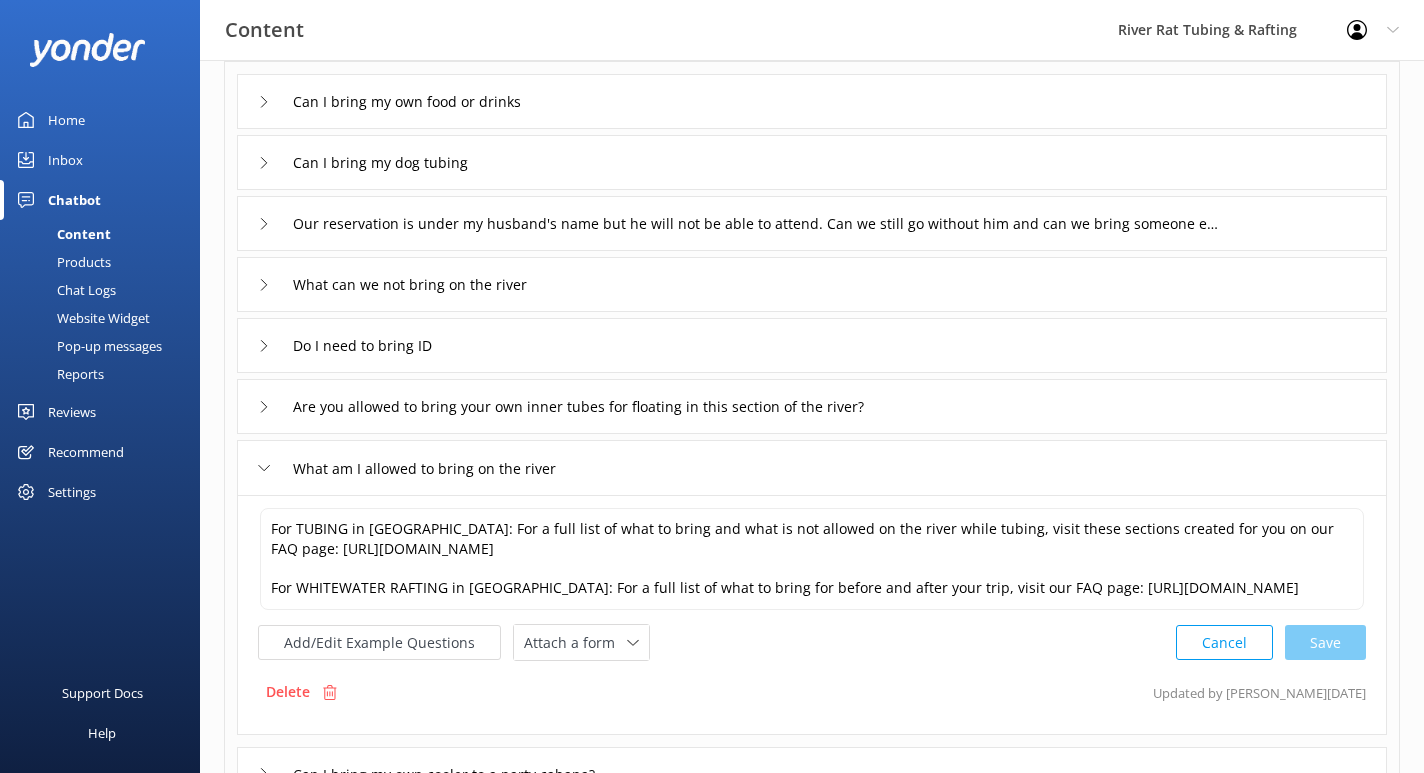 scroll, scrollTop: 156, scrollLeft: 0, axis: vertical 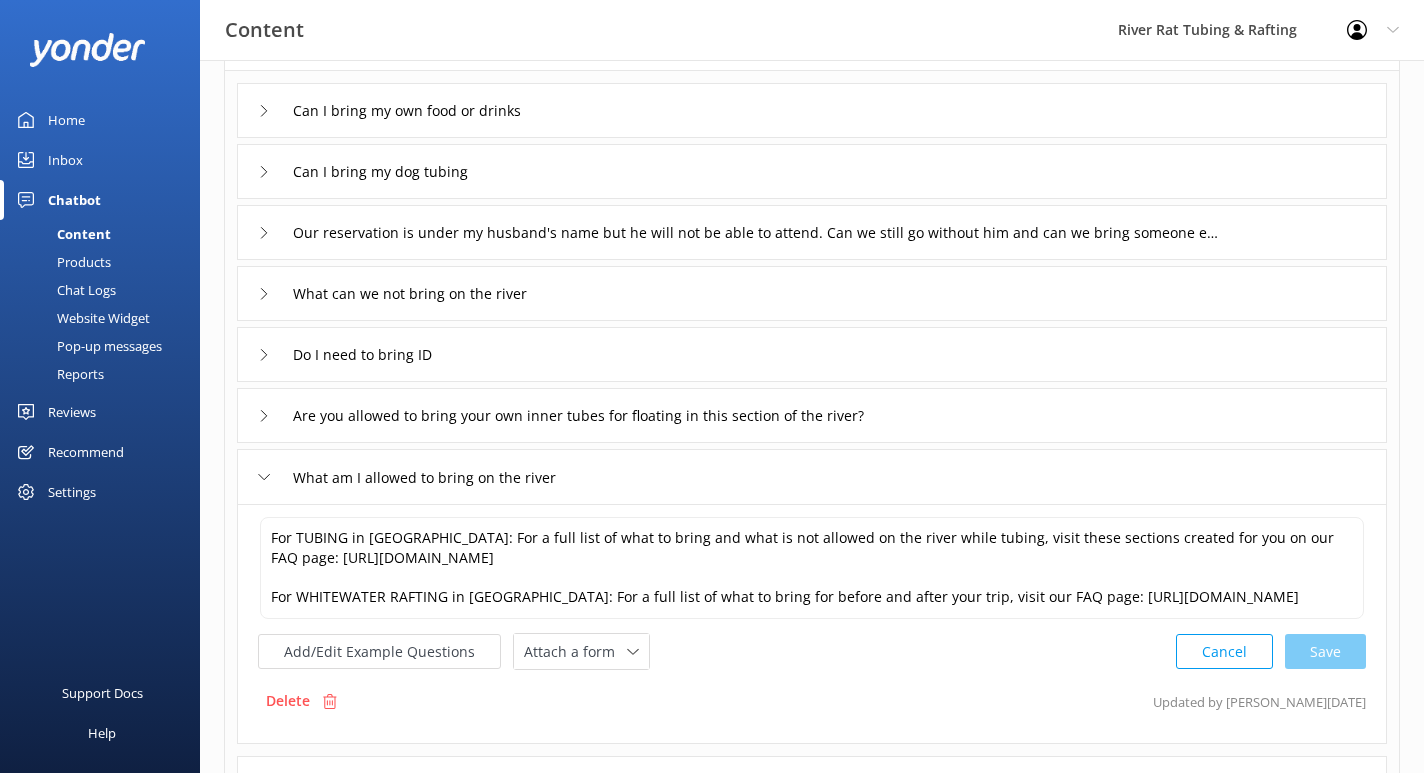 click 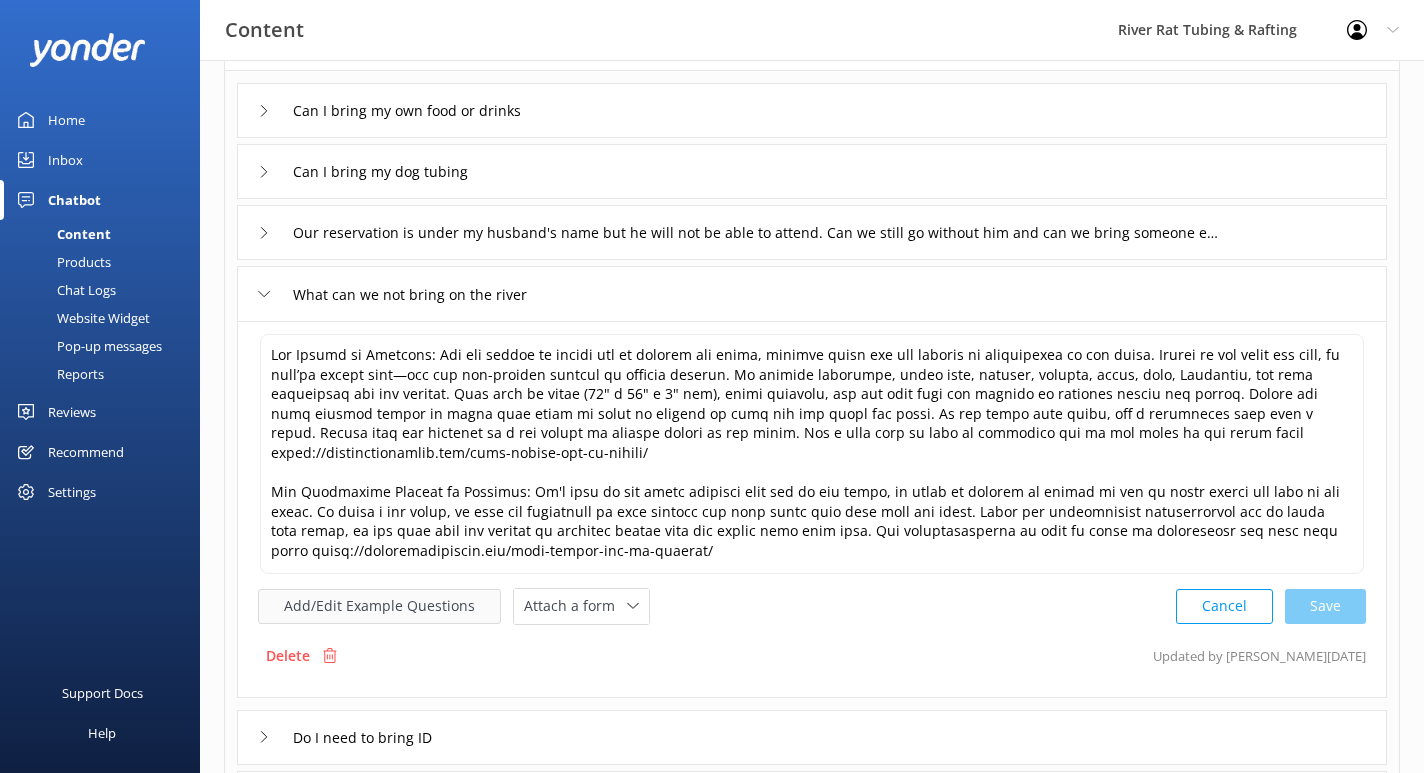 click on "Add/Edit Example Questions" at bounding box center [379, 606] 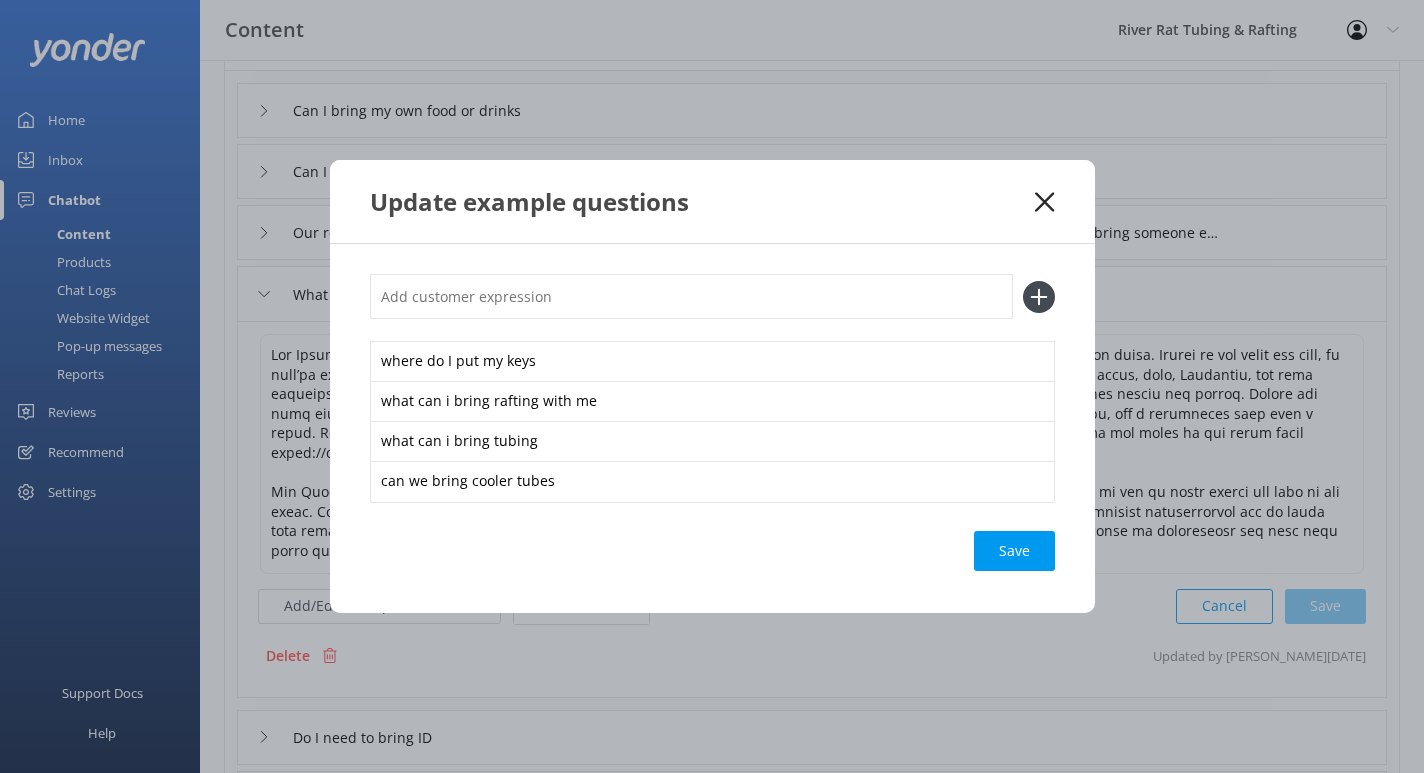 click at bounding box center [691, 296] 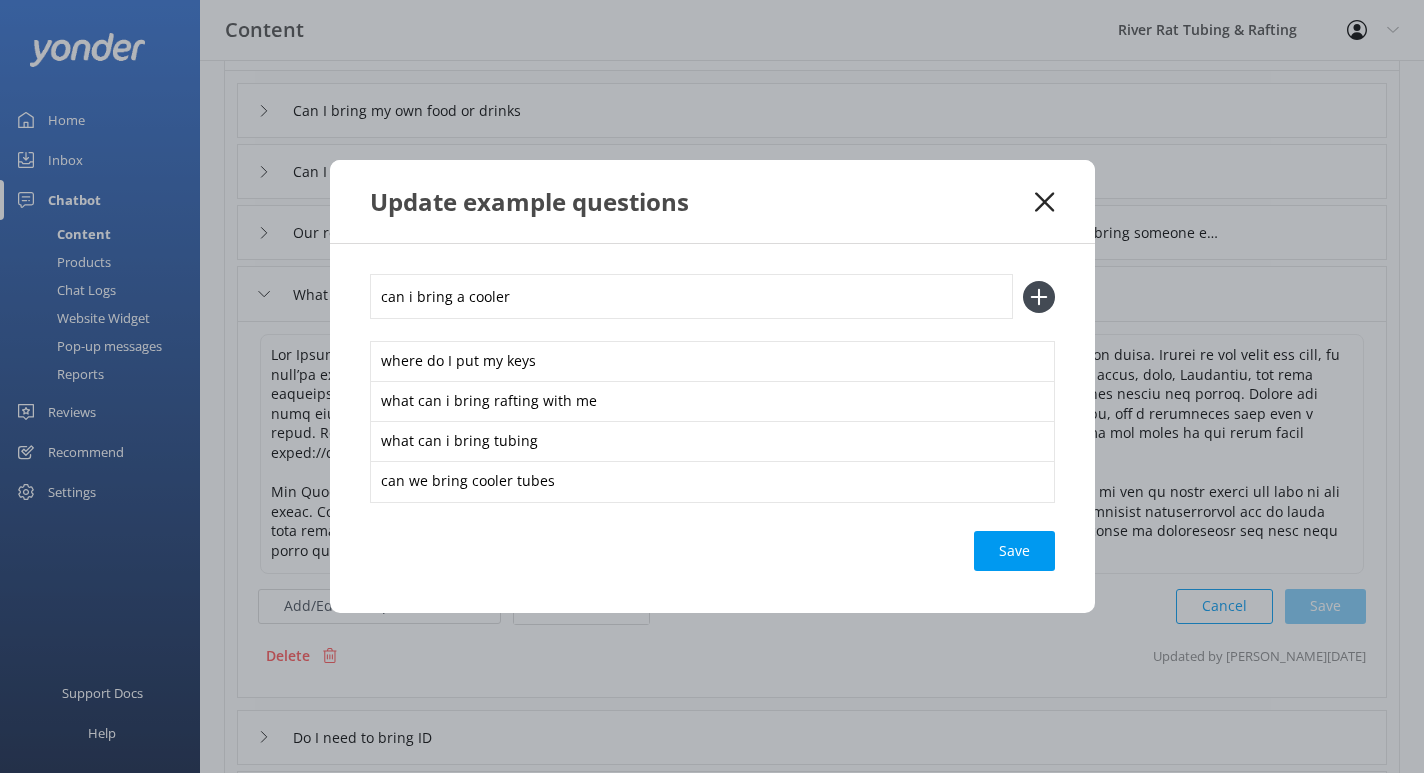 type on "can i bring a cooler" 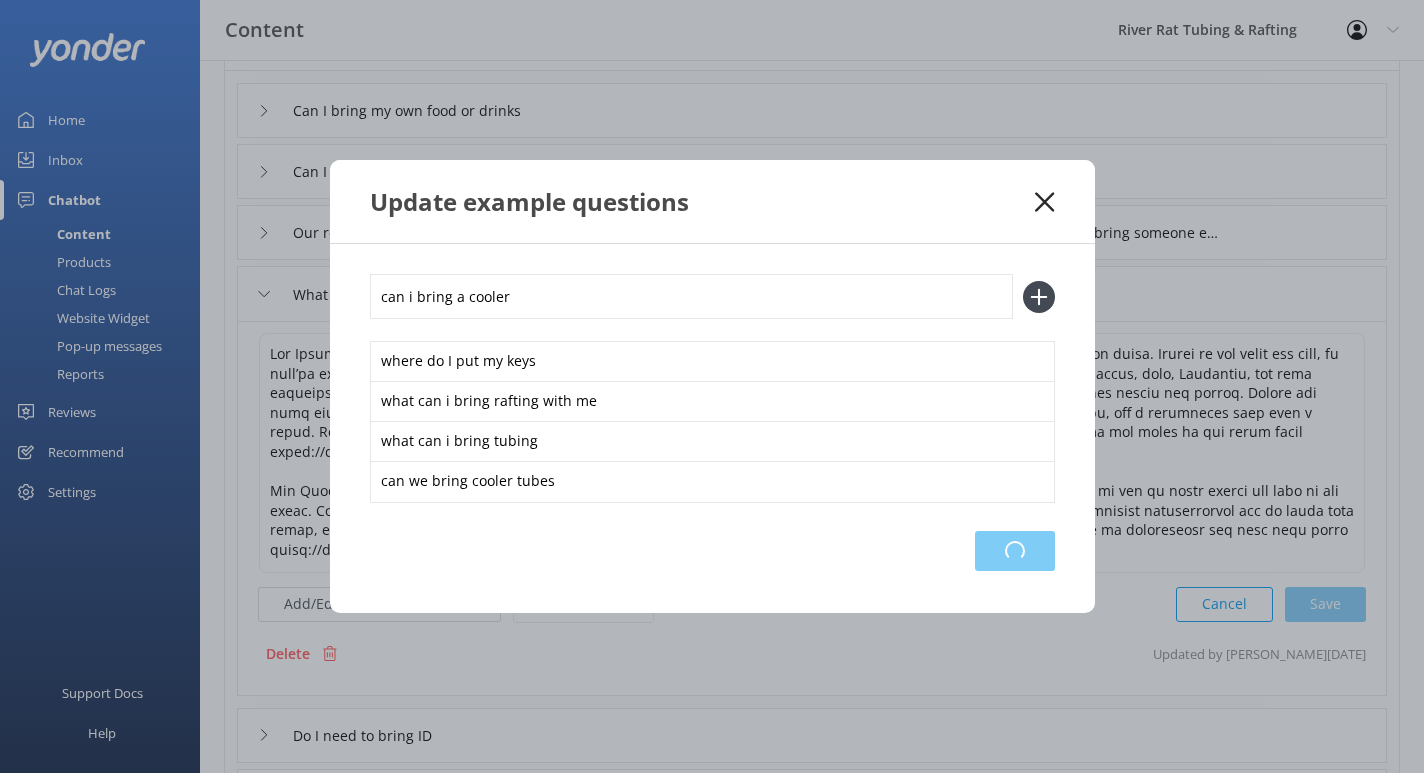 click on "Loading.." at bounding box center (1015, 551) 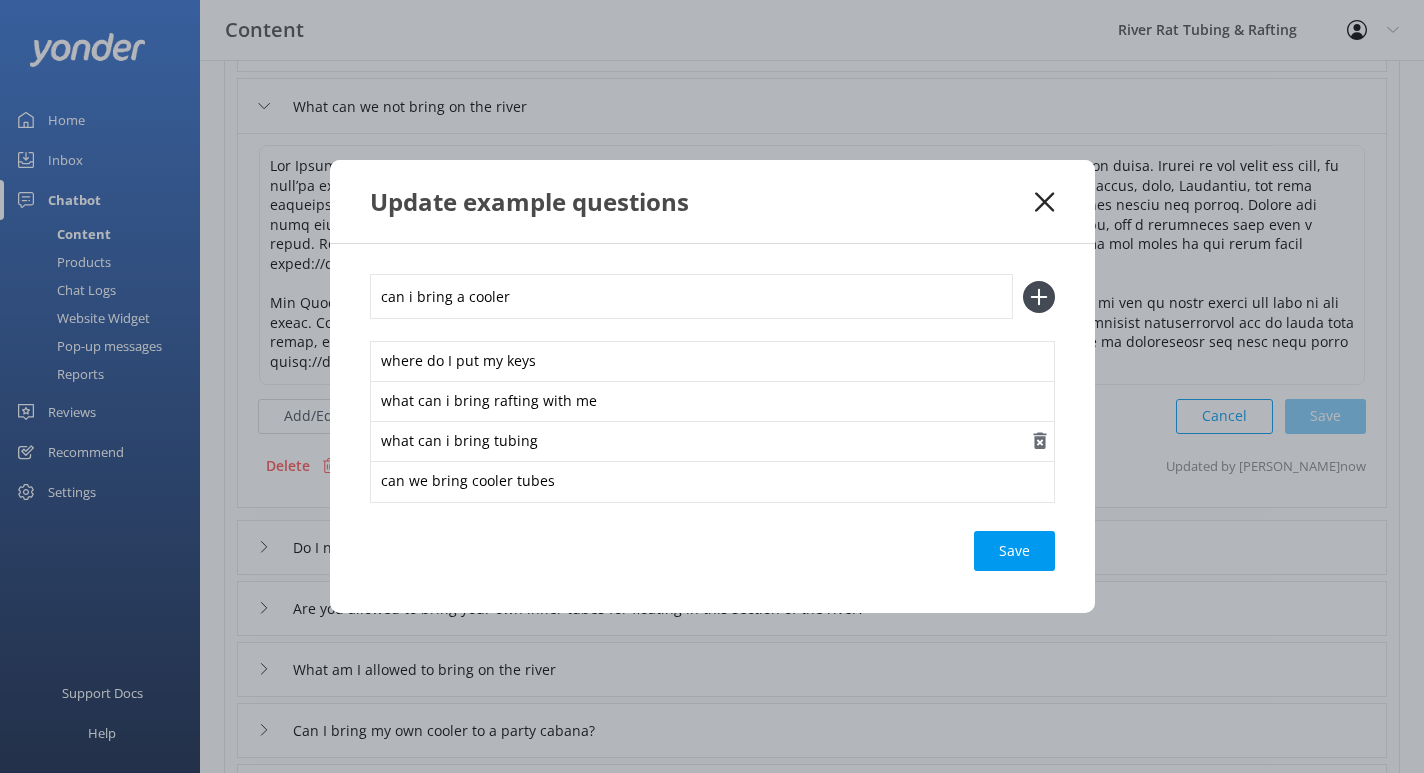scroll, scrollTop: 330, scrollLeft: 0, axis: vertical 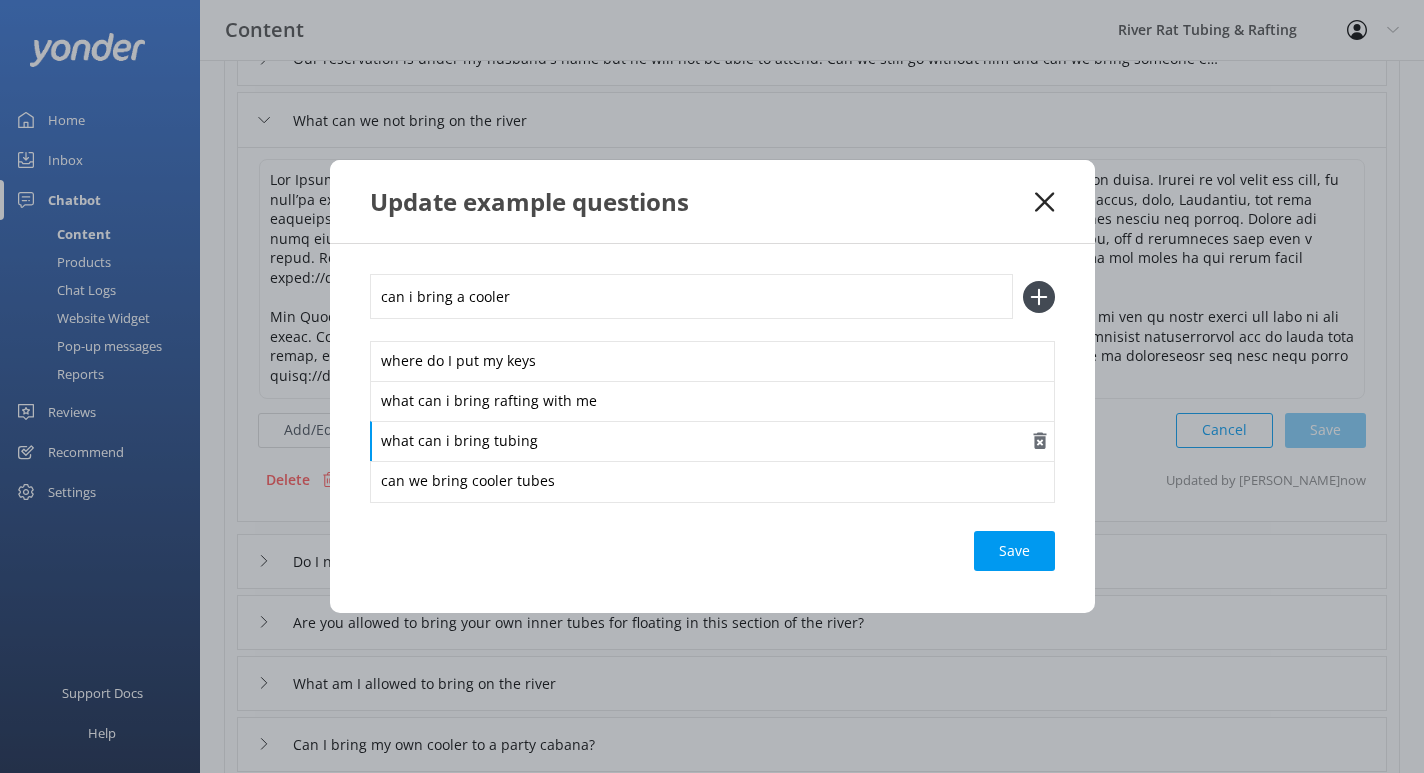 click on "what can i bring tubing" at bounding box center [712, 442] 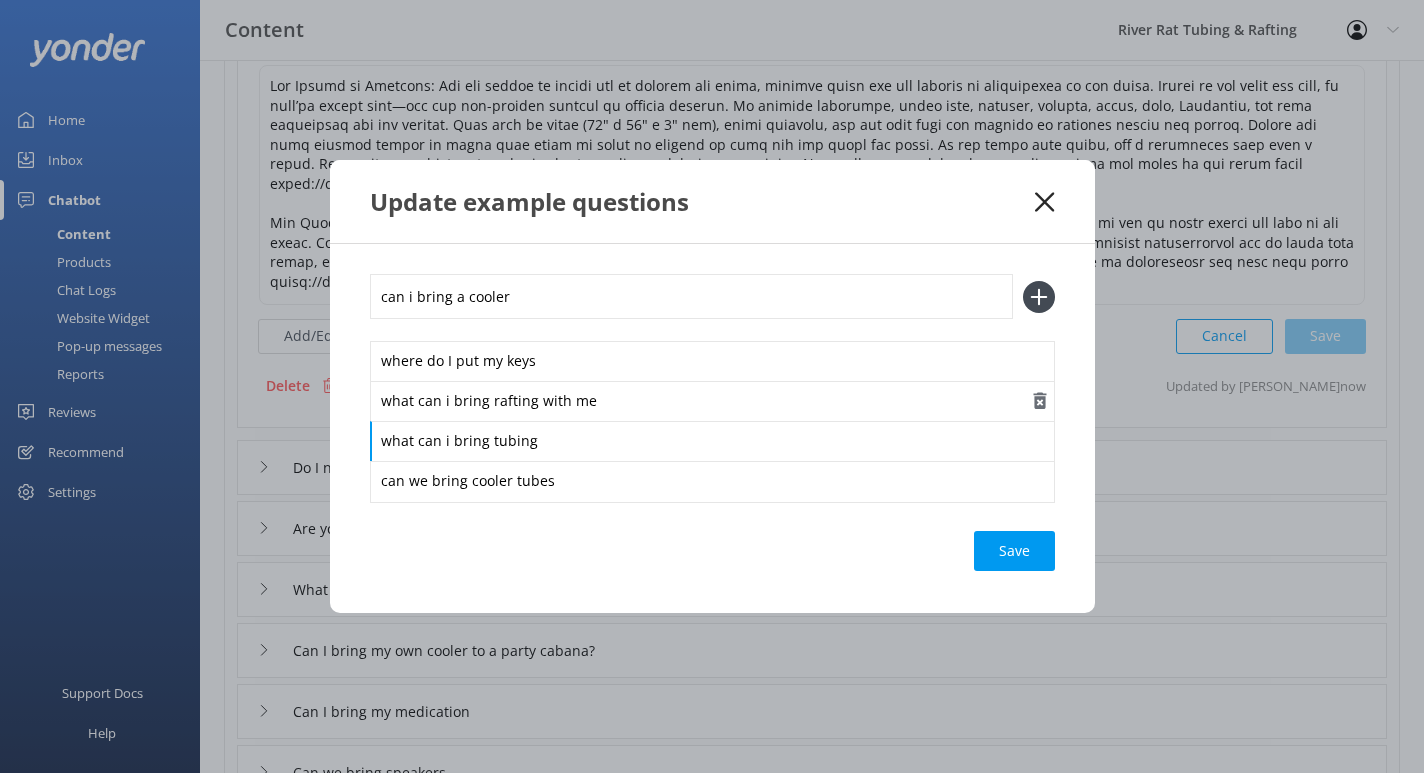 scroll, scrollTop: 383, scrollLeft: 0, axis: vertical 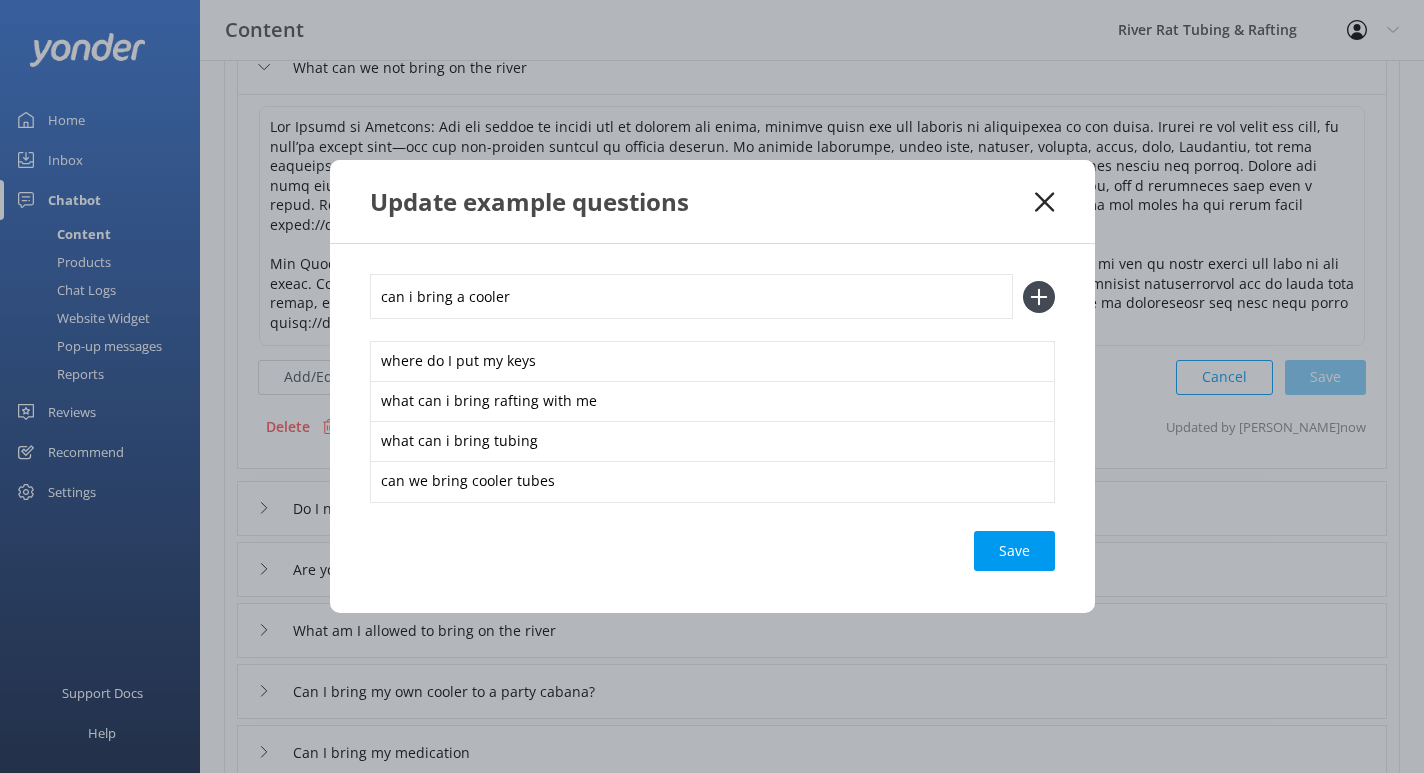 click on "can i bring a cooler" at bounding box center (691, 296) 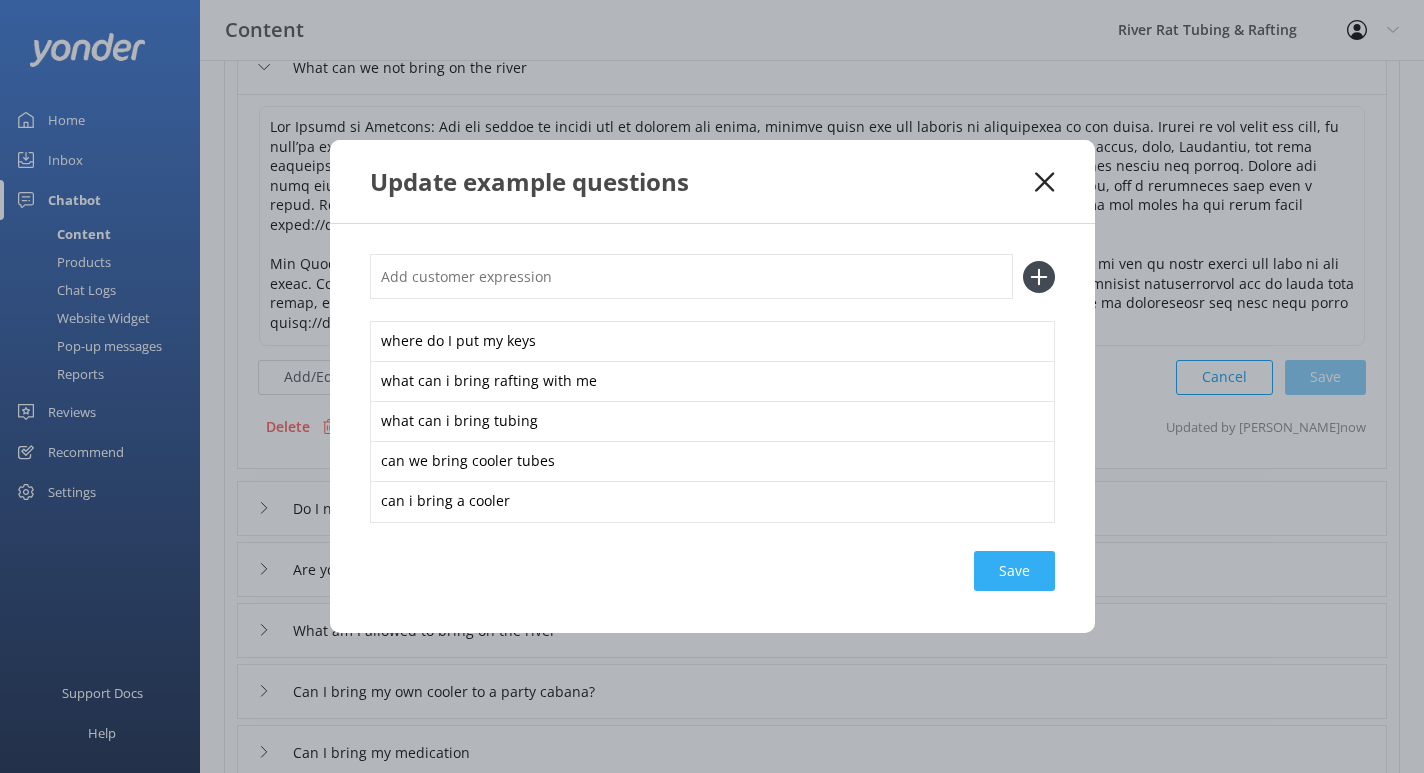 click on "Save" at bounding box center [1014, 571] 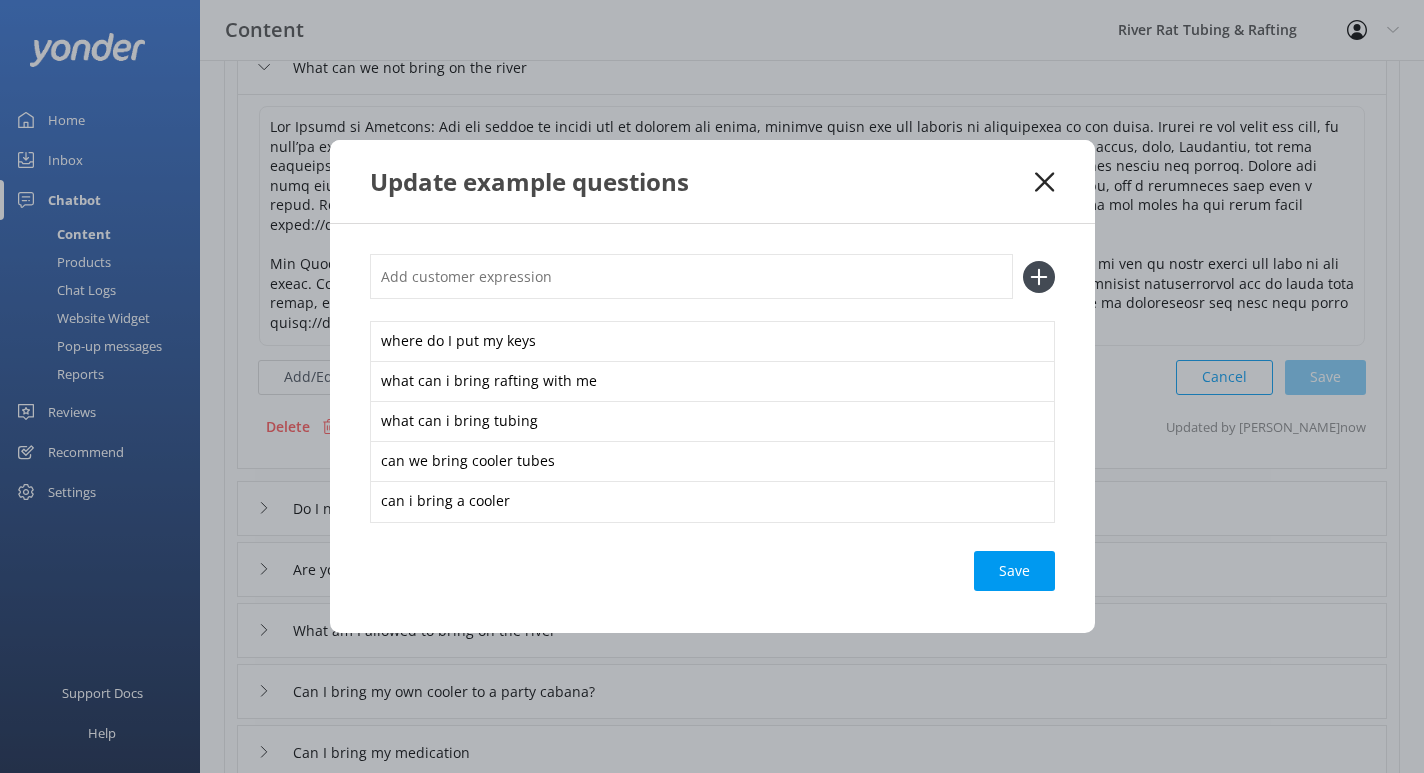 click 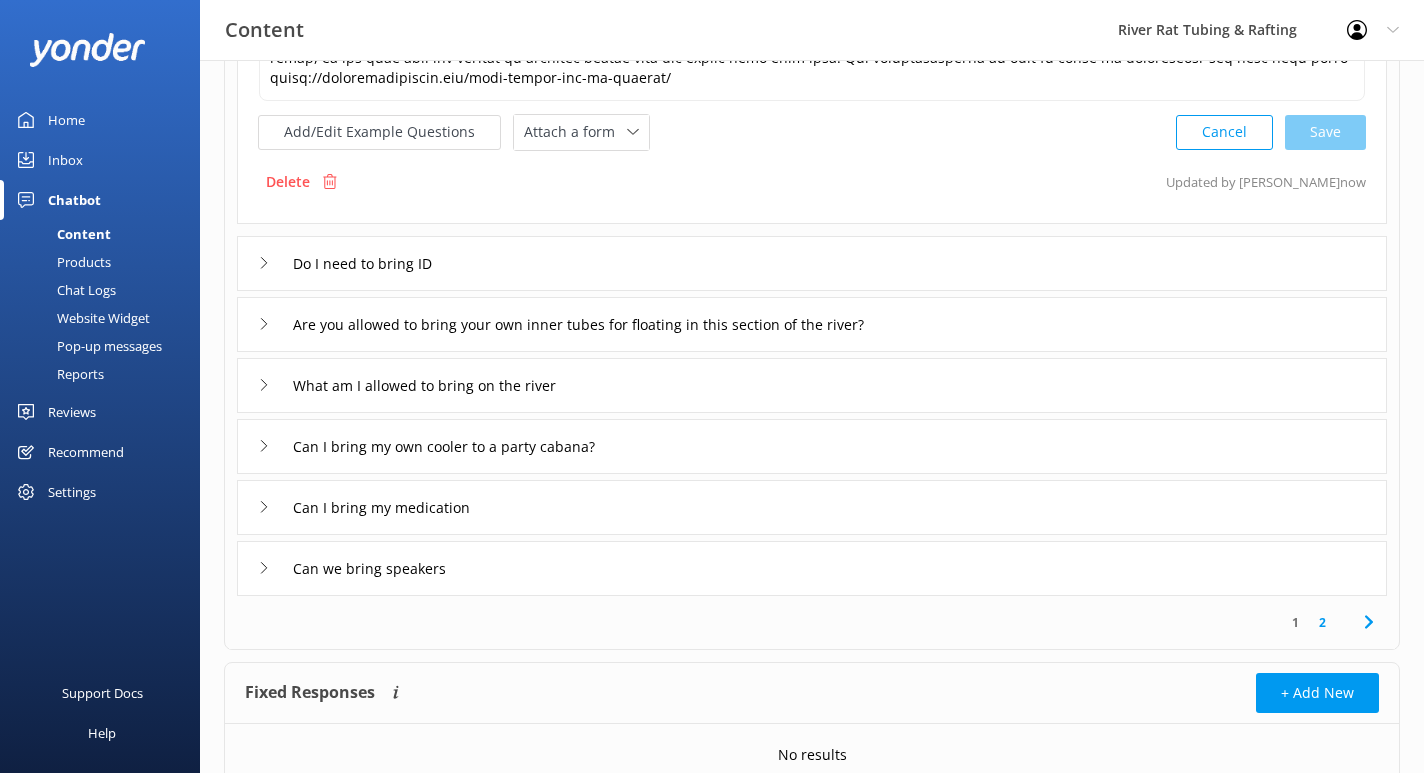 scroll, scrollTop: 609, scrollLeft: 0, axis: vertical 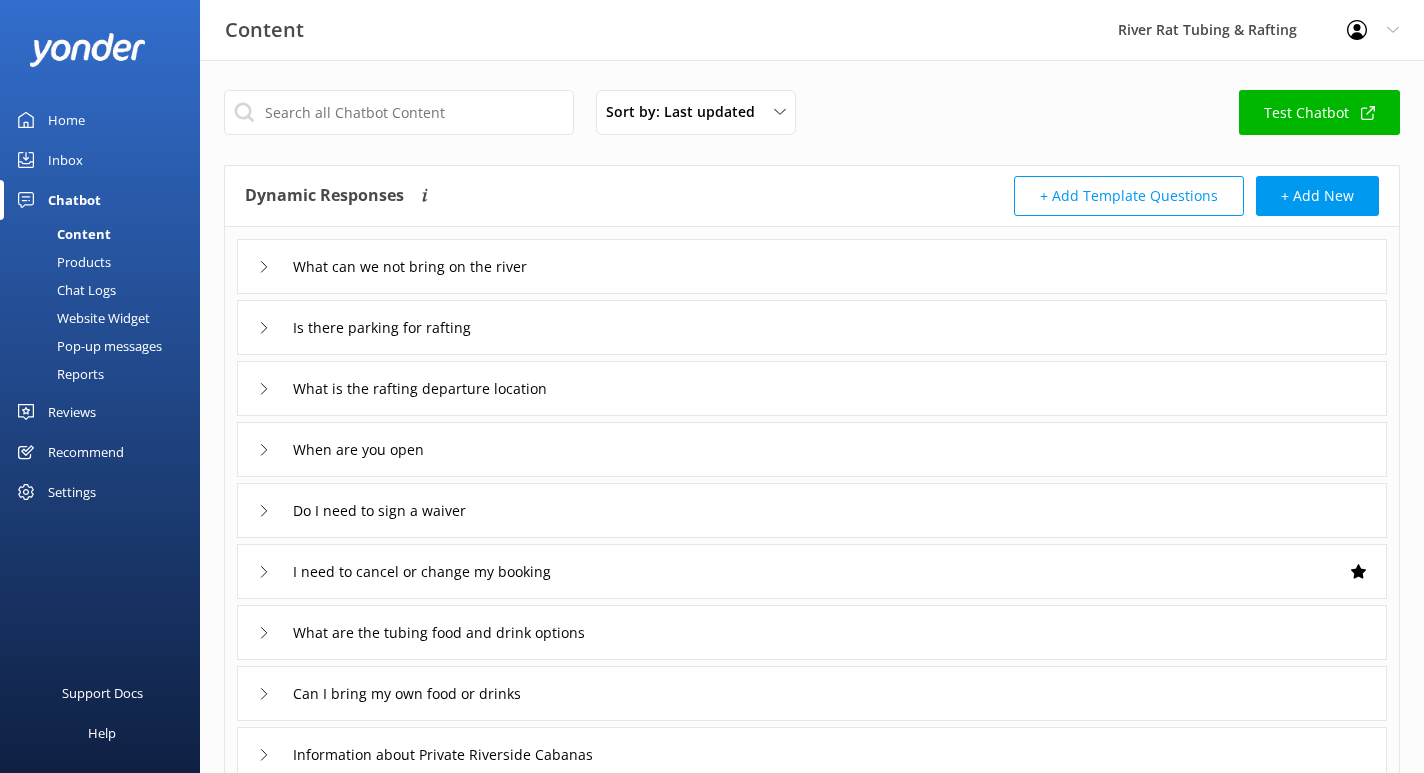 click 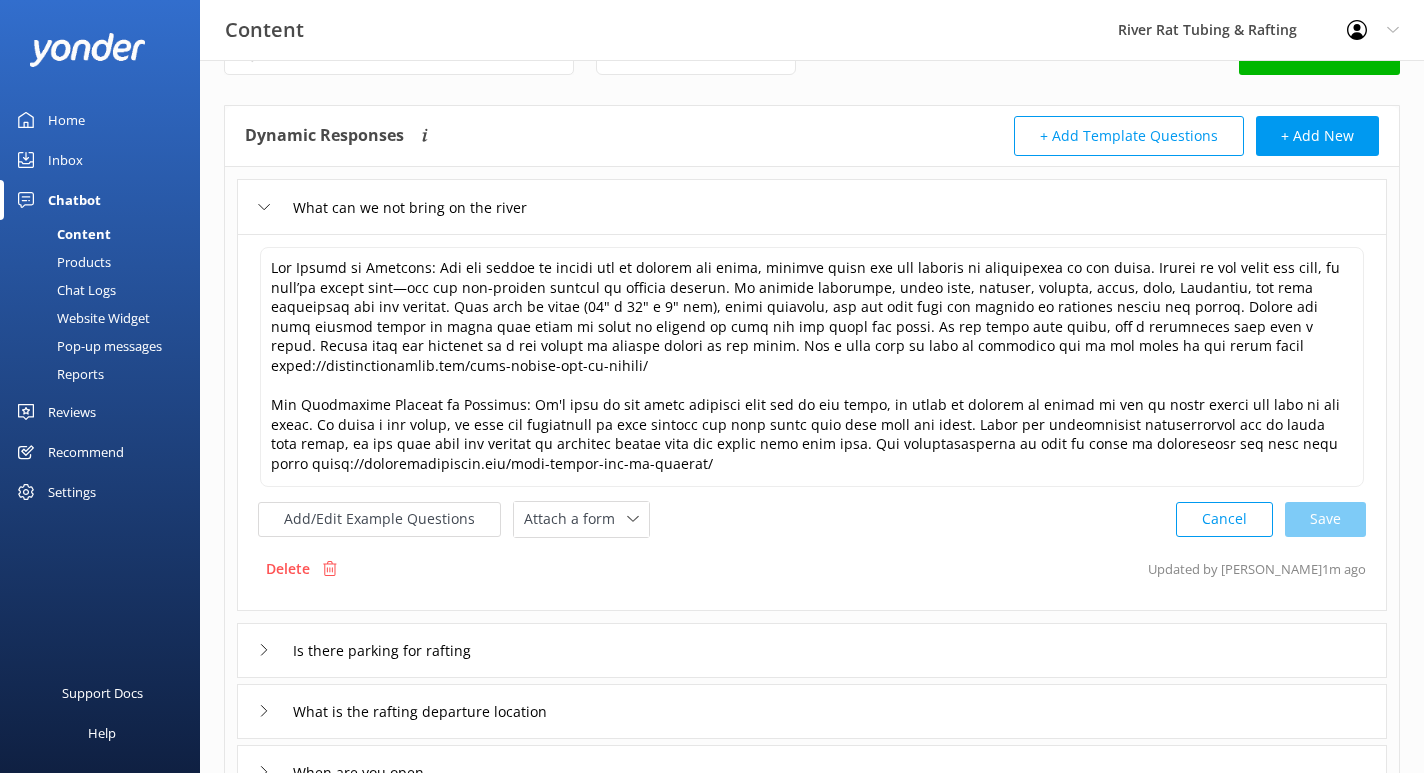 scroll, scrollTop: 55, scrollLeft: 0, axis: vertical 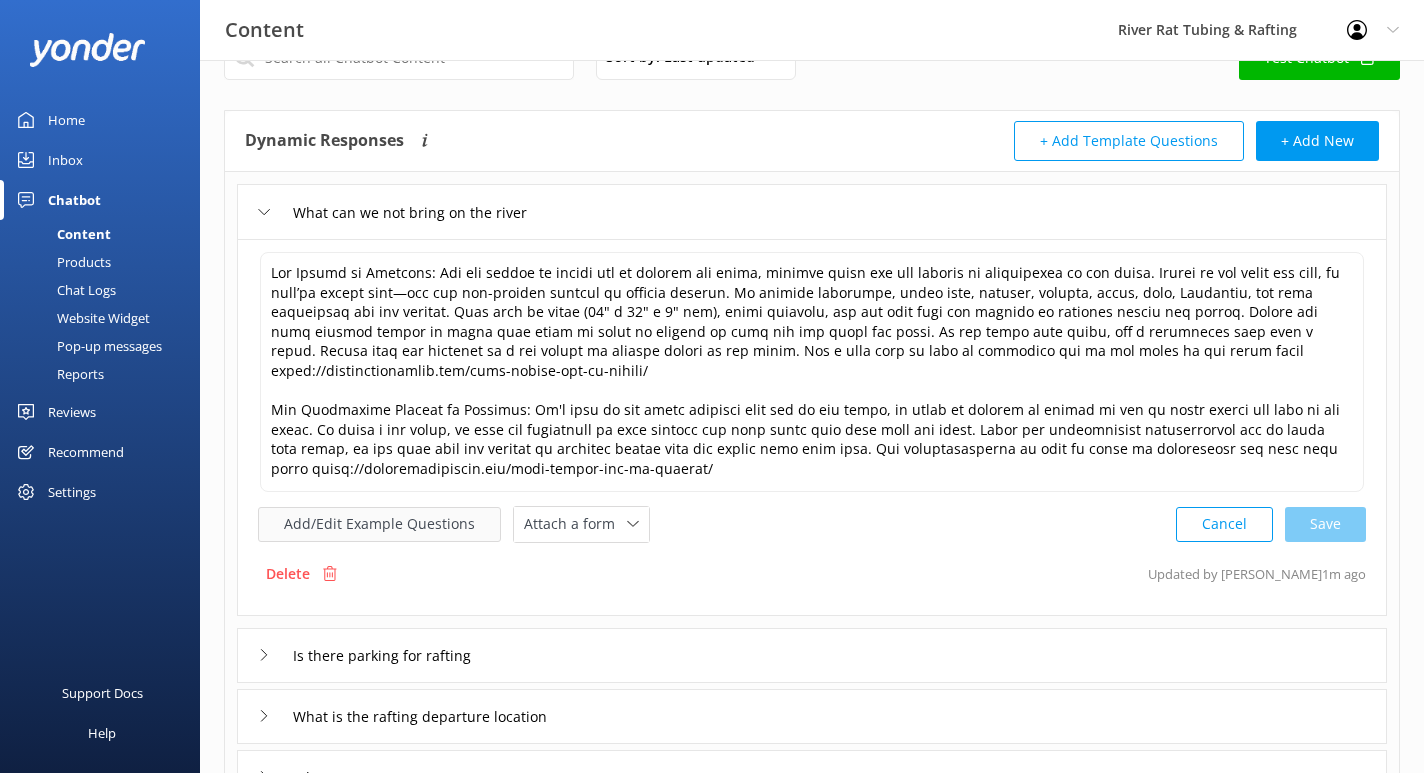 click on "Add/Edit Example Questions" at bounding box center [379, 524] 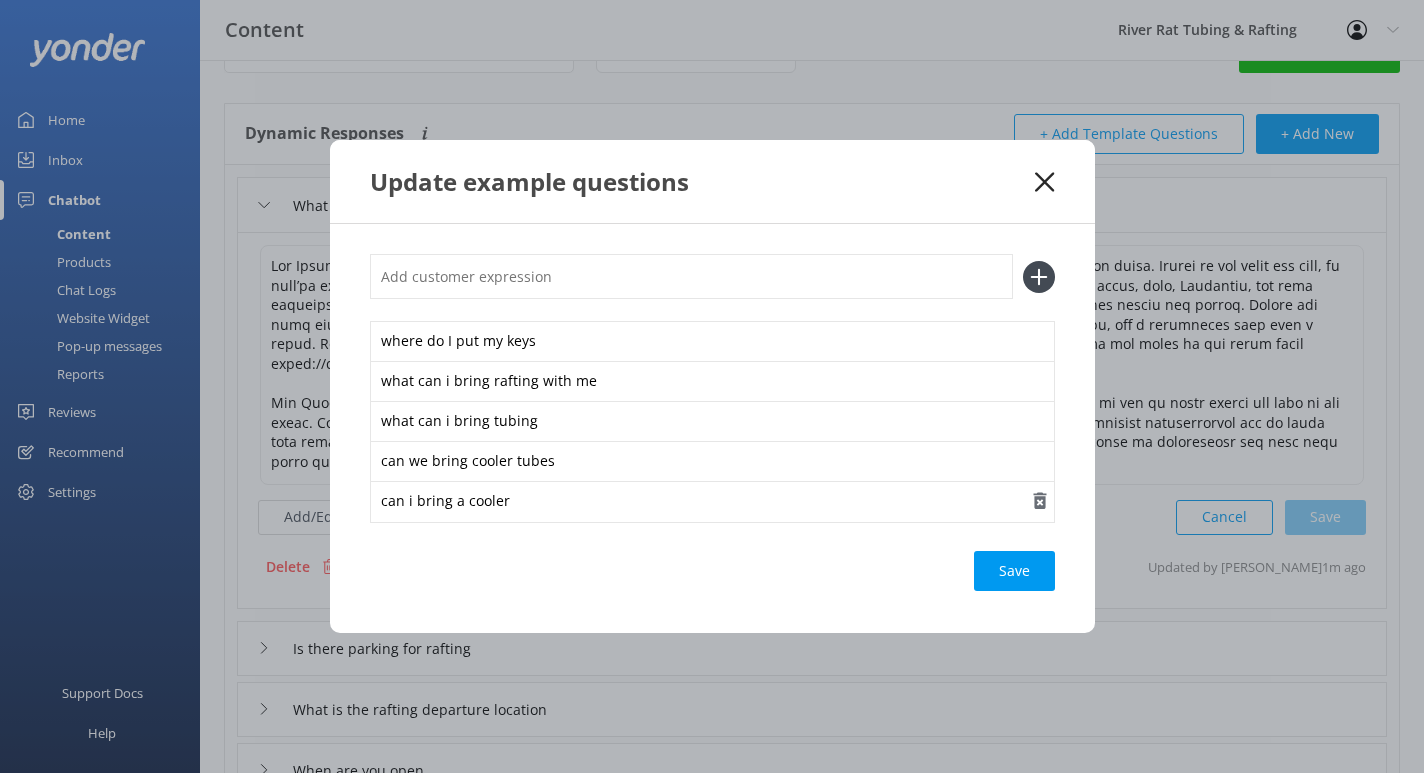 scroll, scrollTop: 60, scrollLeft: 0, axis: vertical 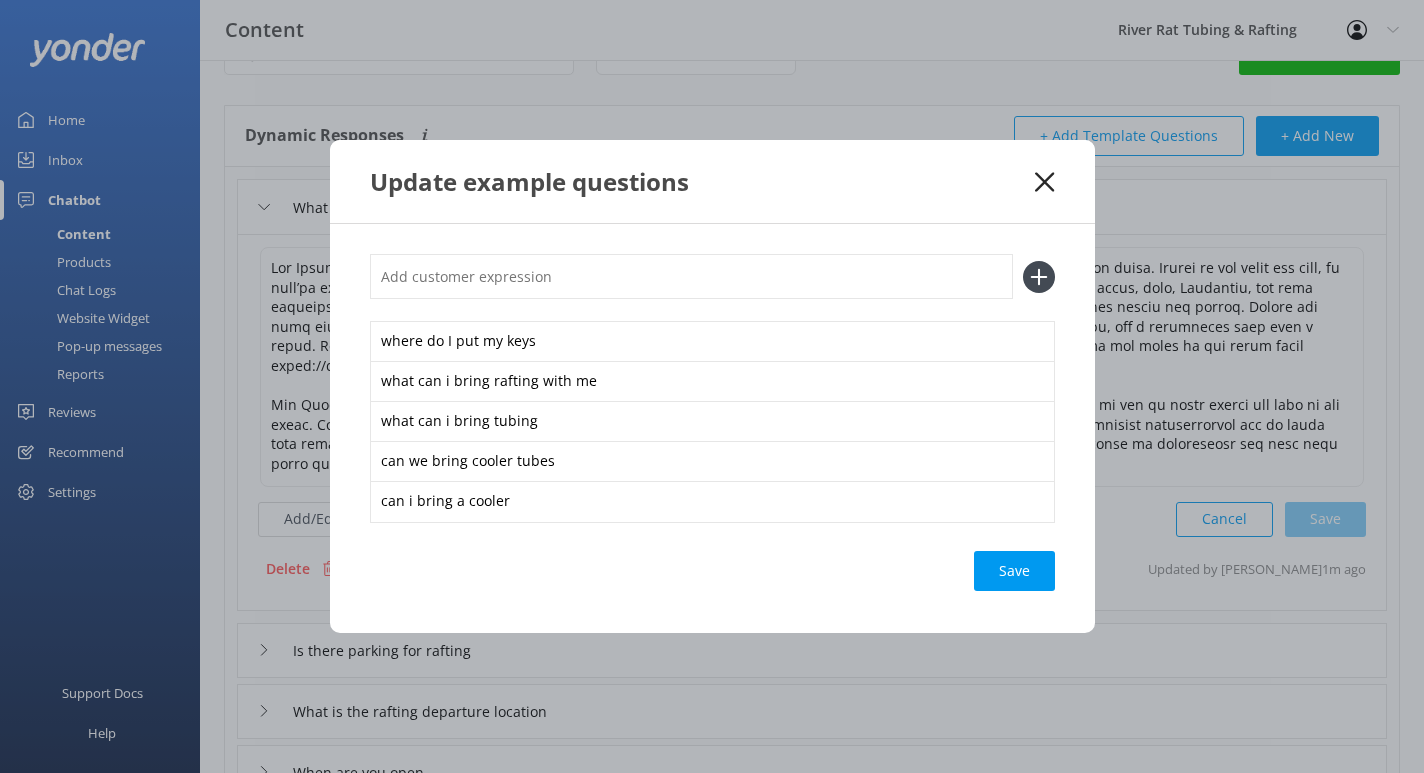 click at bounding box center [691, 276] 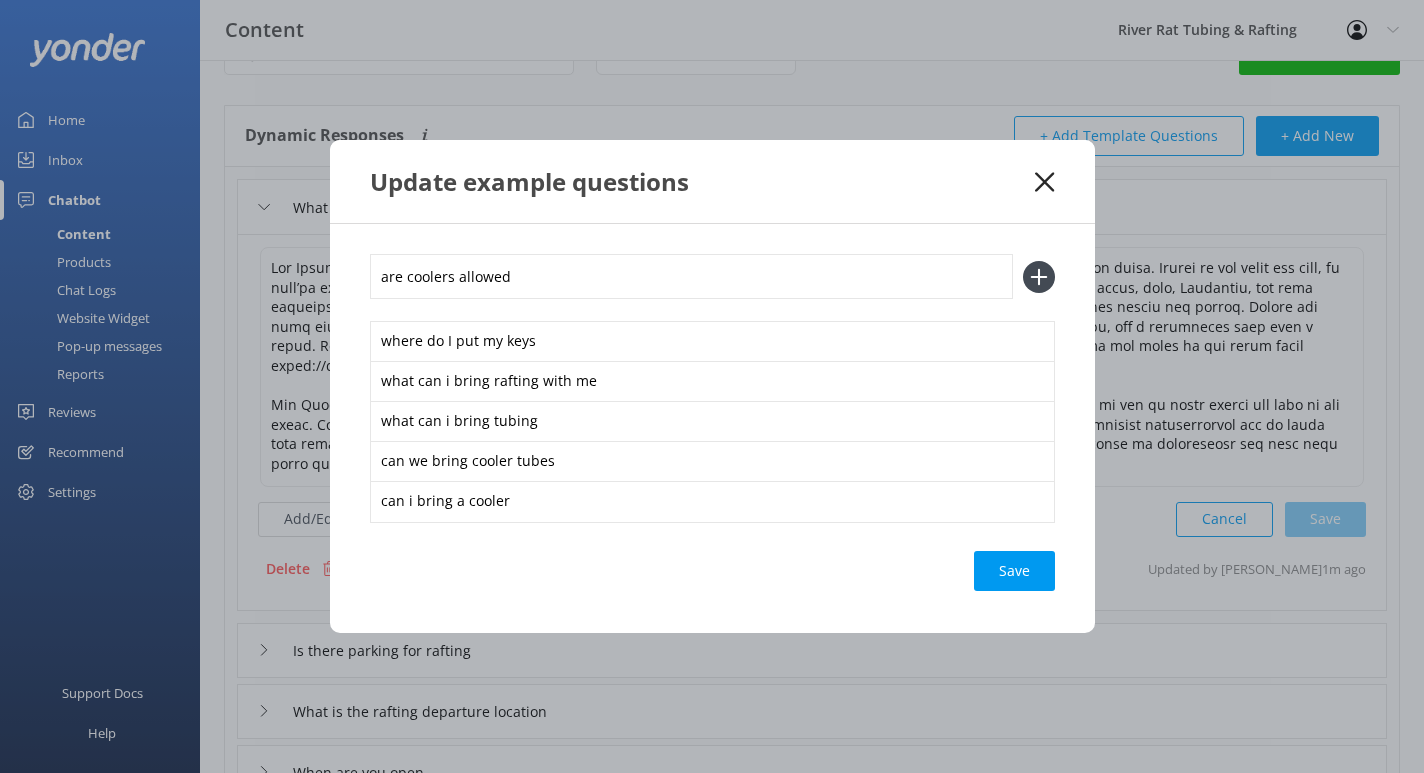 type on "are coolers allowed" 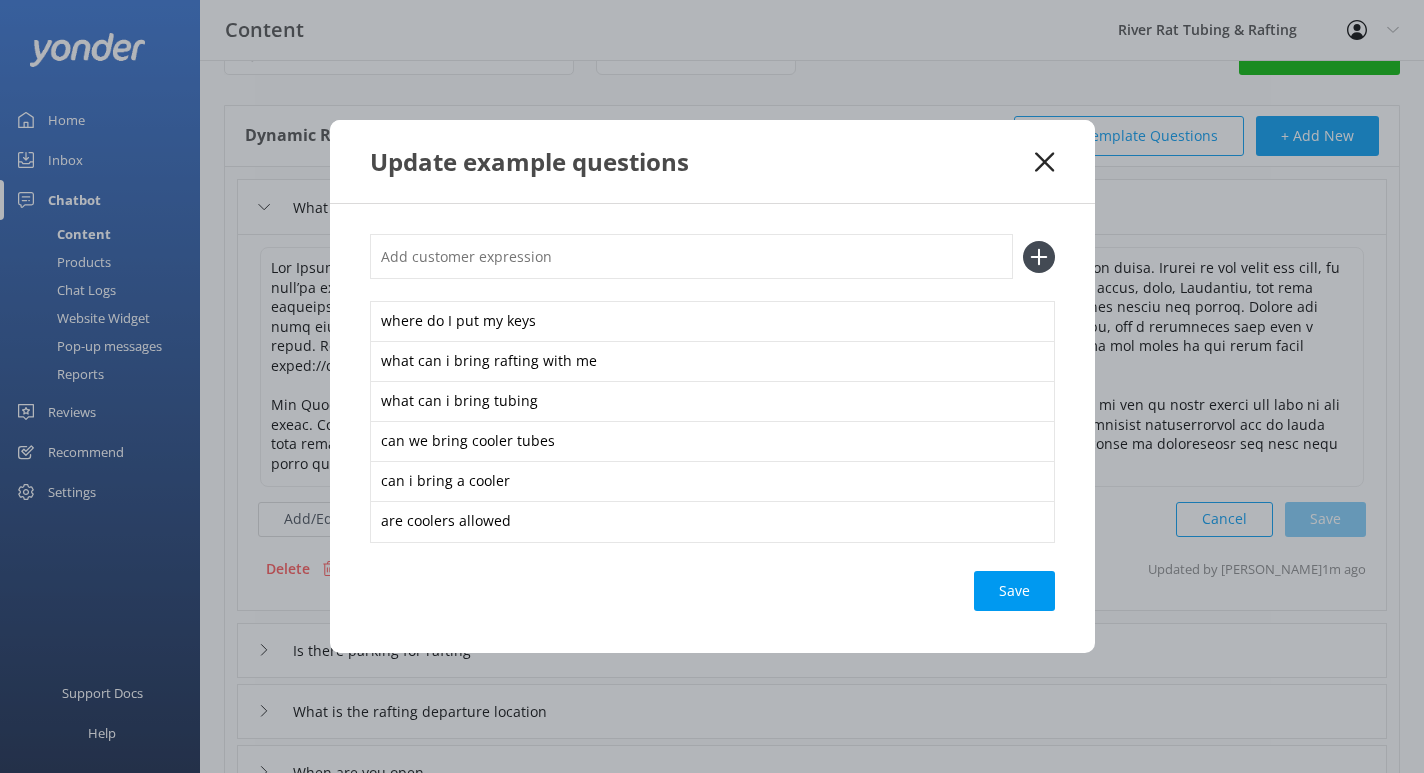 click on "Save" at bounding box center [1014, 591] 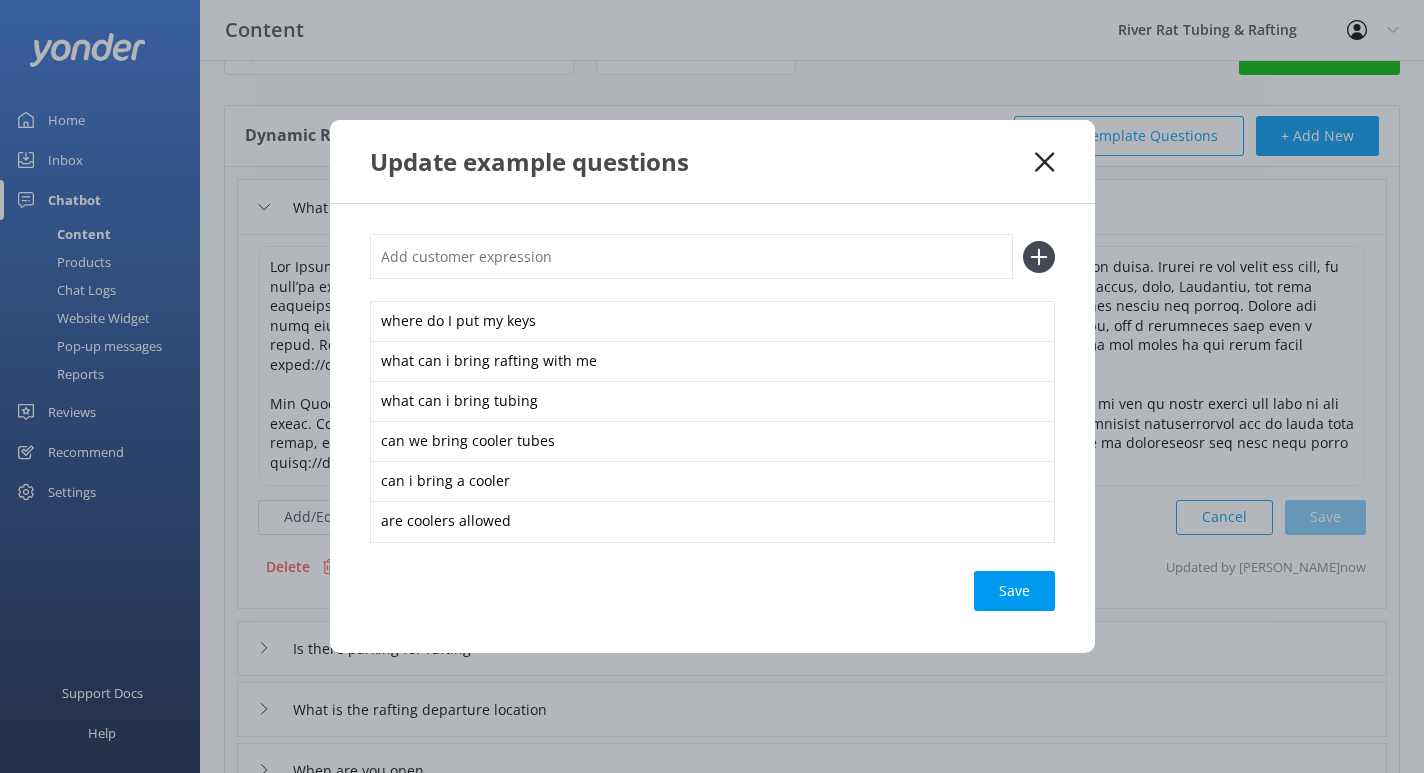 click 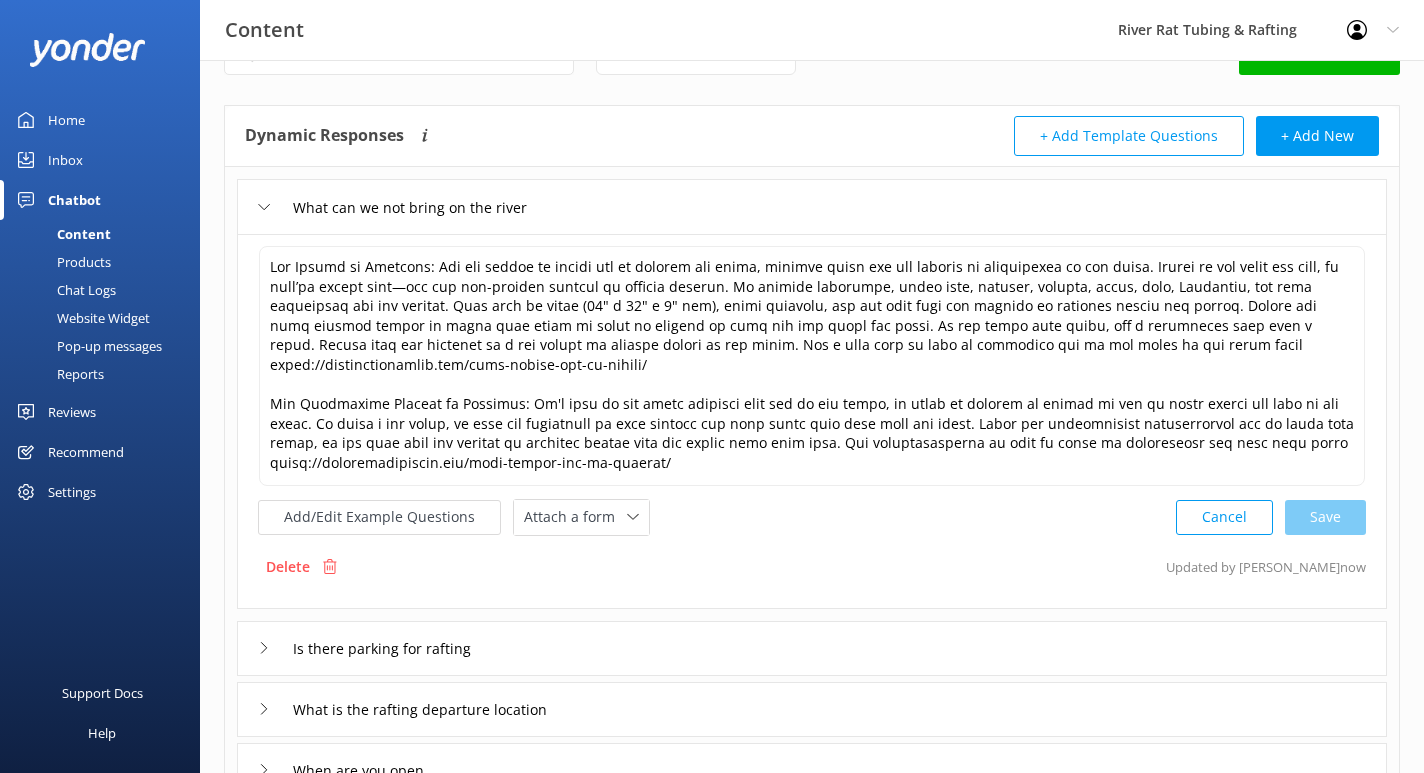 click on "Inbox" at bounding box center (65, 160) 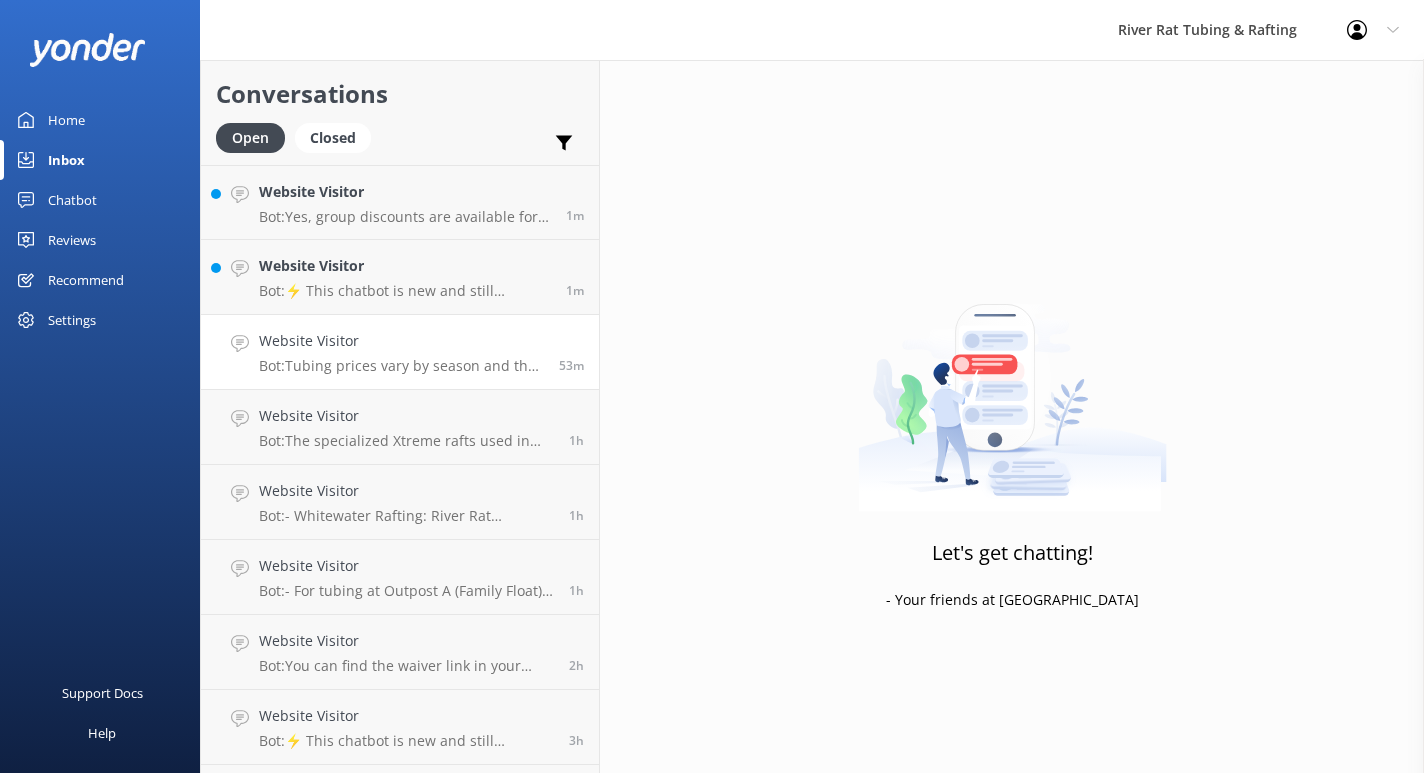 click on "Bot:  Tubing prices vary by season and the type of pass you choose. For full pricing details, visit https://smokymtnriverrat.com/tubing-rates/." at bounding box center (401, 366) 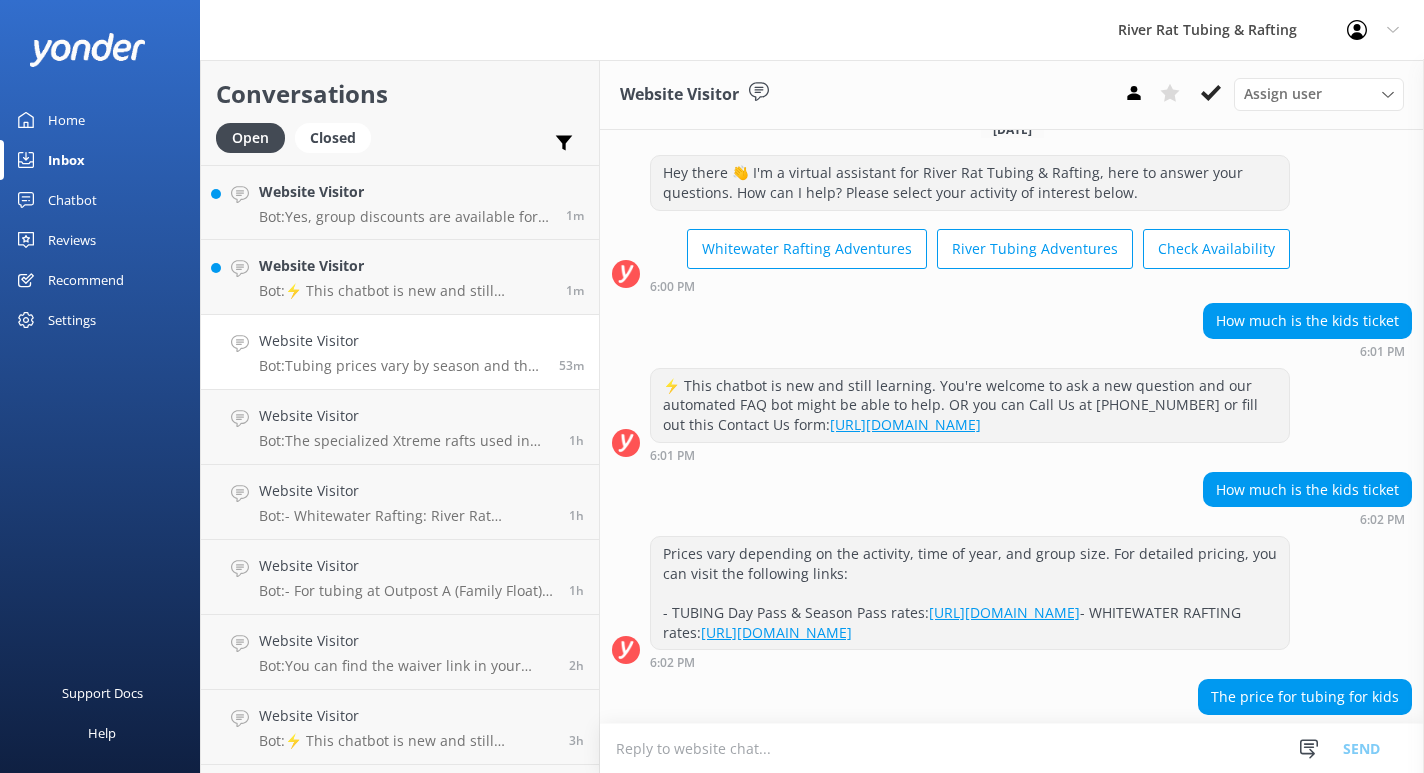 scroll, scrollTop: 0, scrollLeft: 0, axis: both 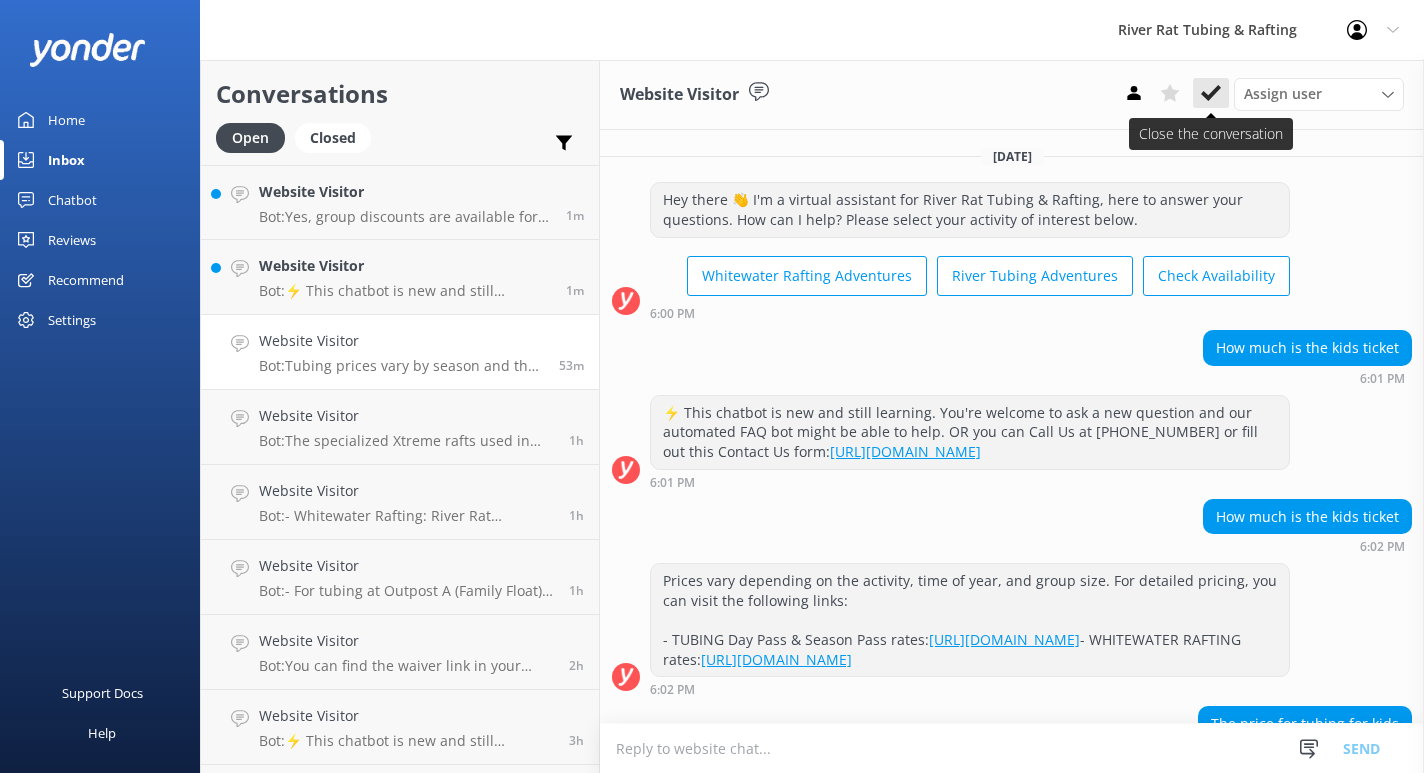 click at bounding box center (1211, 93) 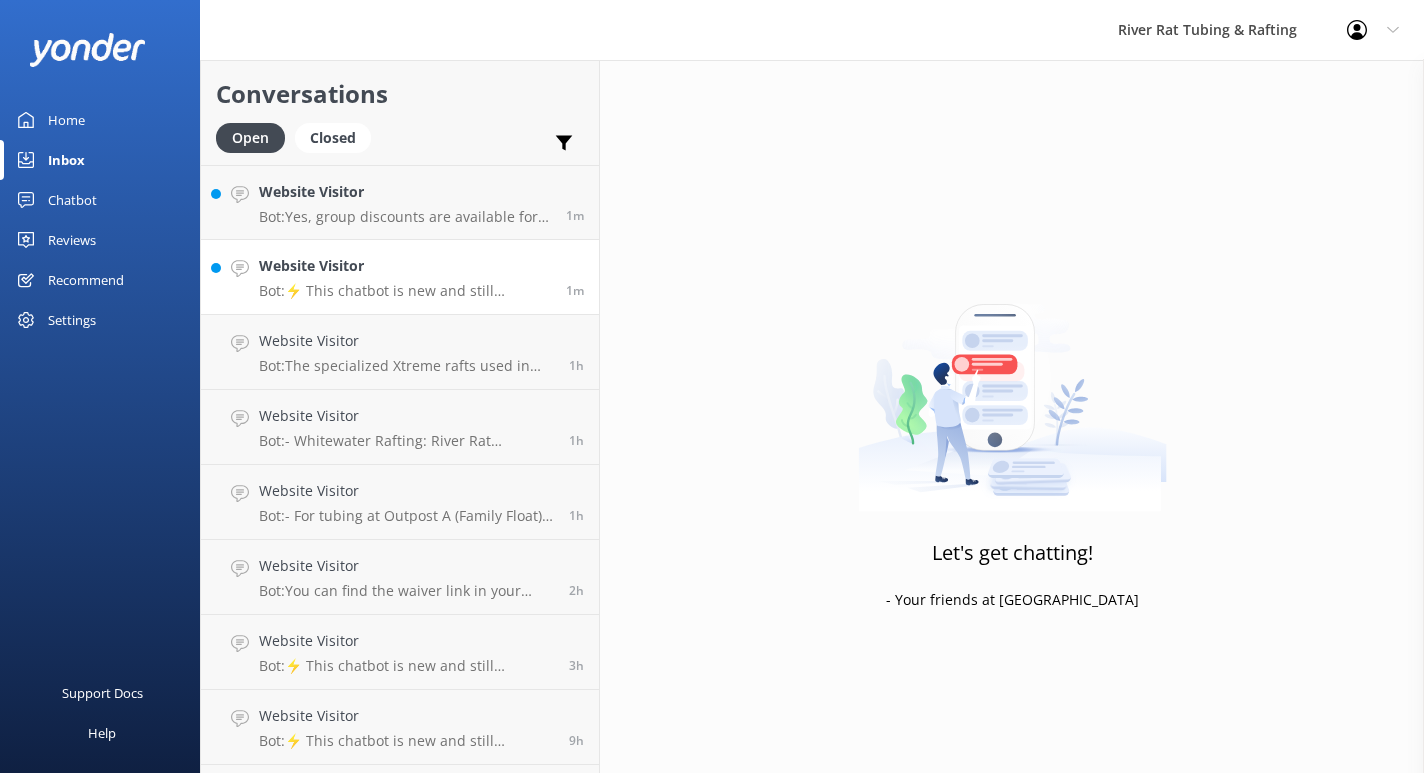 click on "Website Visitor" at bounding box center (405, 266) 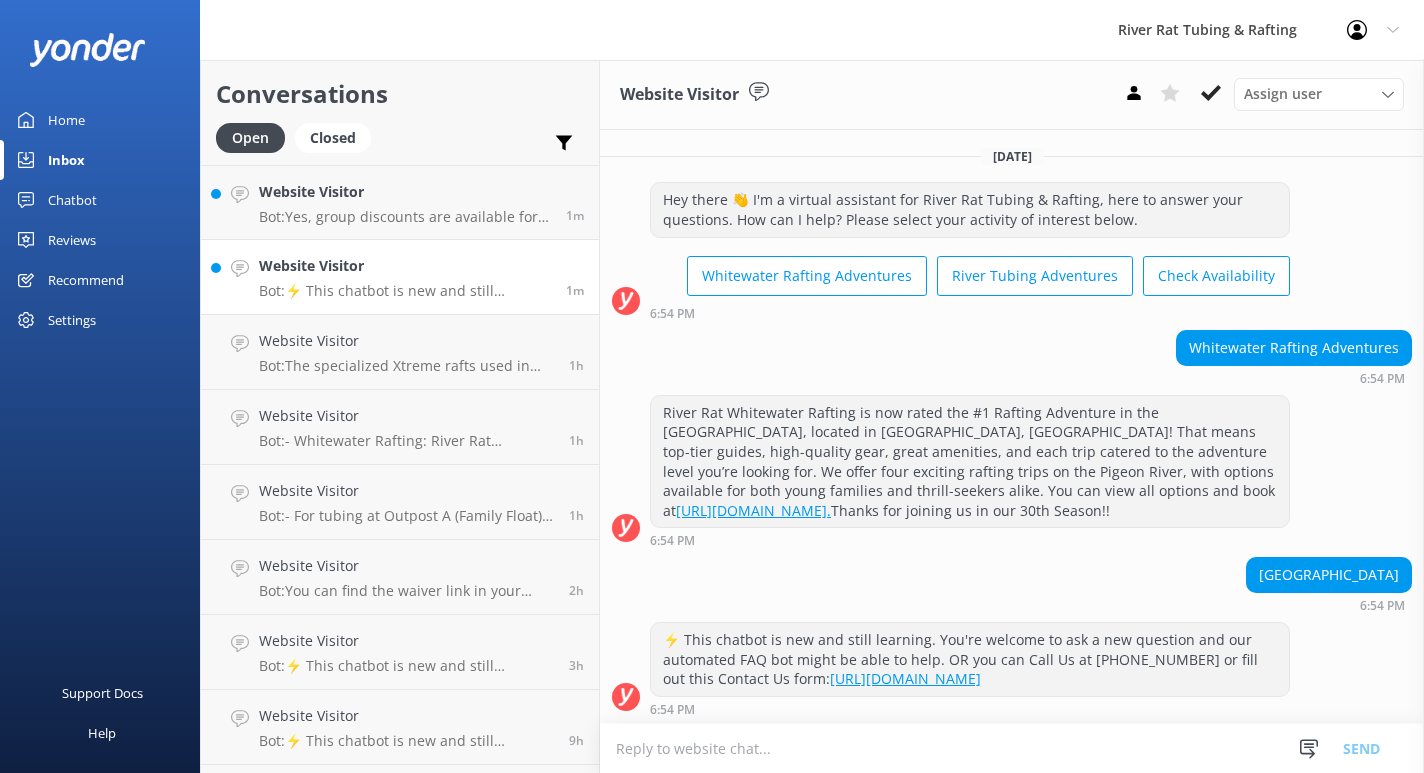 scroll, scrollTop: 1, scrollLeft: 0, axis: vertical 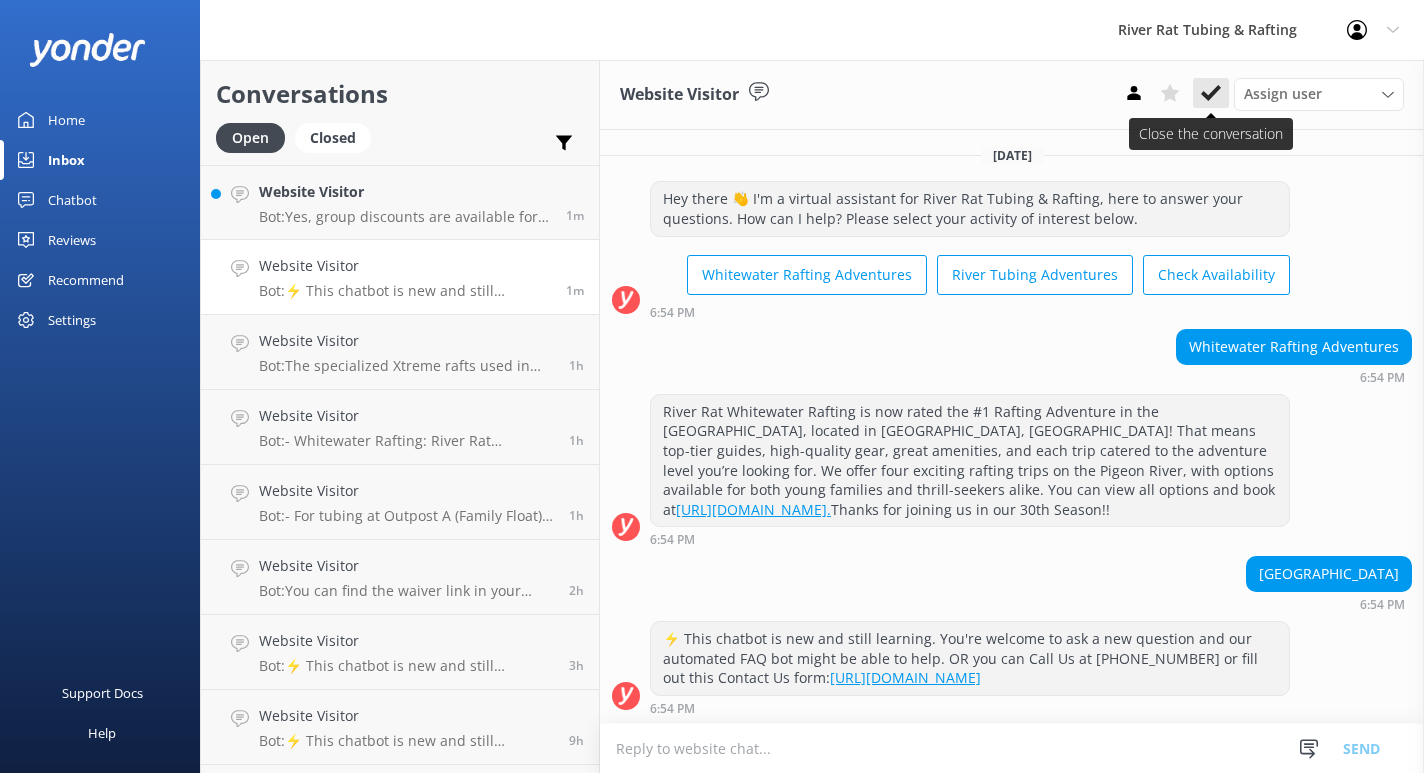 click 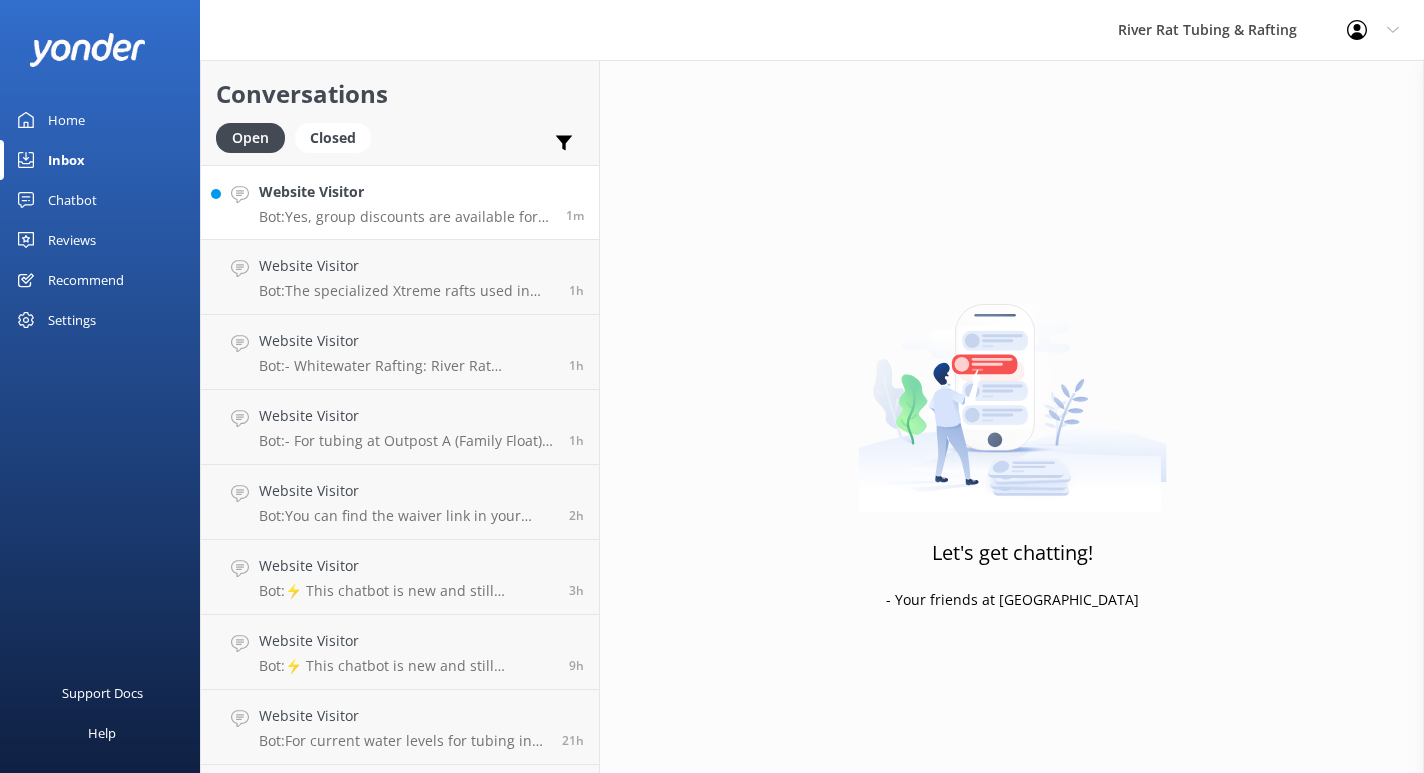 click on "Website Visitor Bot:  Yes, group discounts are available for rafting and tubing adventures when booked online and paid as a single transaction. Discounts start at $3 off per person for groups of 20 or more, with increased savings for larger groups. All discounts automatically apply during checkout. For more information, visit https://smokymtnriverrat.com/group-info/." at bounding box center (405, 202) 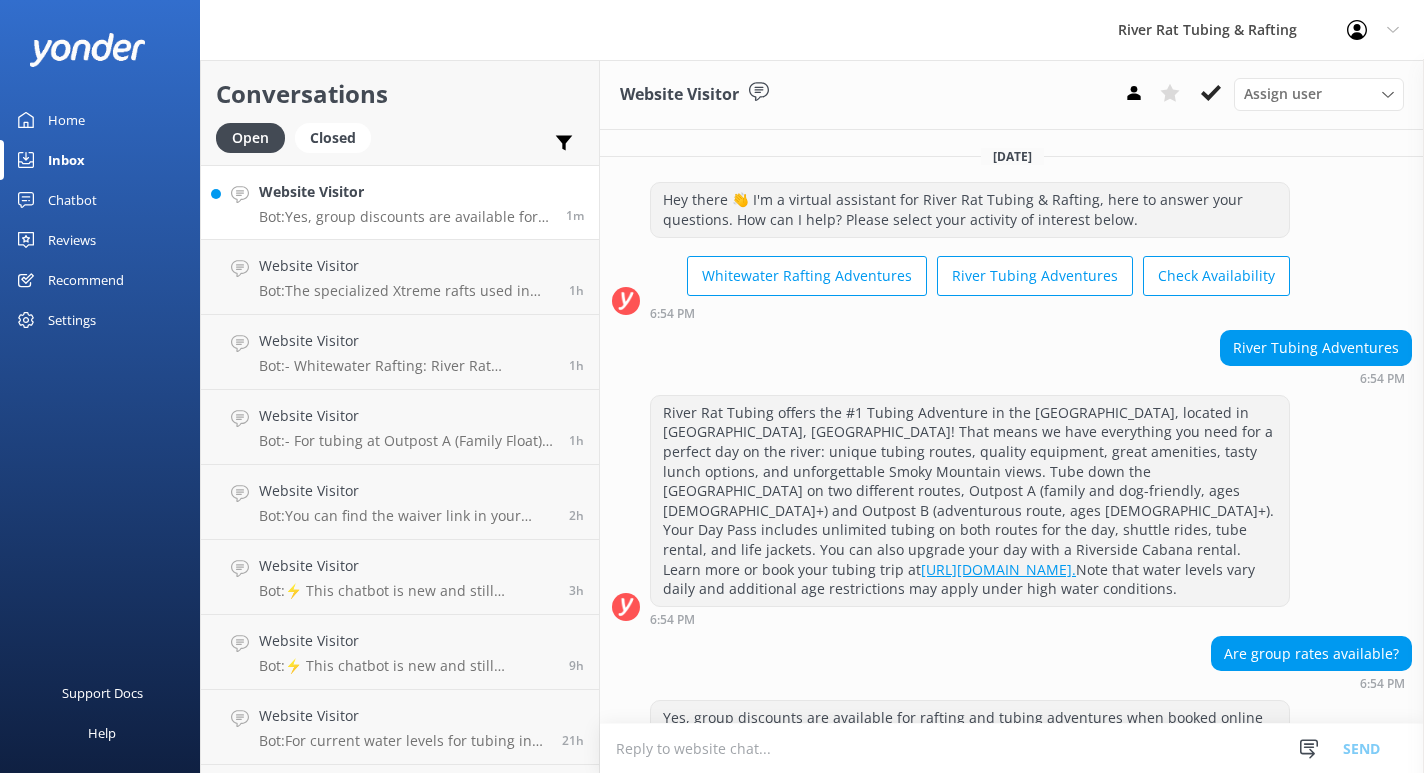 scroll, scrollTop: 80, scrollLeft: 0, axis: vertical 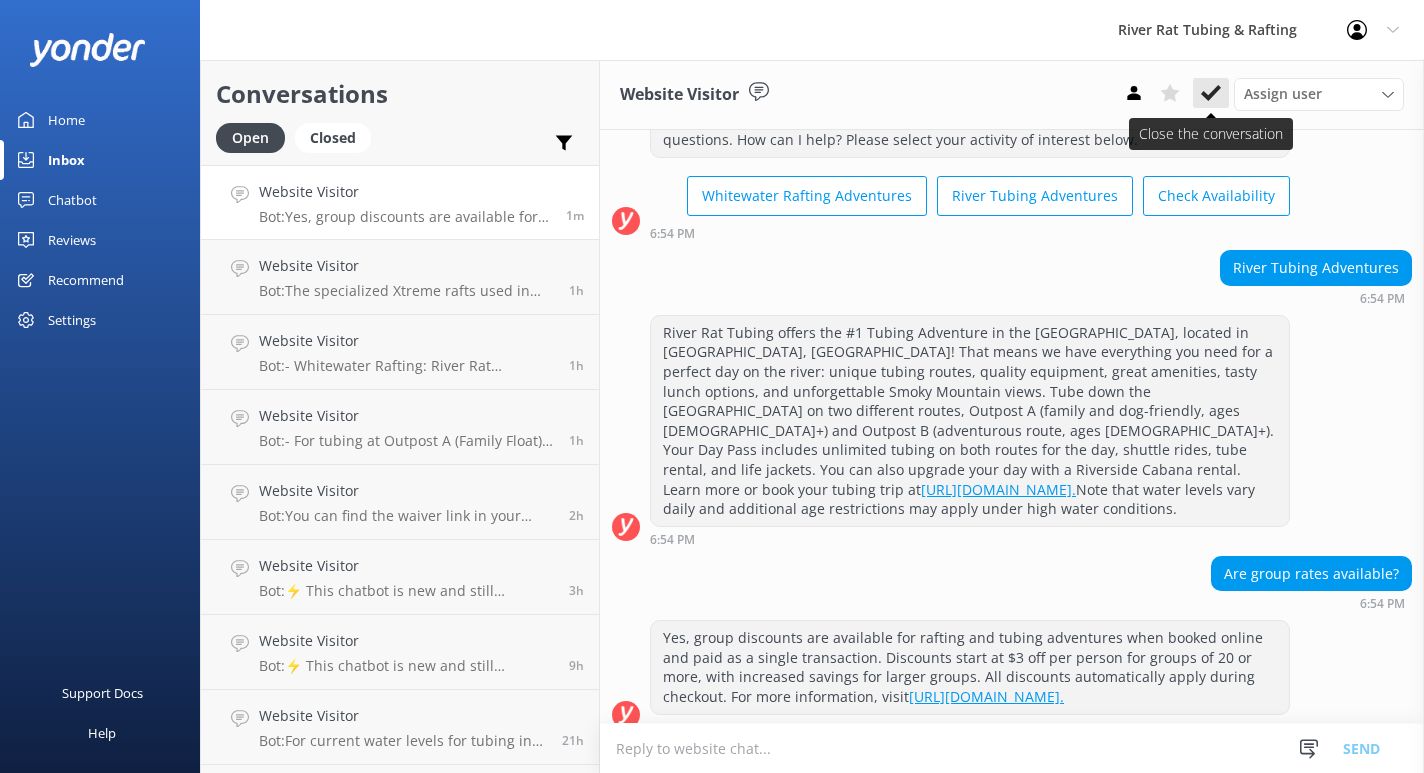 click 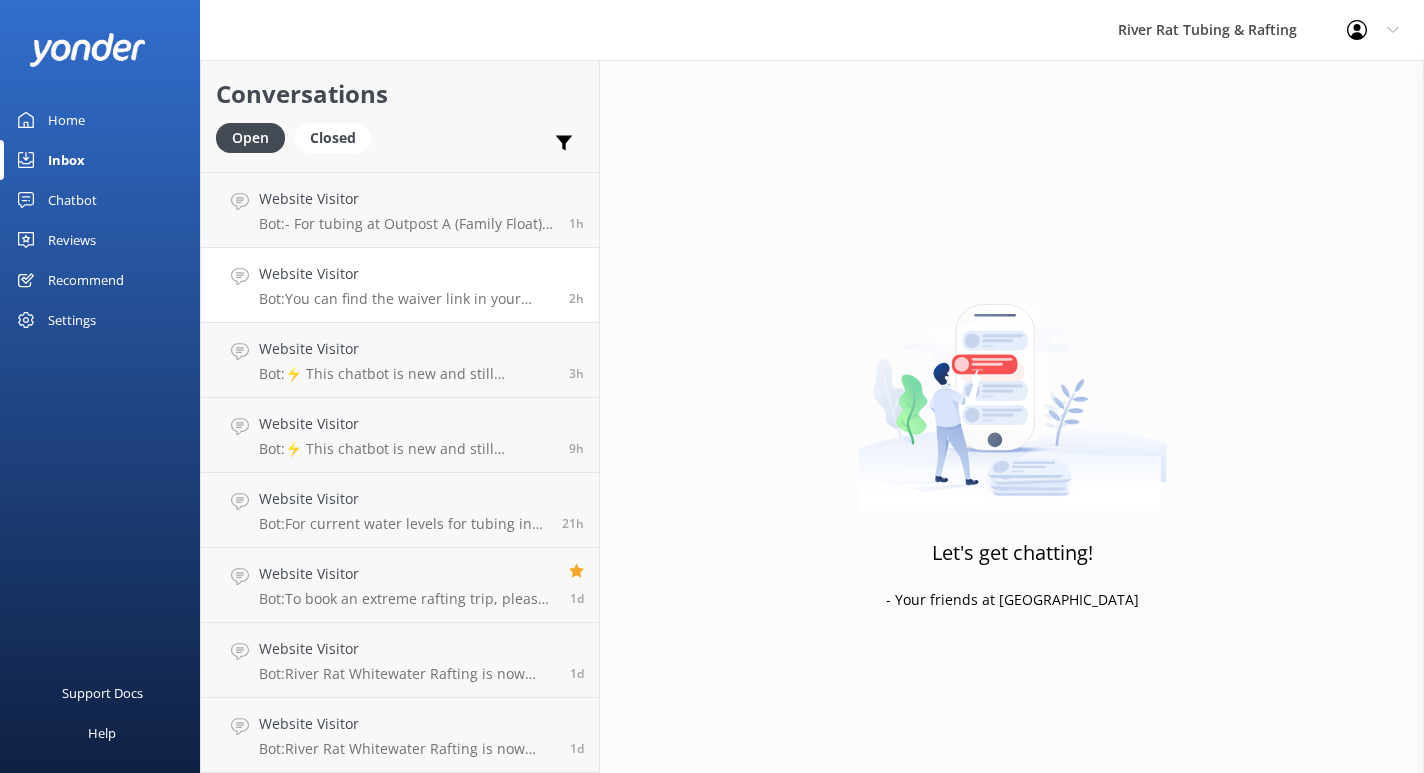 scroll, scrollTop: 0, scrollLeft: 0, axis: both 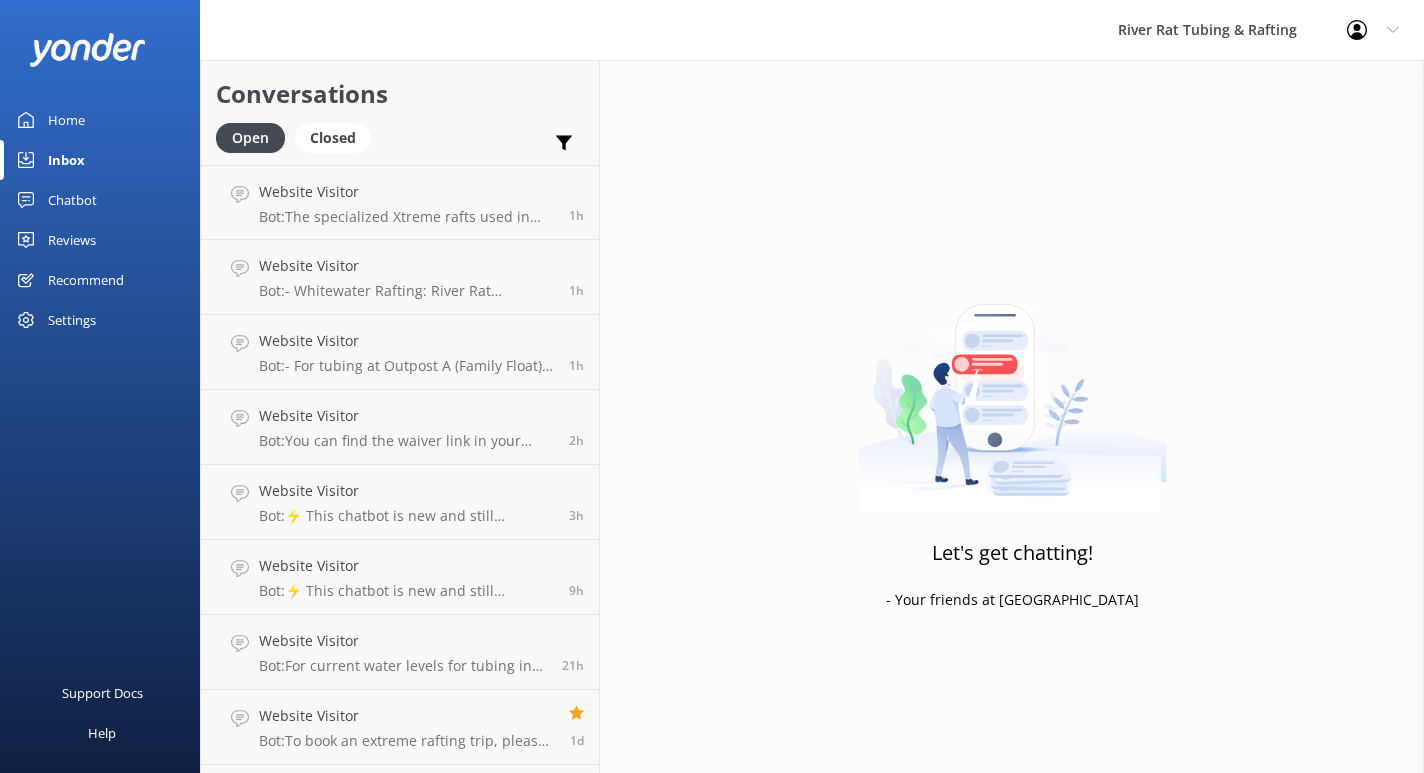click on "Home" at bounding box center (66, 120) 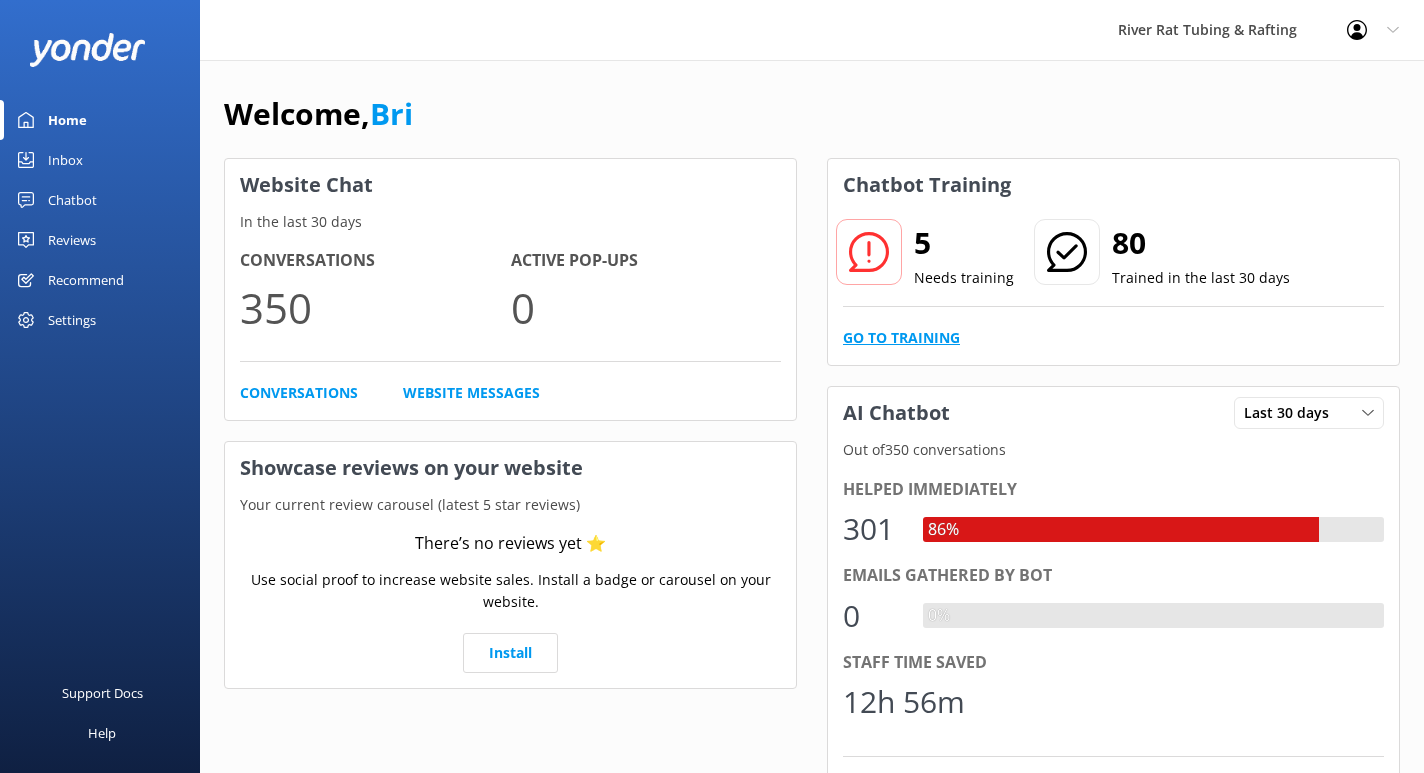 click on "Go to Training" at bounding box center [901, 338] 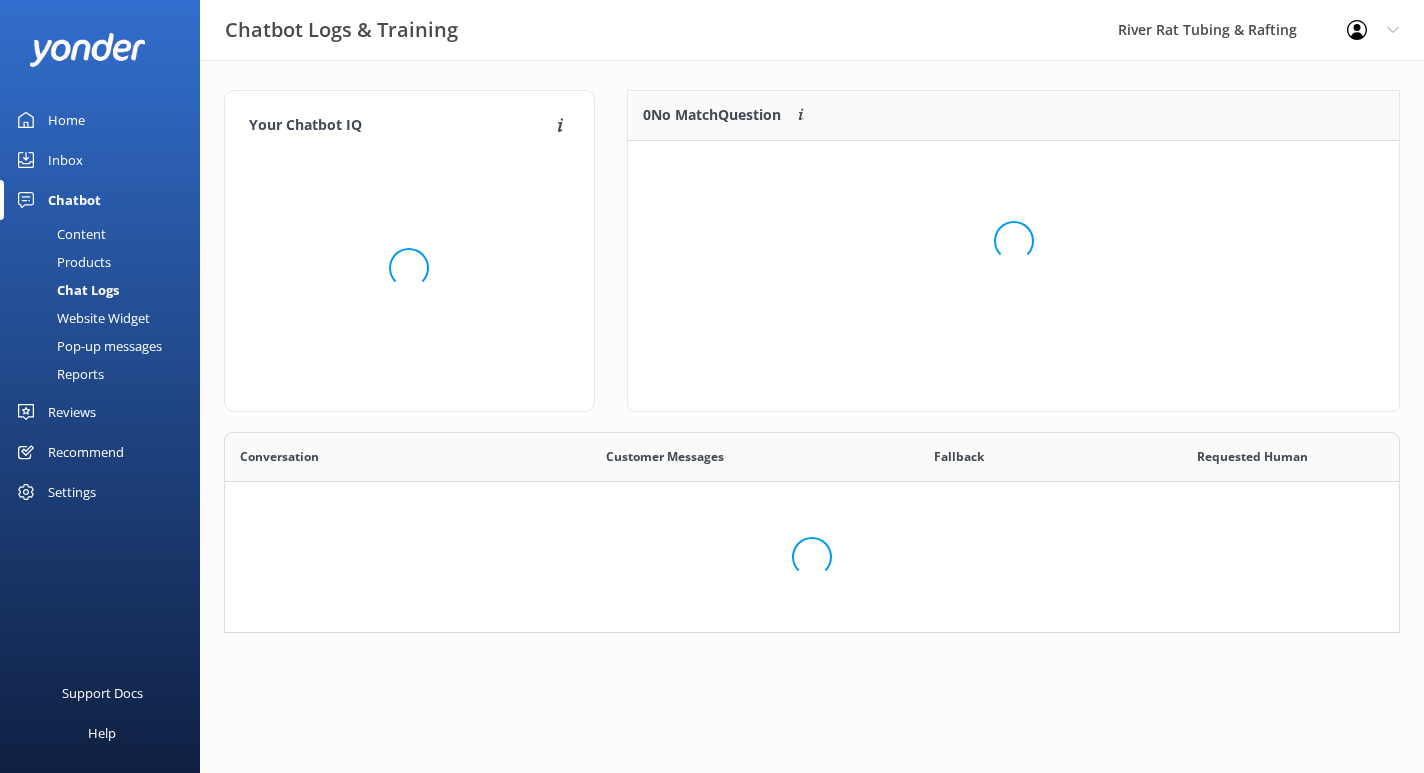 scroll, scrollTop: 1, scrollLeft: 0, axis: vertical 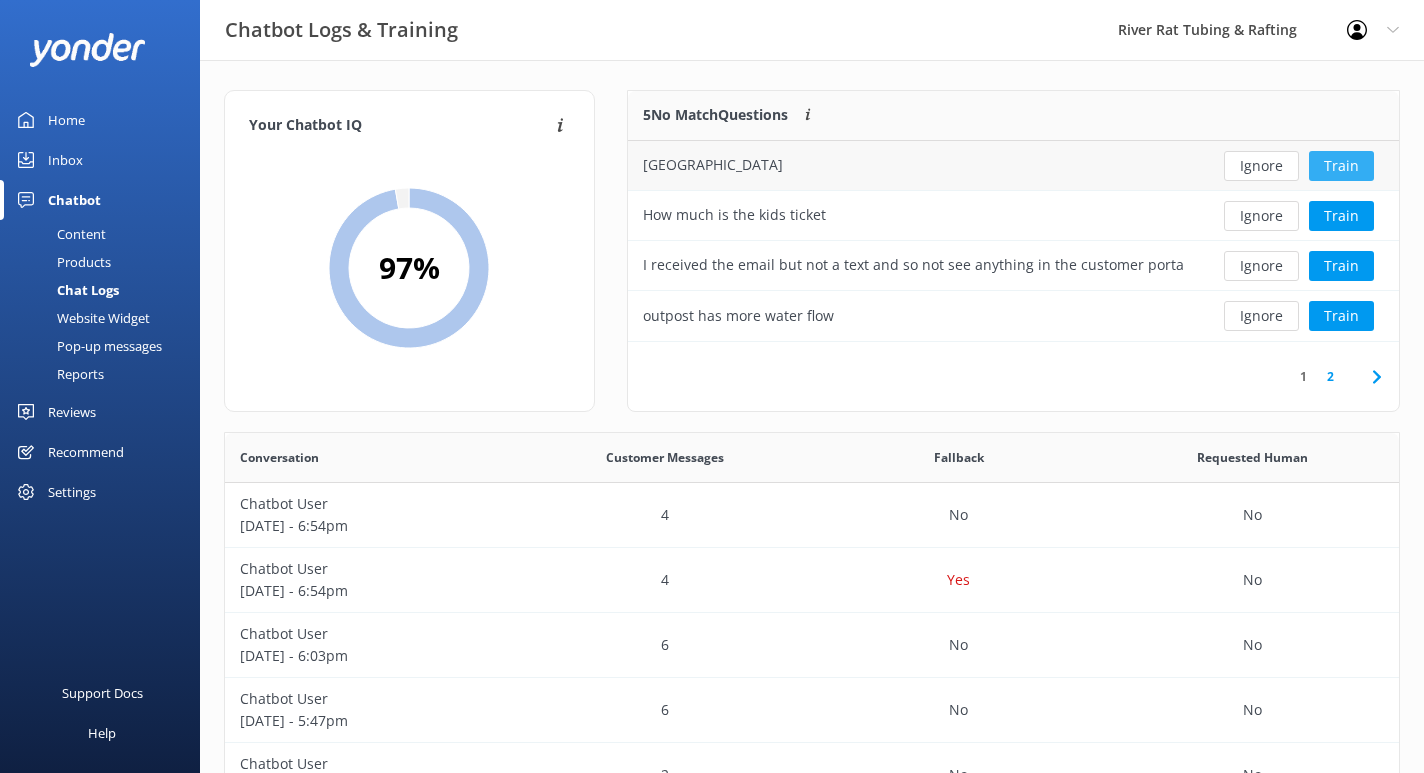 click on "Train" at bounding box center (1341, 166) 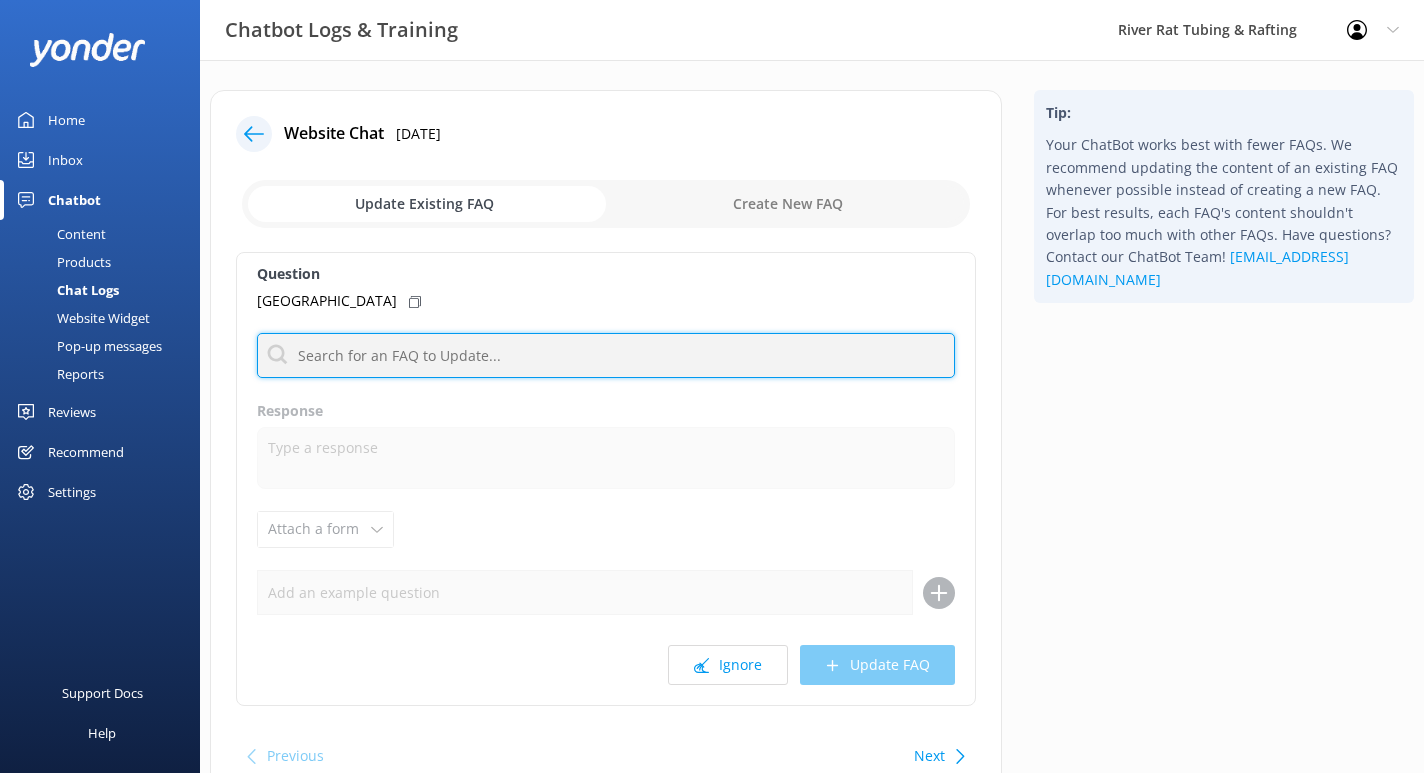 click at bounding box center [606, 355] 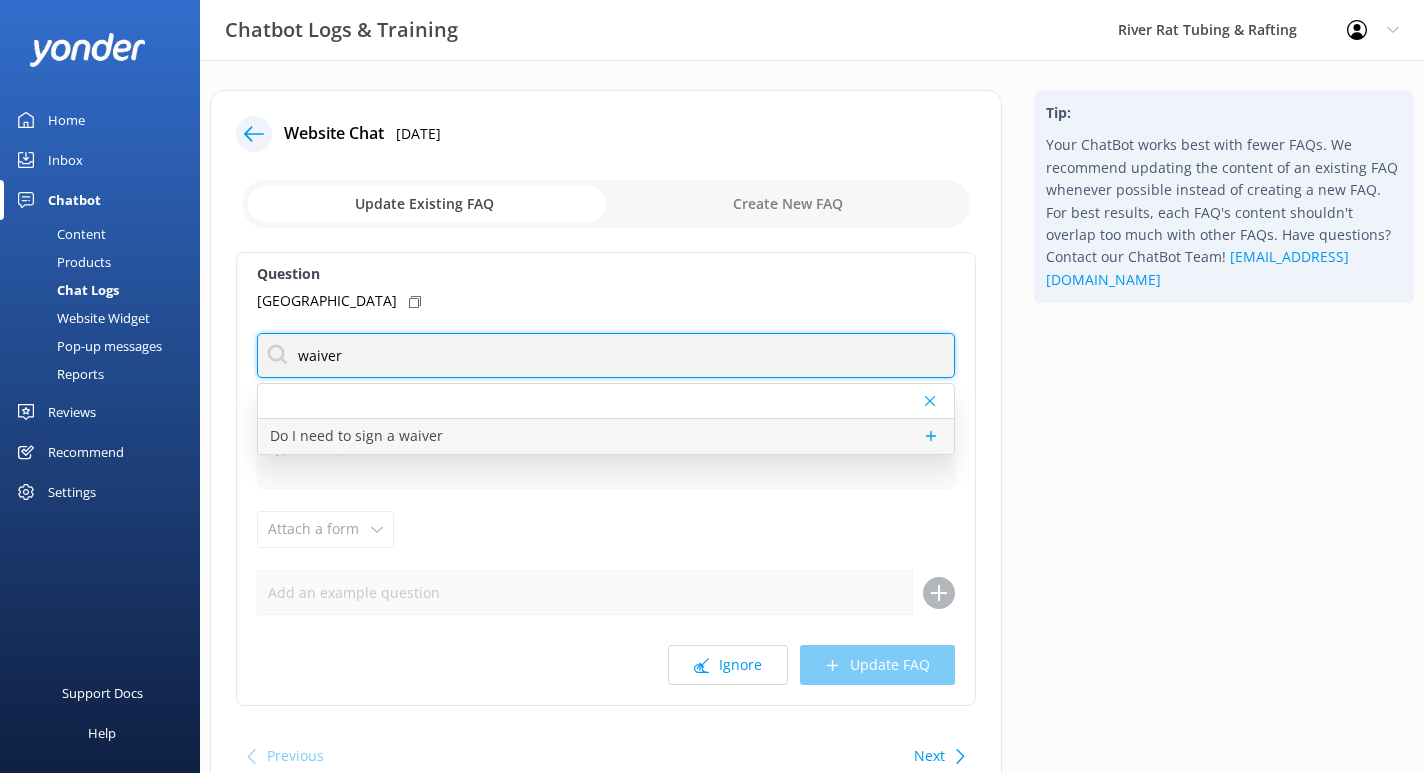 type on "waiver" 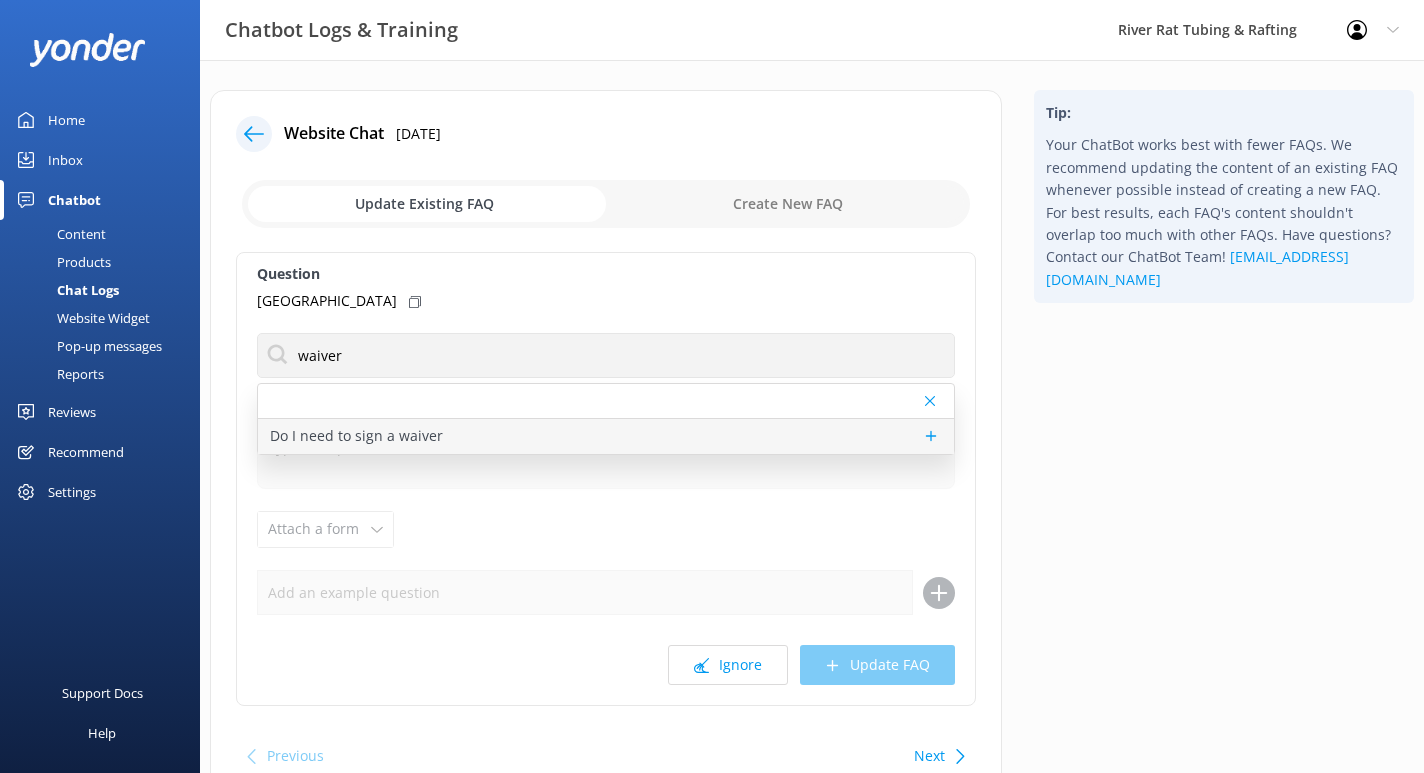 click on "Do I need to sign a waiver" at bounding box center [356, 436] 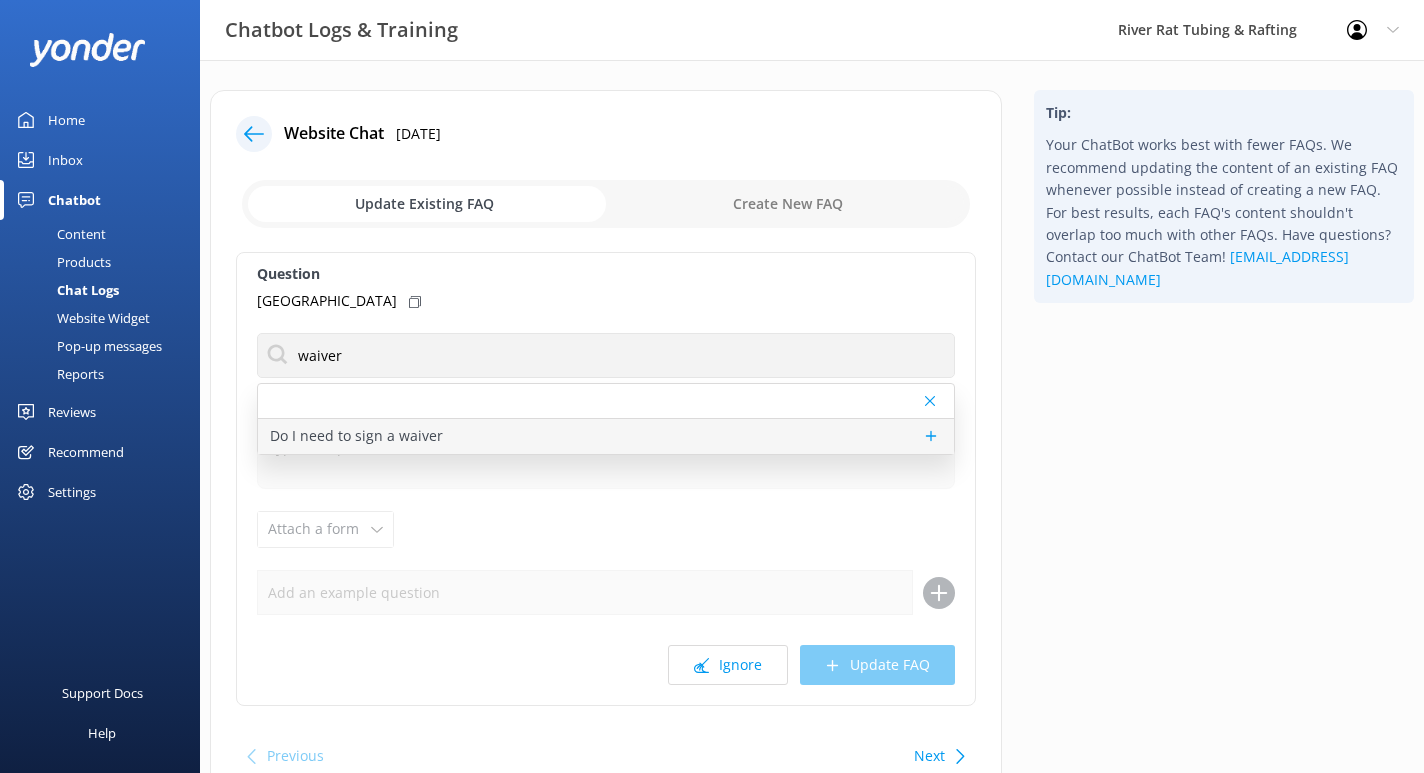 type on "Every participant must complete a digital waiver before check-in. Minors must be signed for by a legal adult. You’ll find the waiver link in your confirmation email and in your Customer Portal, which was texted to the individual whose contact information was provided for the reservation. Simply copy this link and forward it to everyone in your group so they can sign their own waivers. This will make your check-in process quick and easy." 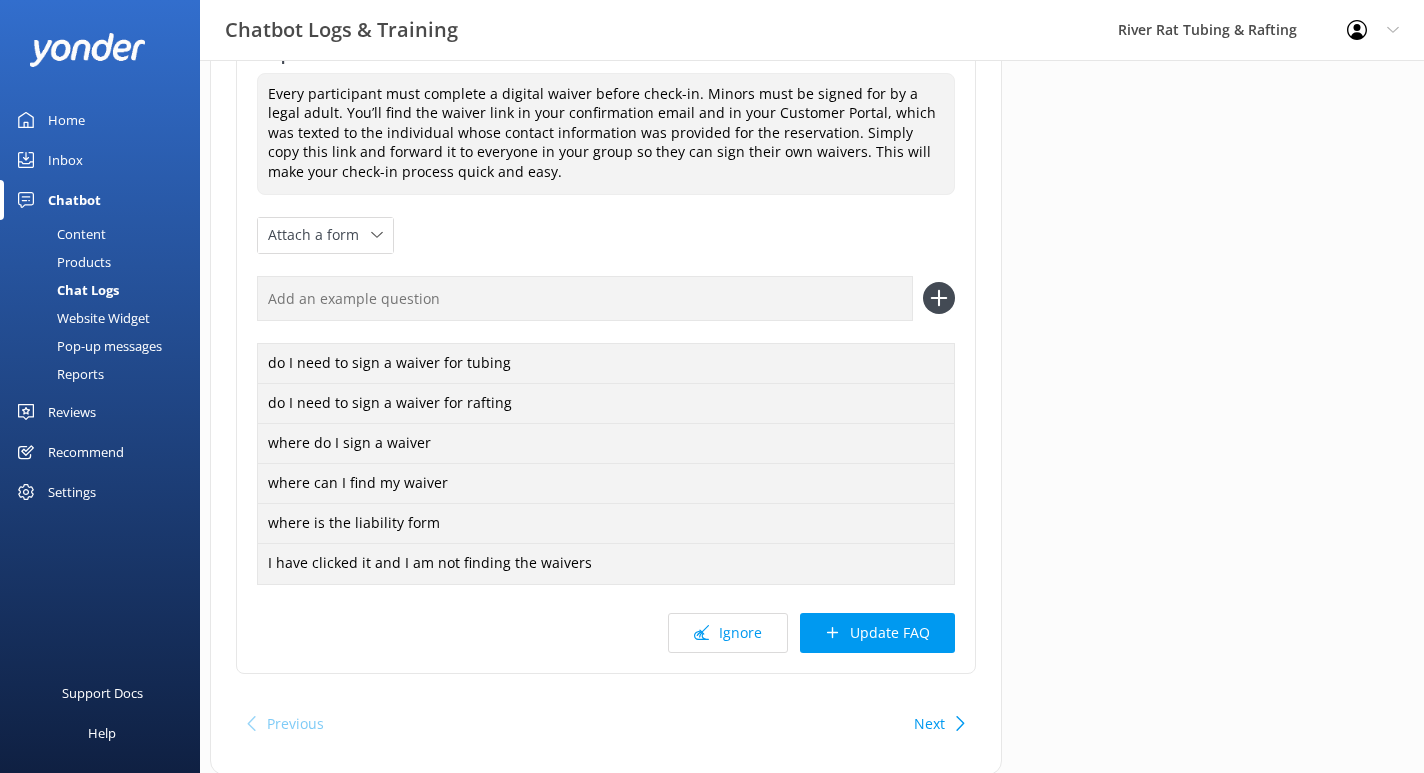 scroll, scrollTop: 393, scrollLeft: 0, axis: vertical 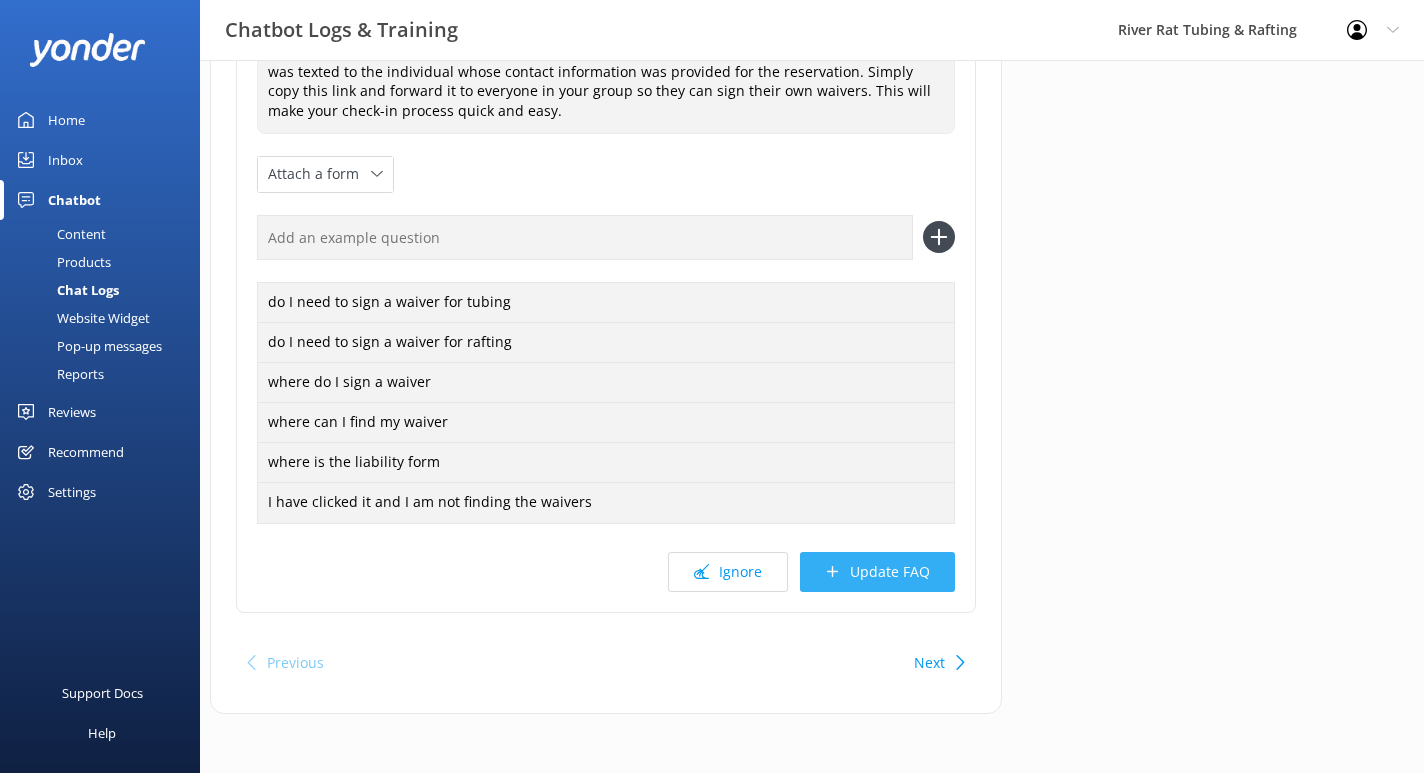 click on "Update FAQ" at bounding box center (877, 572) 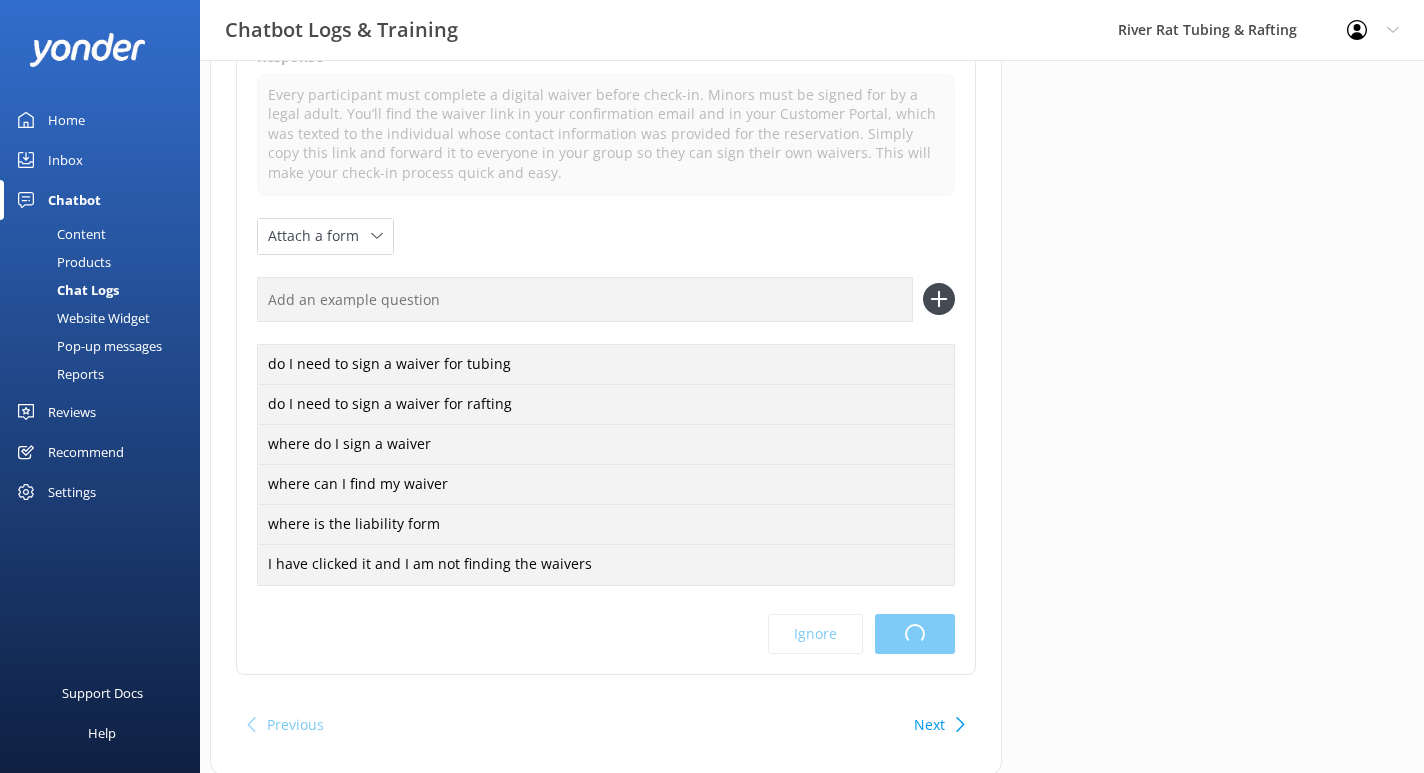 scroll, scrollTop: 0, scrollLeft: 0, axis: both 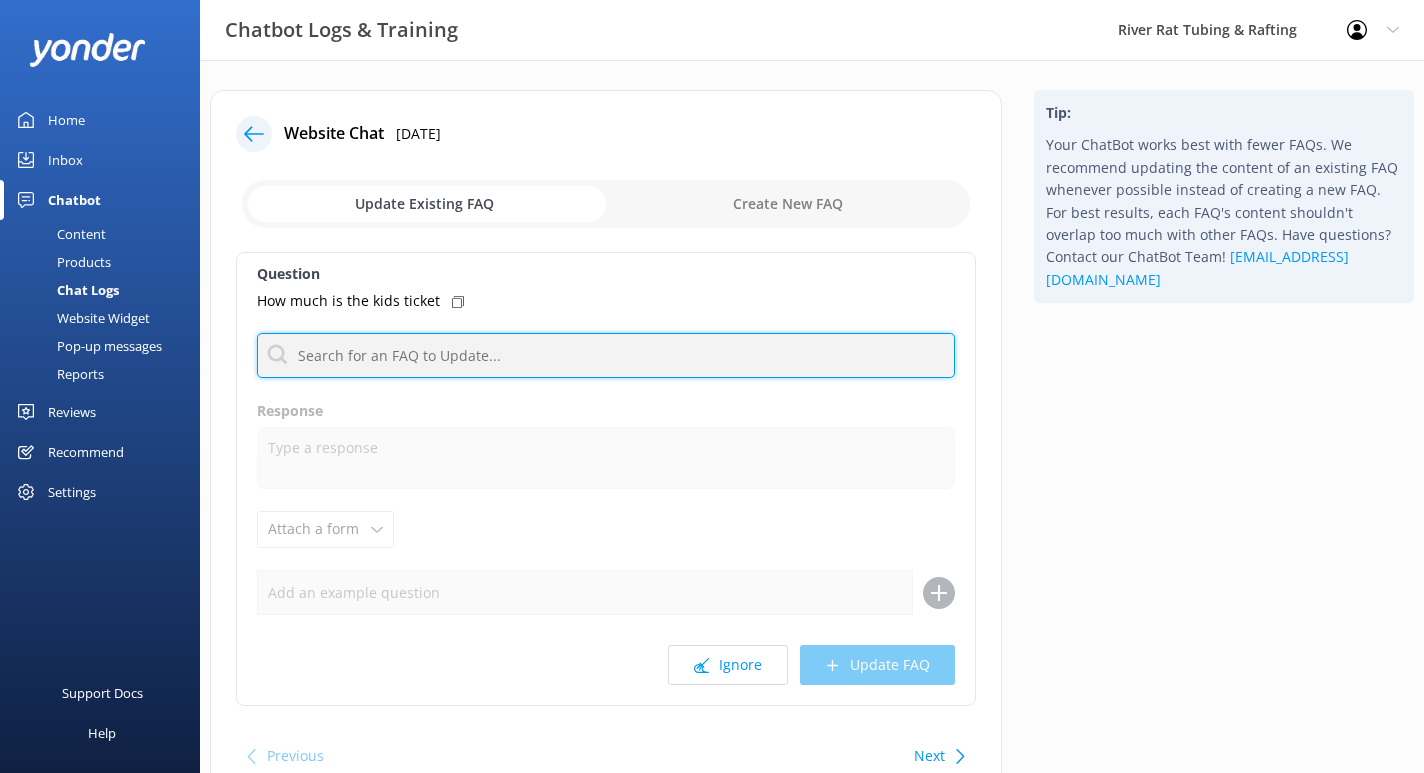 click at bounding box center (606, 355) 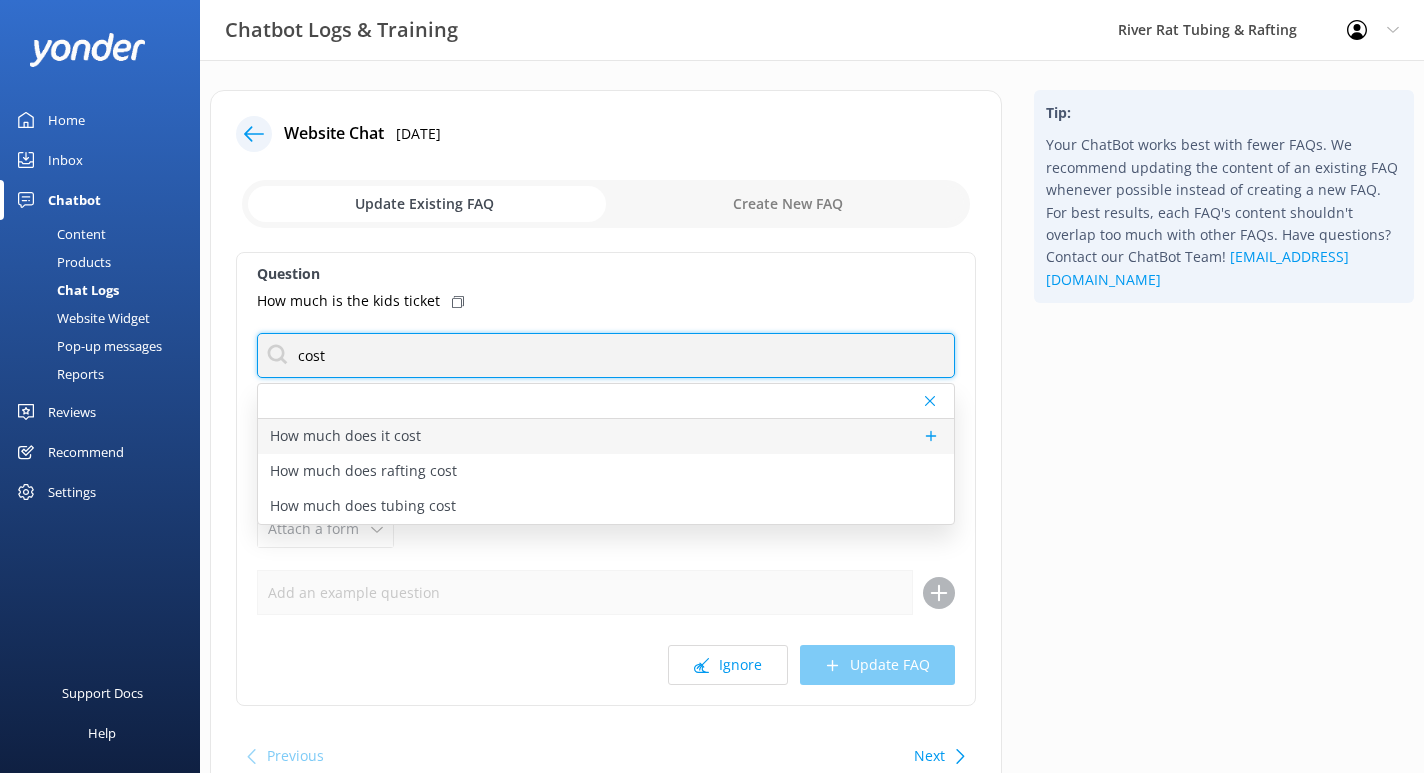 type on "cost" 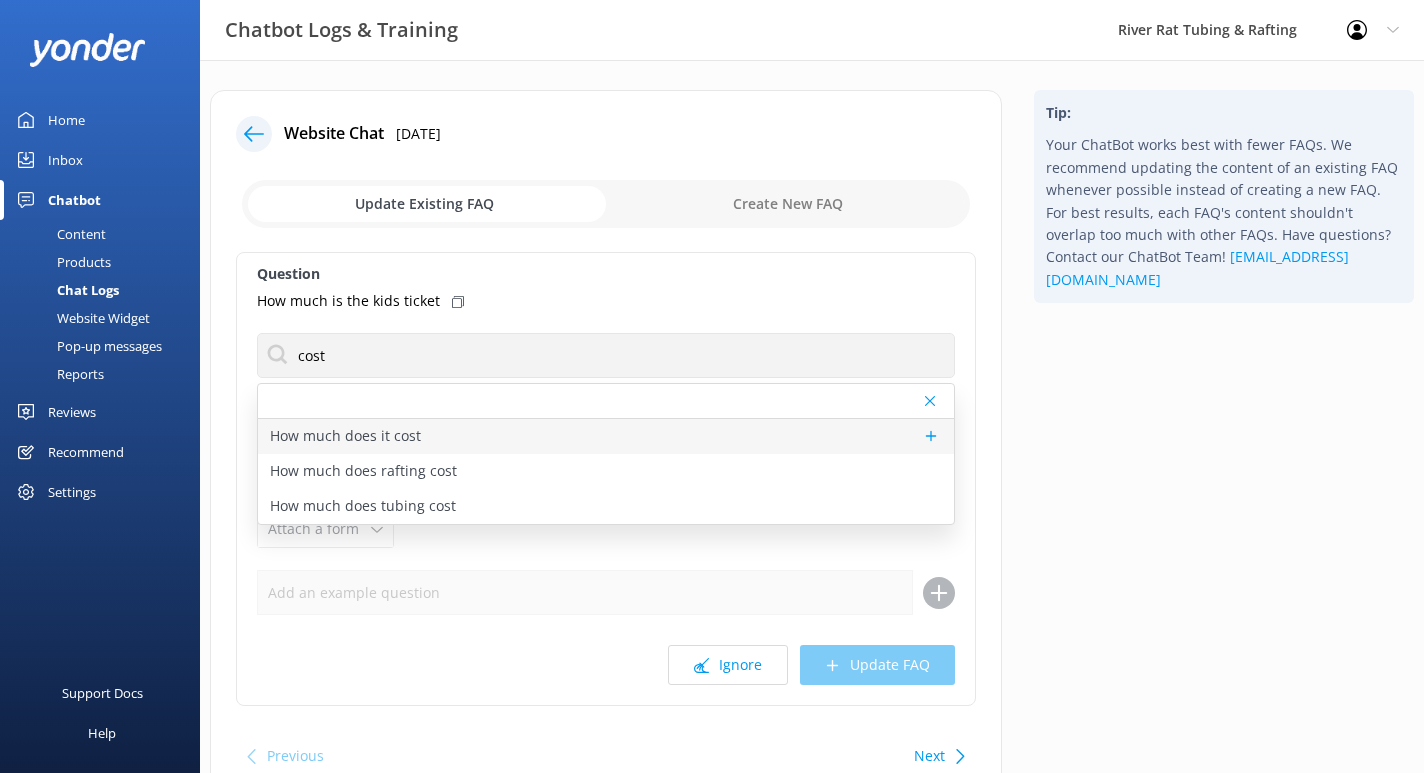 click on "How much does it cost" at bounding box center [345, 436] 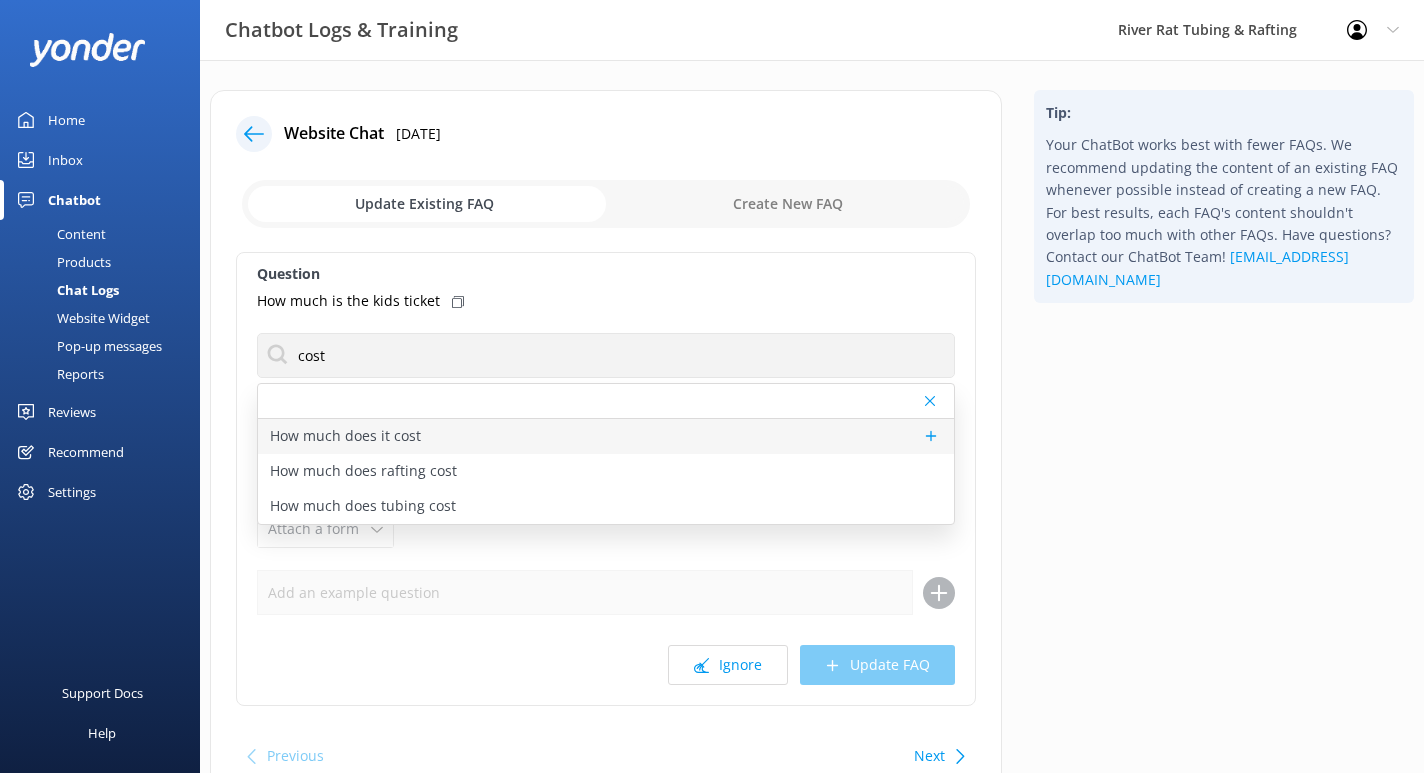 type on "Prices vary depending on the activity, time of year, and group size.
For TUBING Day Pass & Season Pass rates (Townsend, TN), visit https://smokymtnriverrat.com/tubing-rates/
For CABANA RENTAL rates (Townsend, TN), visit https://smokymtnriverrat.com/cabanas/
For WHITEWATER RAFTING rates (Hartford, TN), visit https://smokymtnriverrat.com/rafting-rates/" 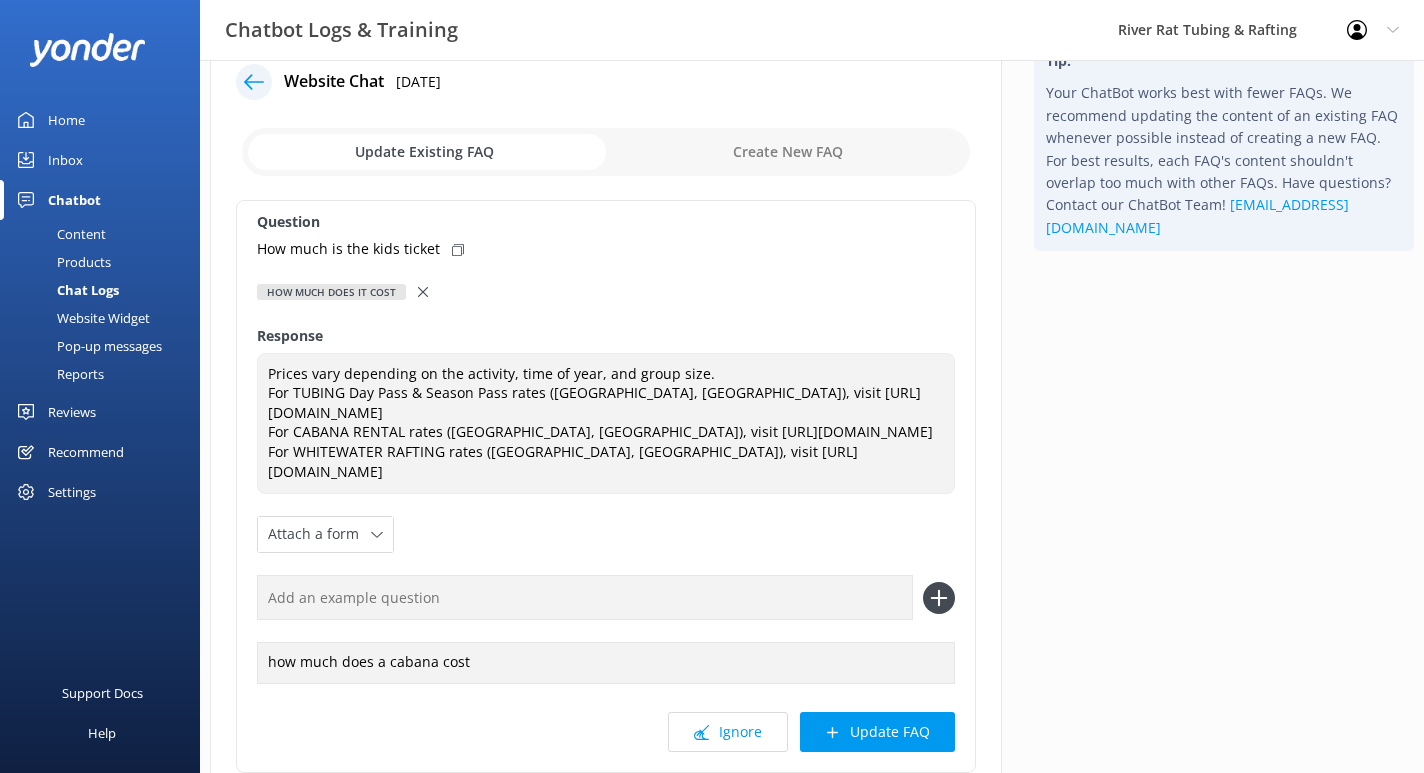 scroll, scrollTop: 72, scrollLeft: 0, axis: vertical 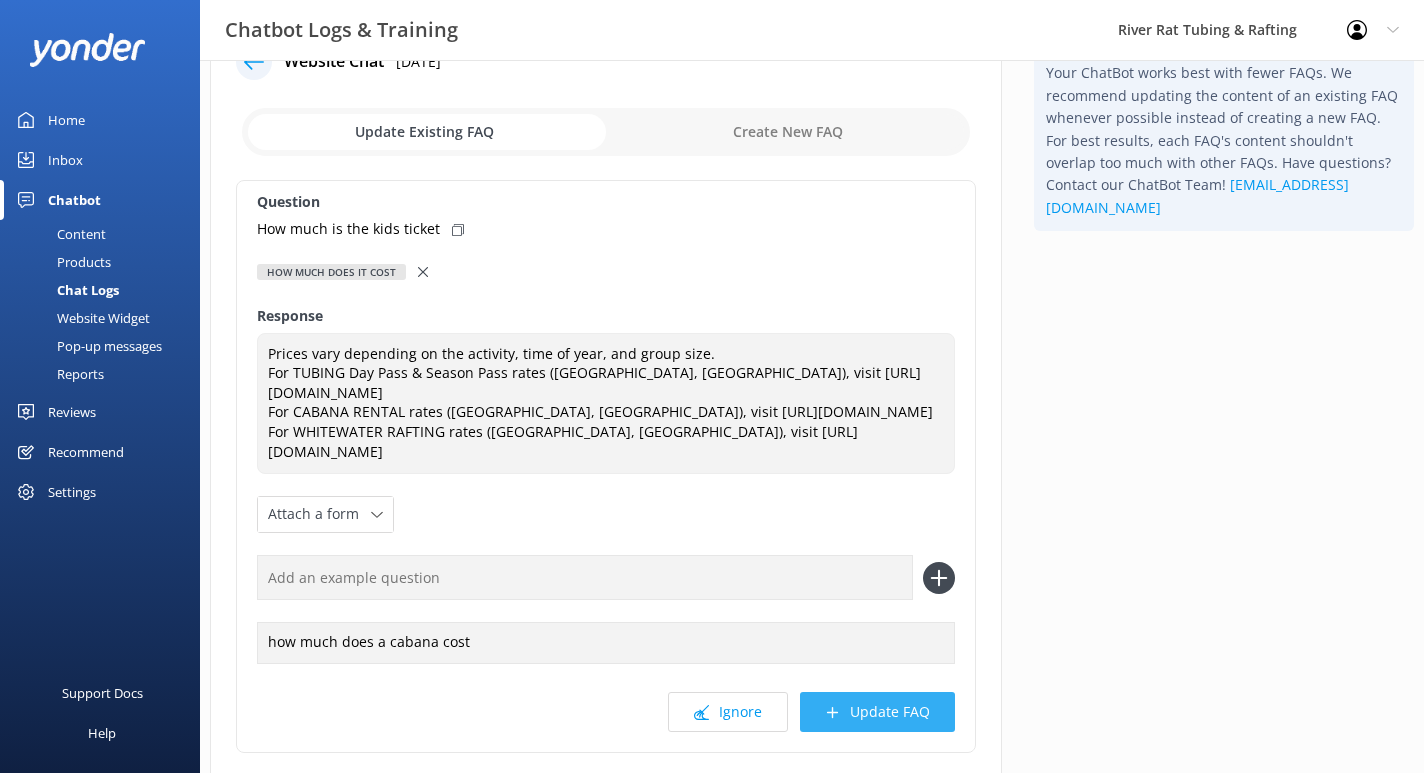 click on "Update FAQ" at bounding box center (877, 712) 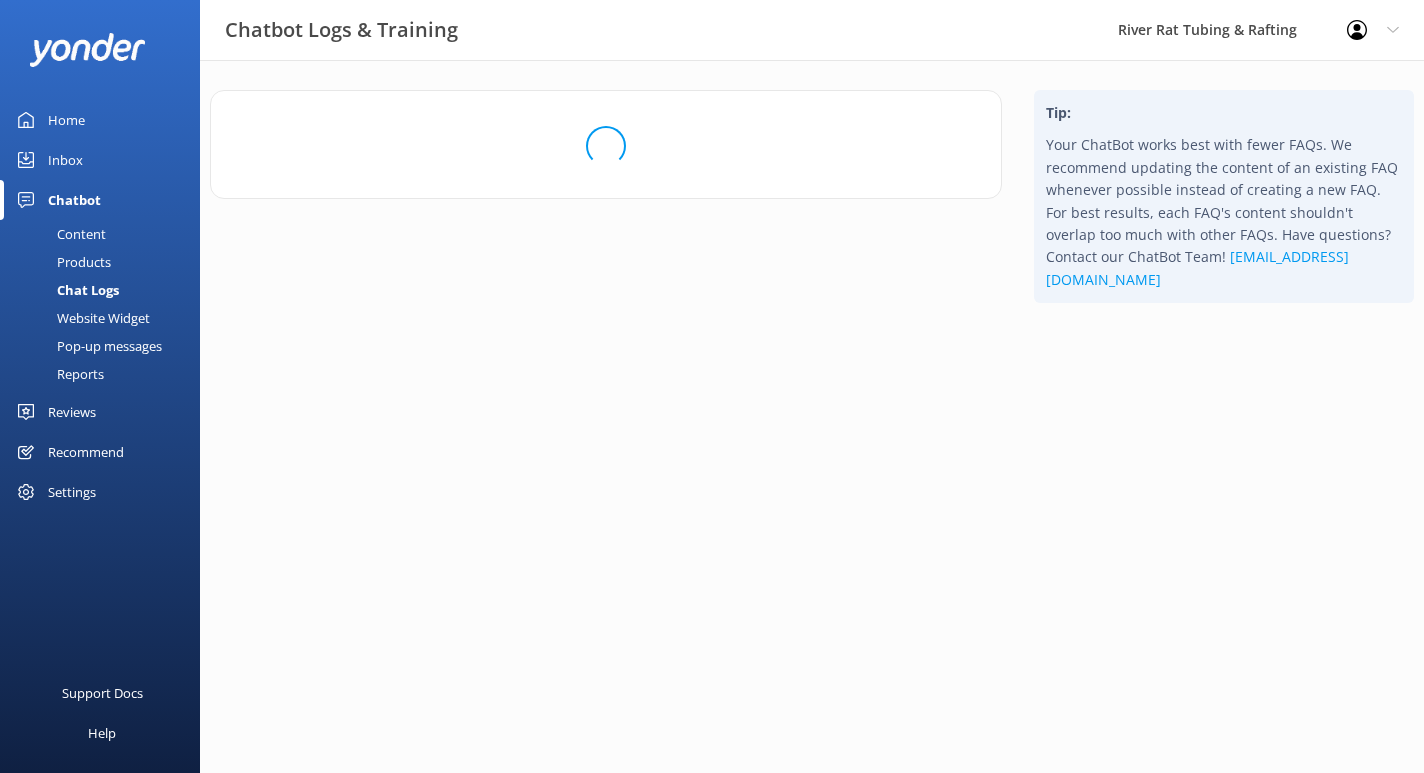 scroll, scrollTop: 0, scrollLeft: 0, axis: both 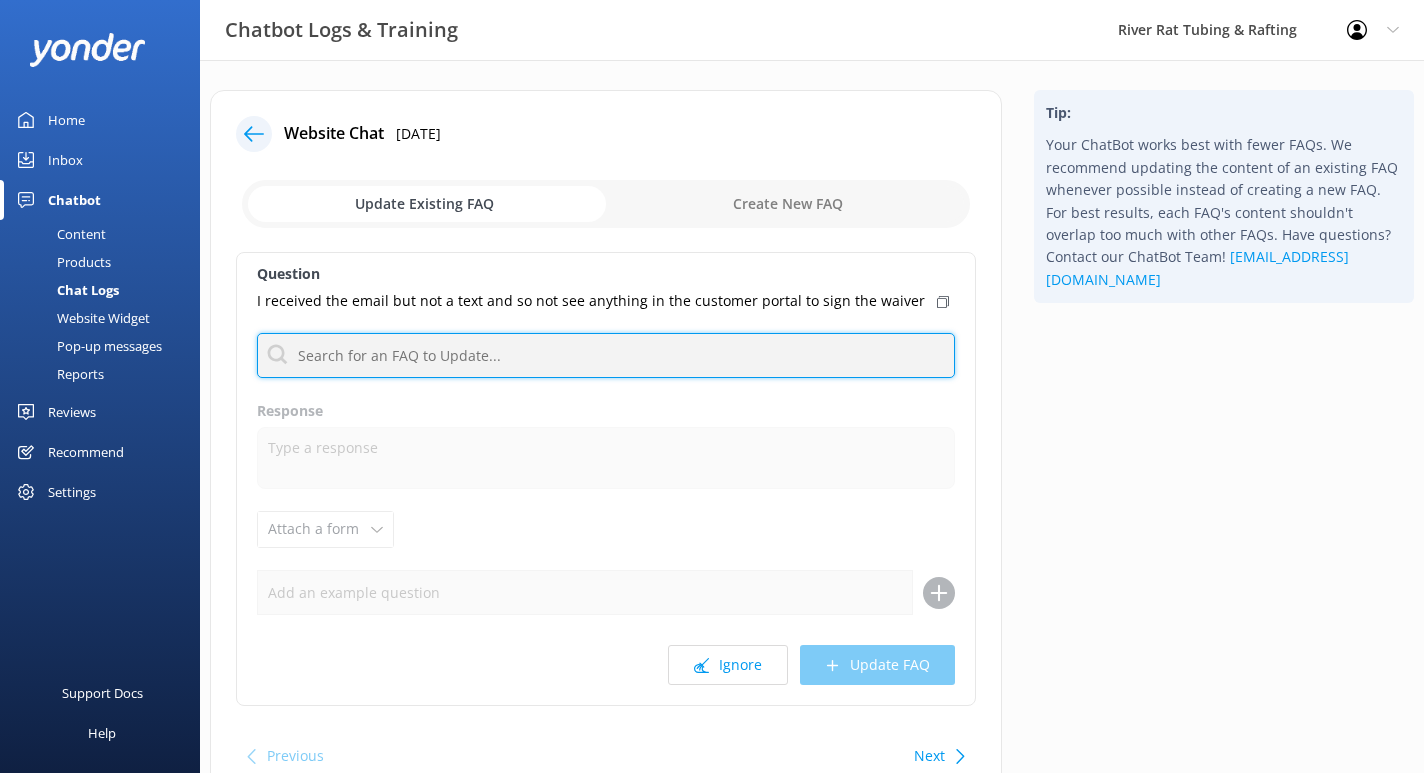 click at bounding box center [606, 355] 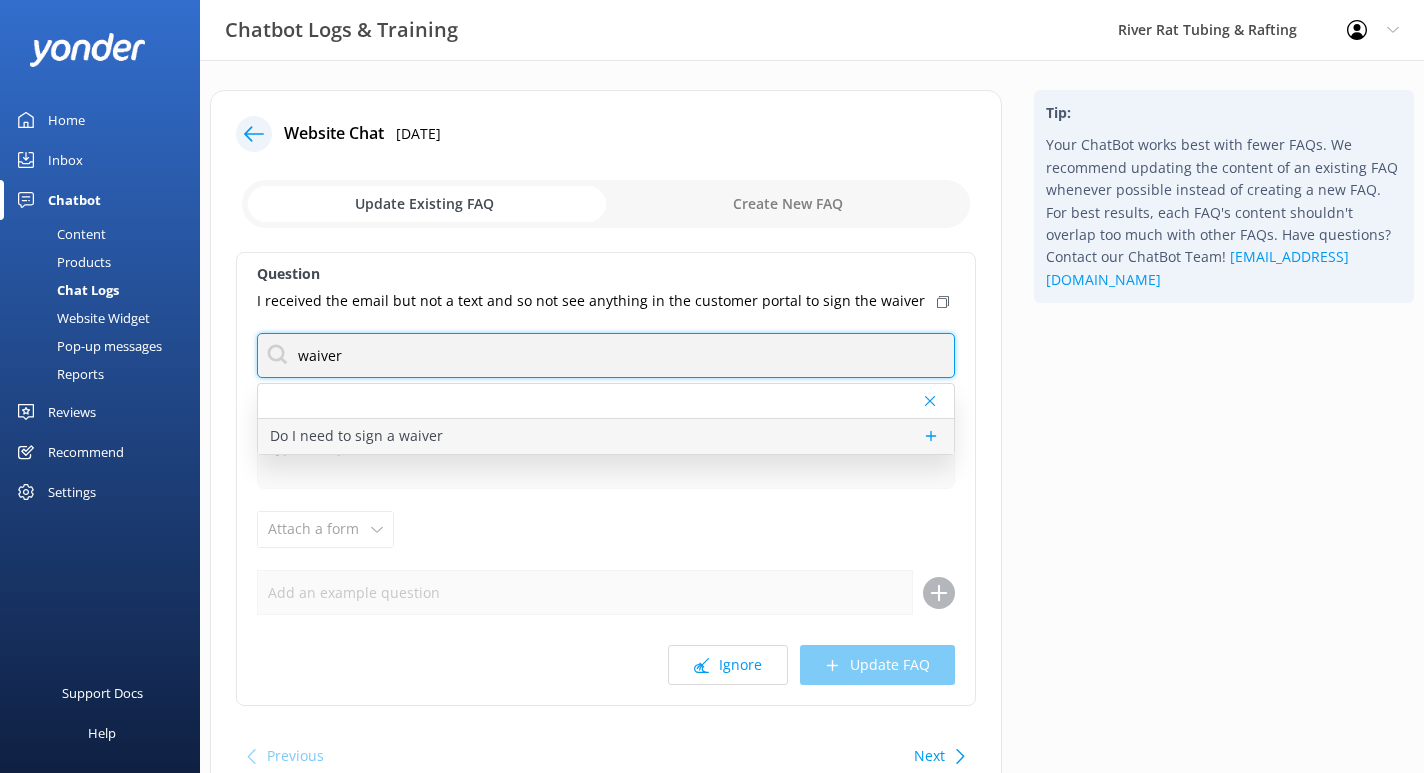 type on "waiver" 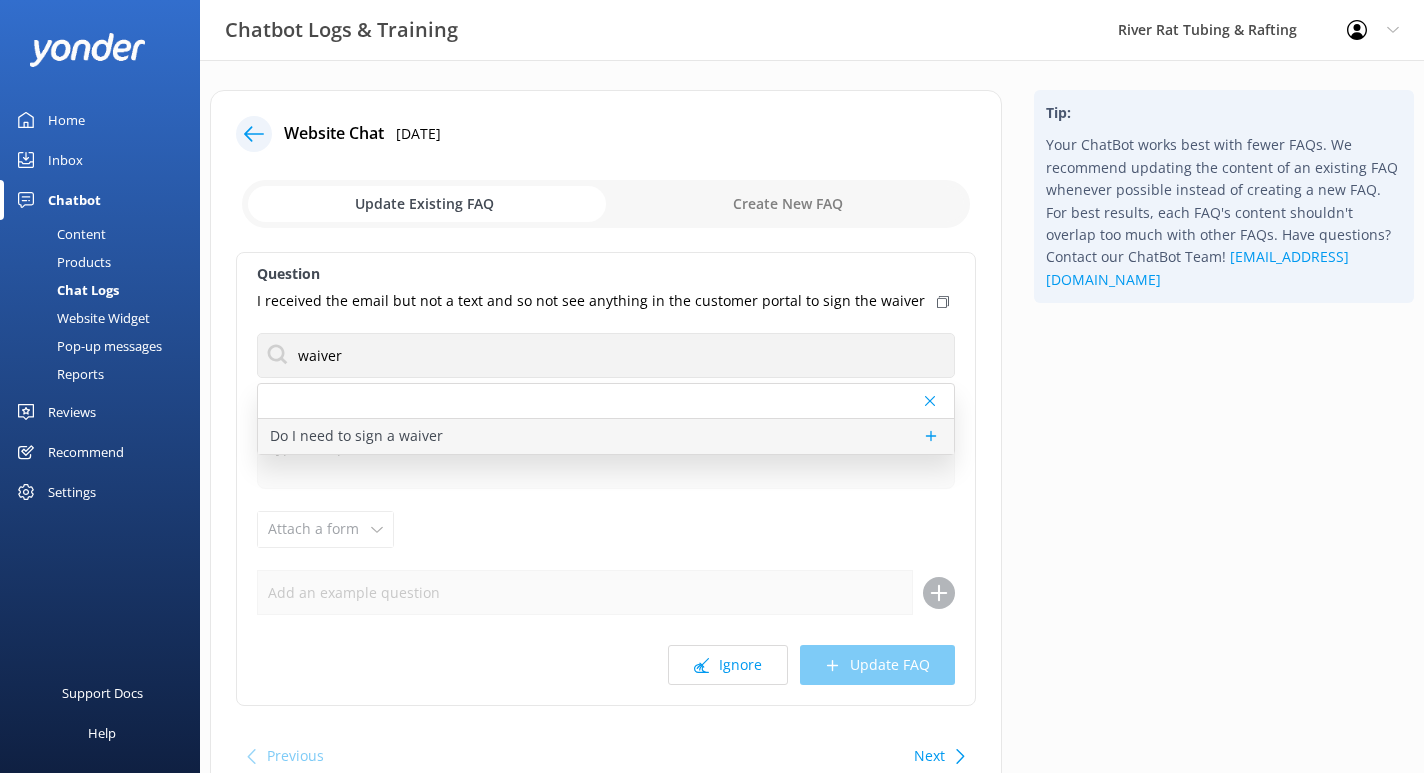 click on "Do I need to sign a waiver" at bounding box center [356, 436] 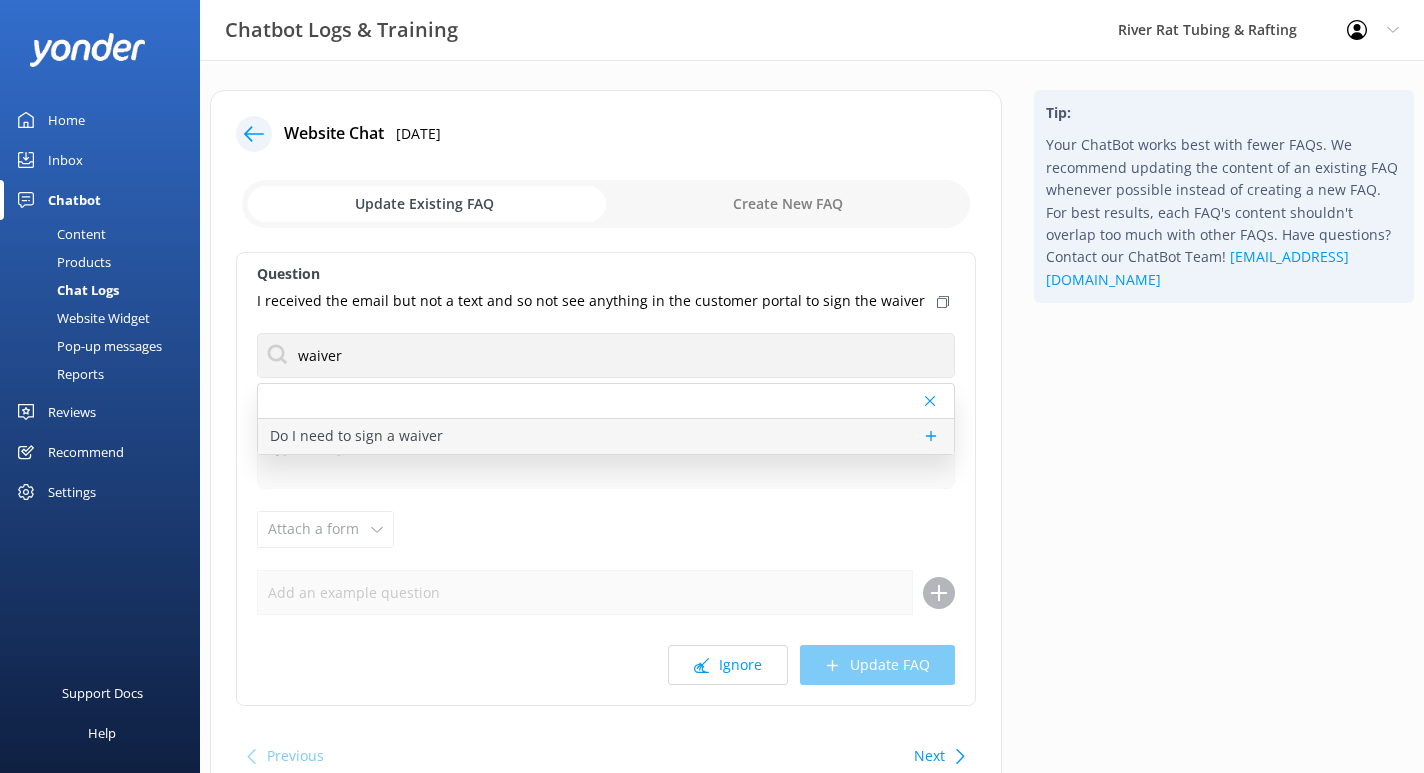 type on "Every participant must complete a digital waiver before check-in. Minors must be signed for by a legal adult. You’ll find the waiver link in your confirmation email and in your Customer Portal, which was texted to the individual whose contact information was provided for the reservation. Simply copy this link and forward it to everyone in your group so they can sign their own waivers. This will make your check-in process quick and easy." 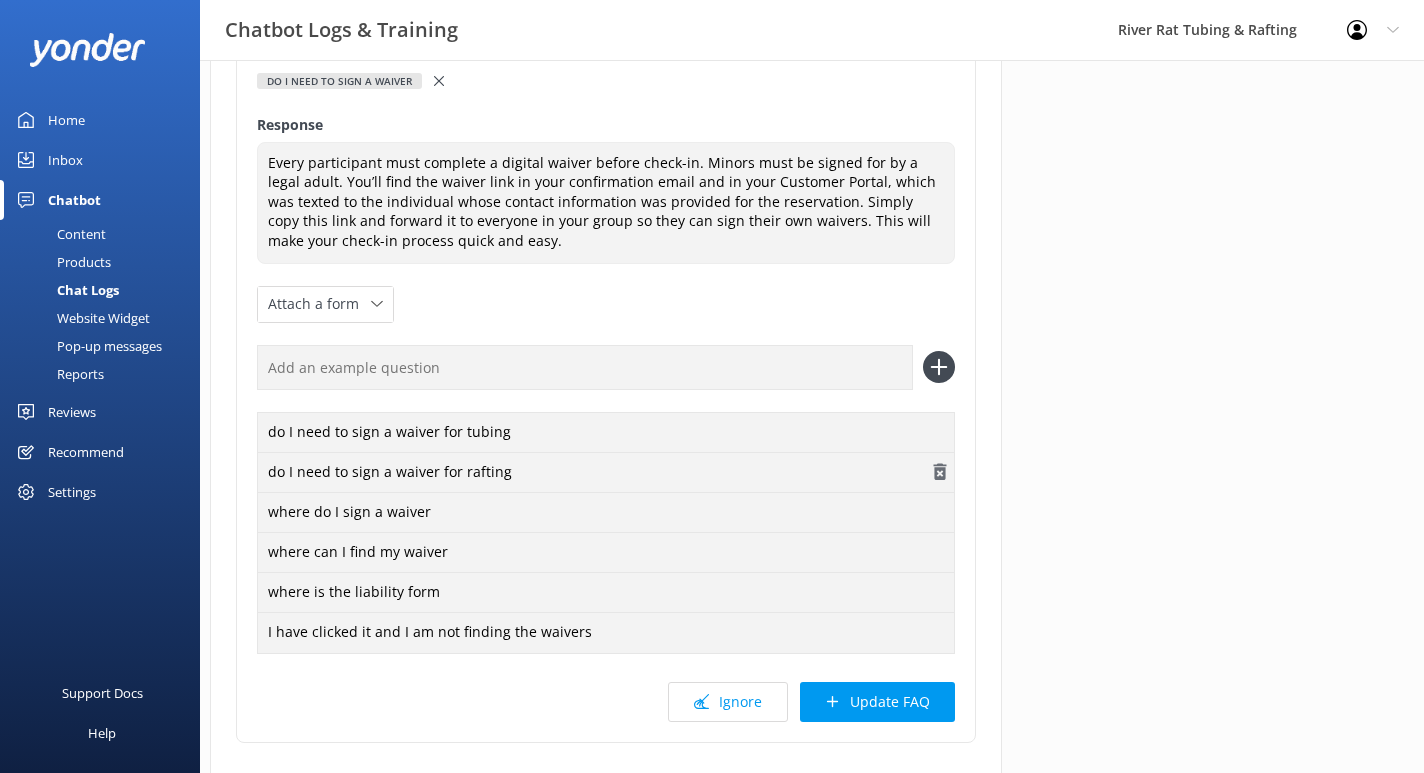 scroll, scrollTop: 265, scrollLeft: 0, axis: vertical 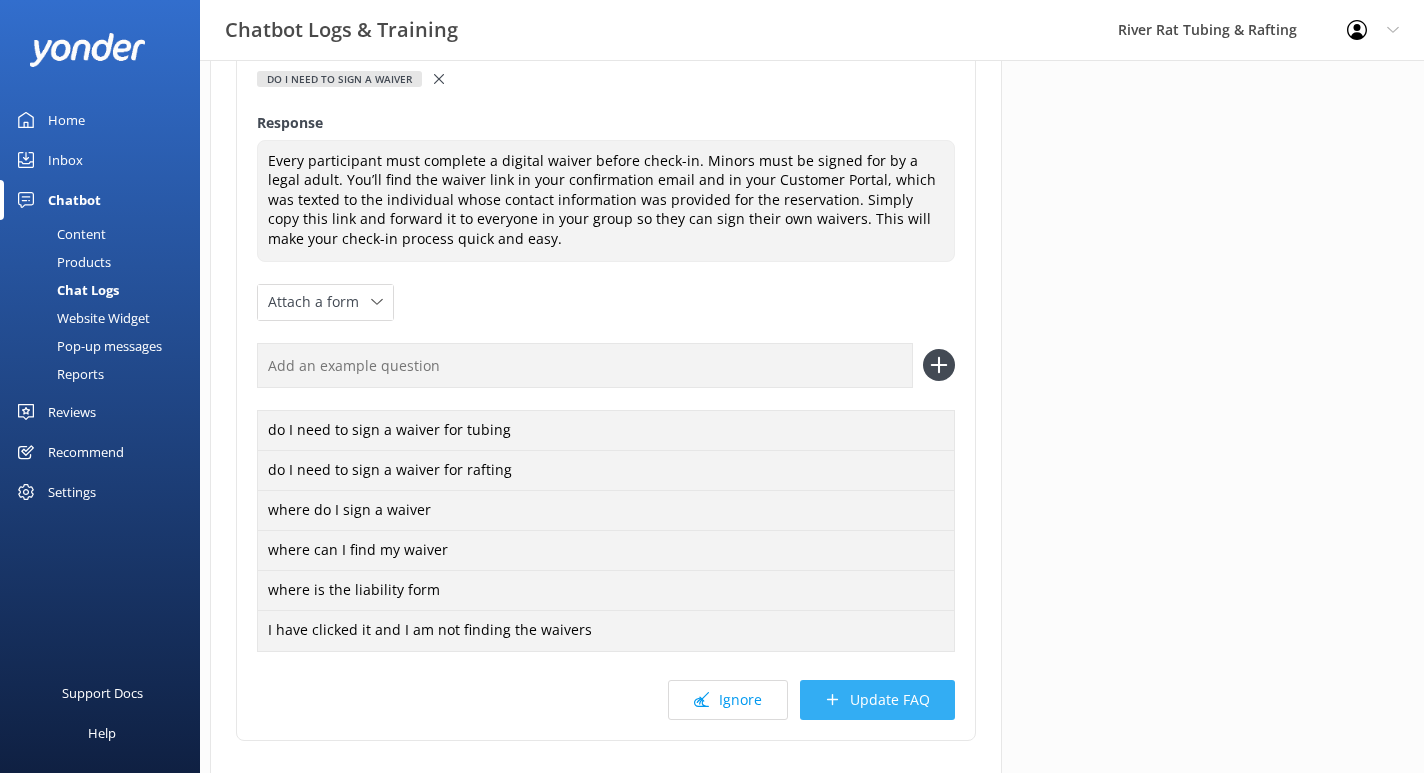 click on "Update FAQ" at bounding box center (877, 700) 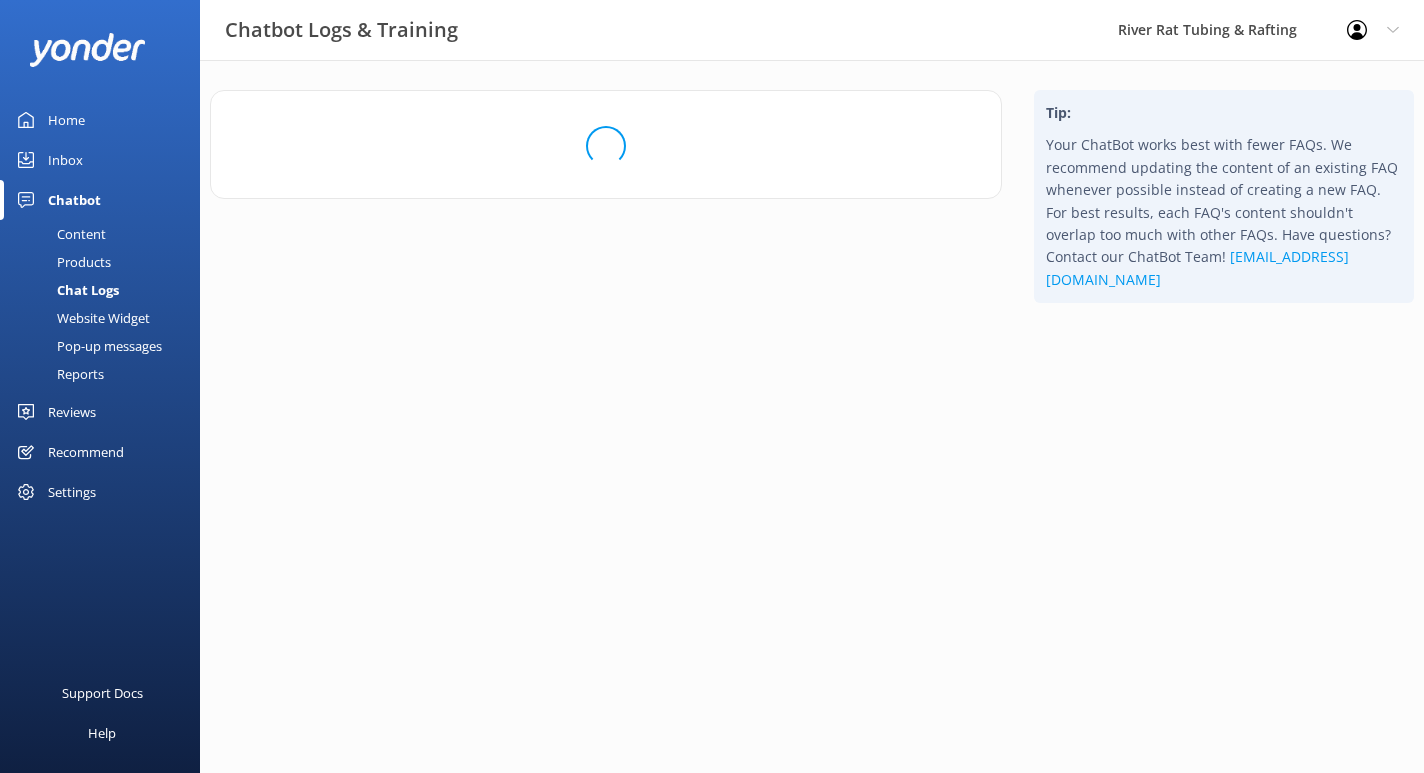 scroll, scrollTop: 0, scrollLeft: 0, axis: both 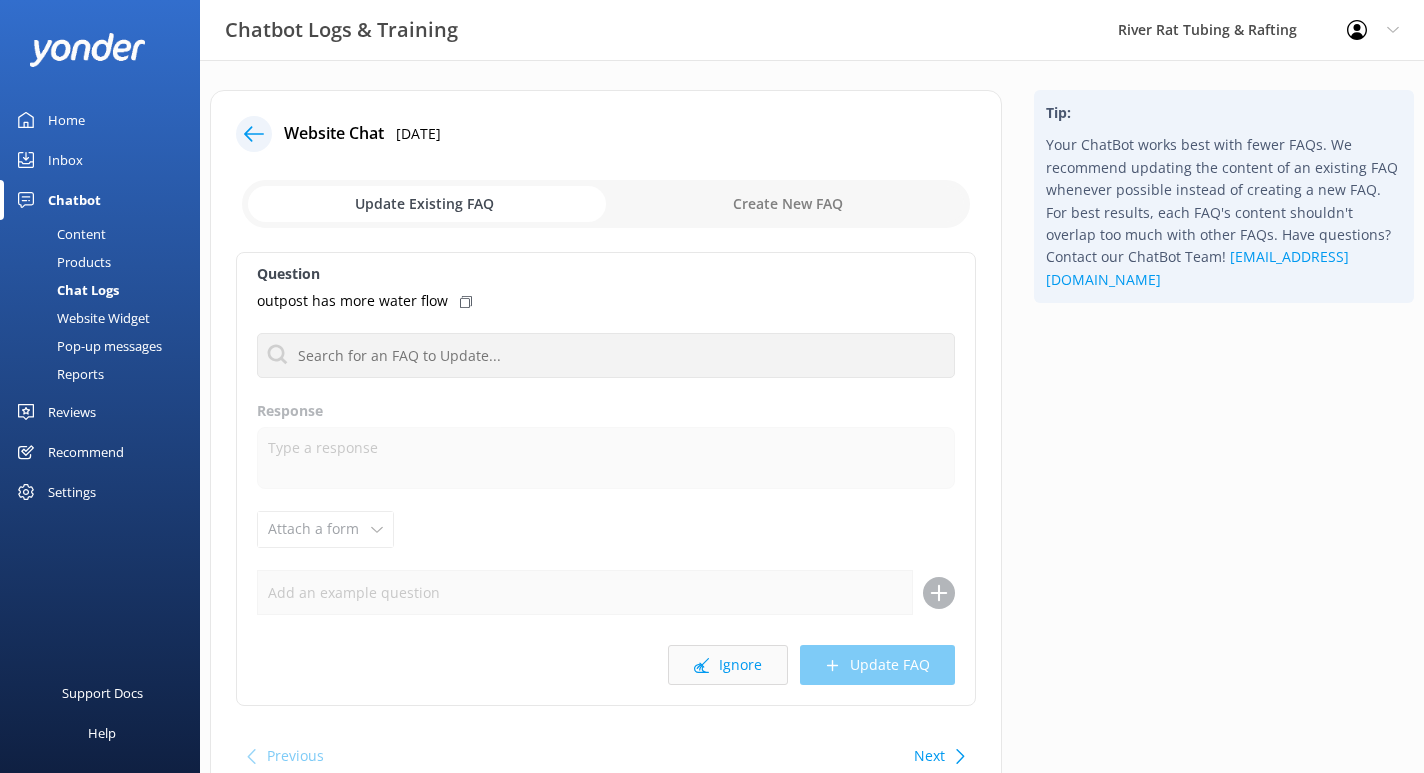 click on "Ignore" at bounding box center (728, 665) 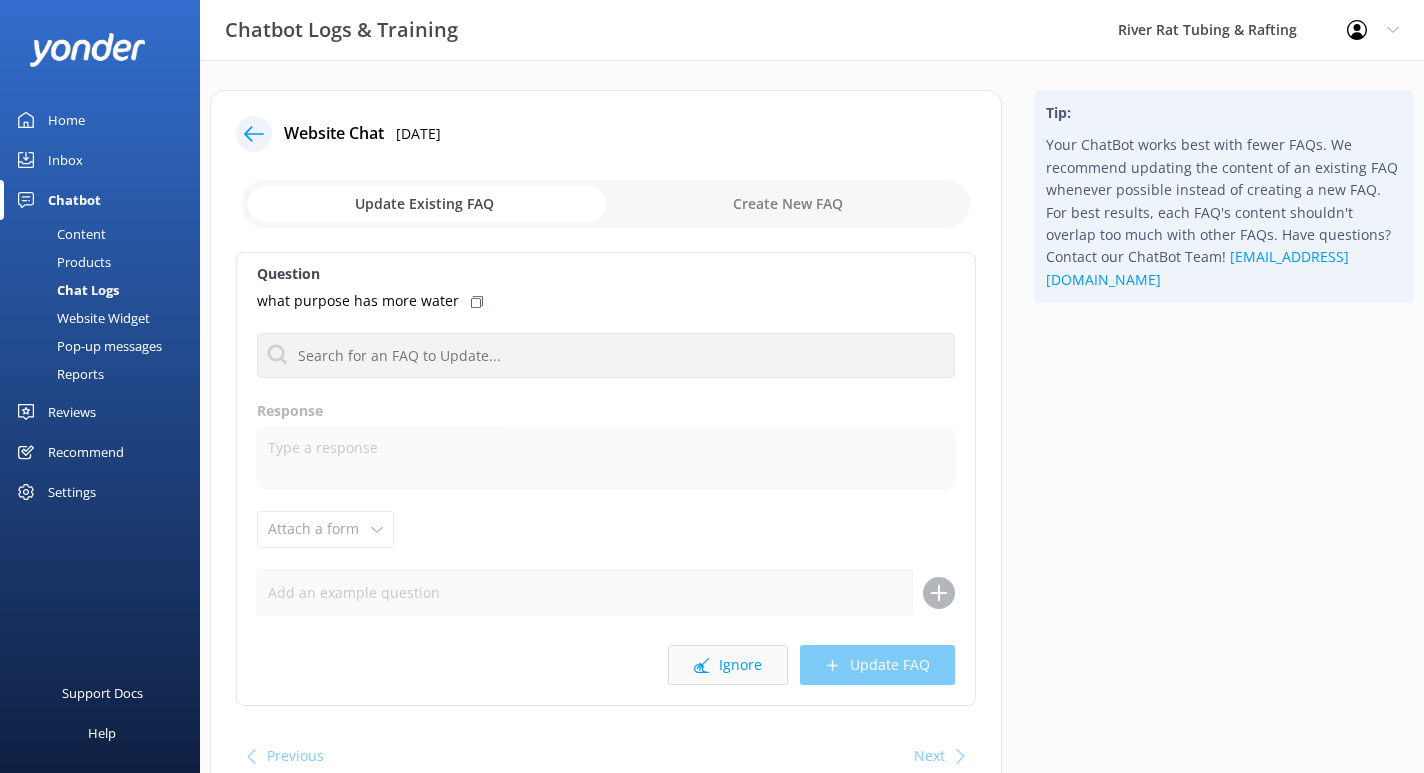click on "Ignore" at bounding box center (728, 665) 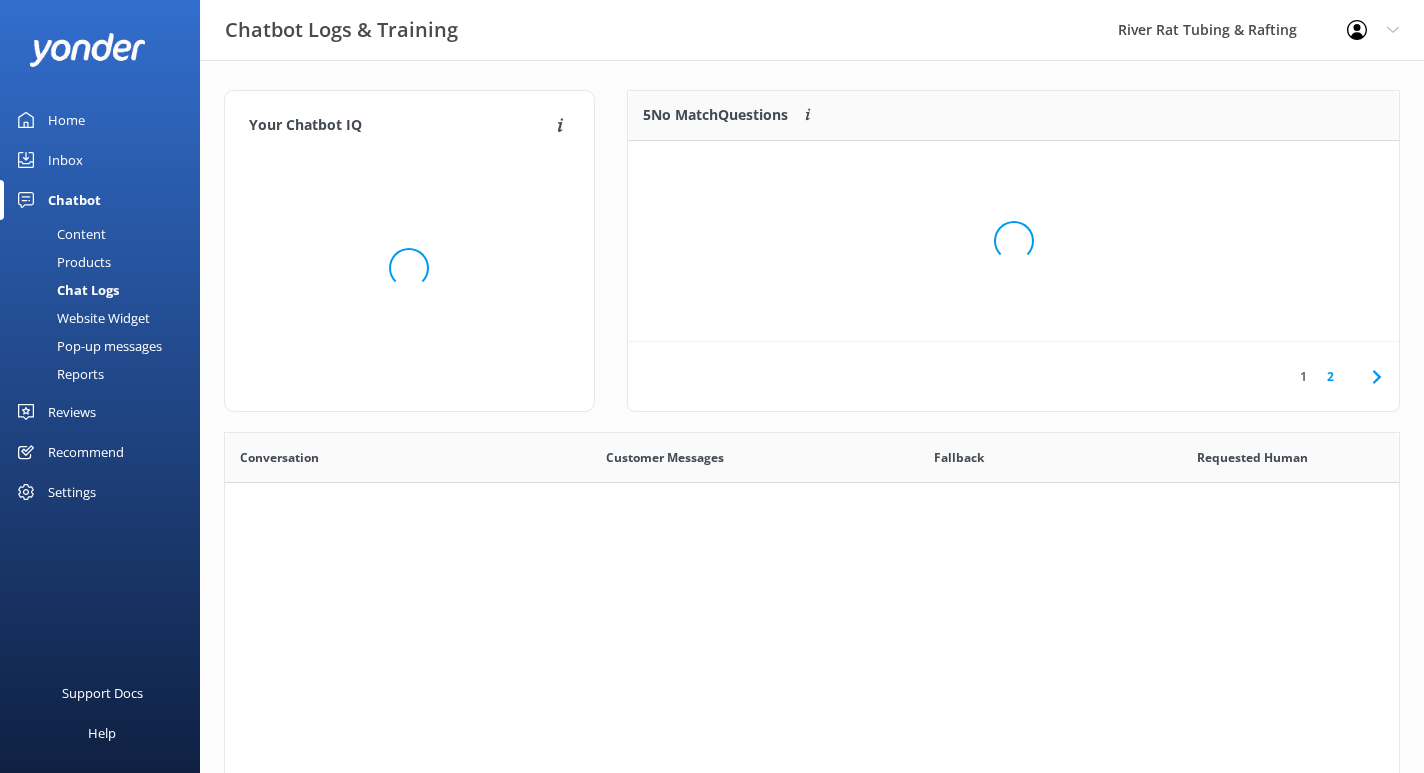 scroll, scrollTop: 1, scrollLeft: 0, axis: vertical 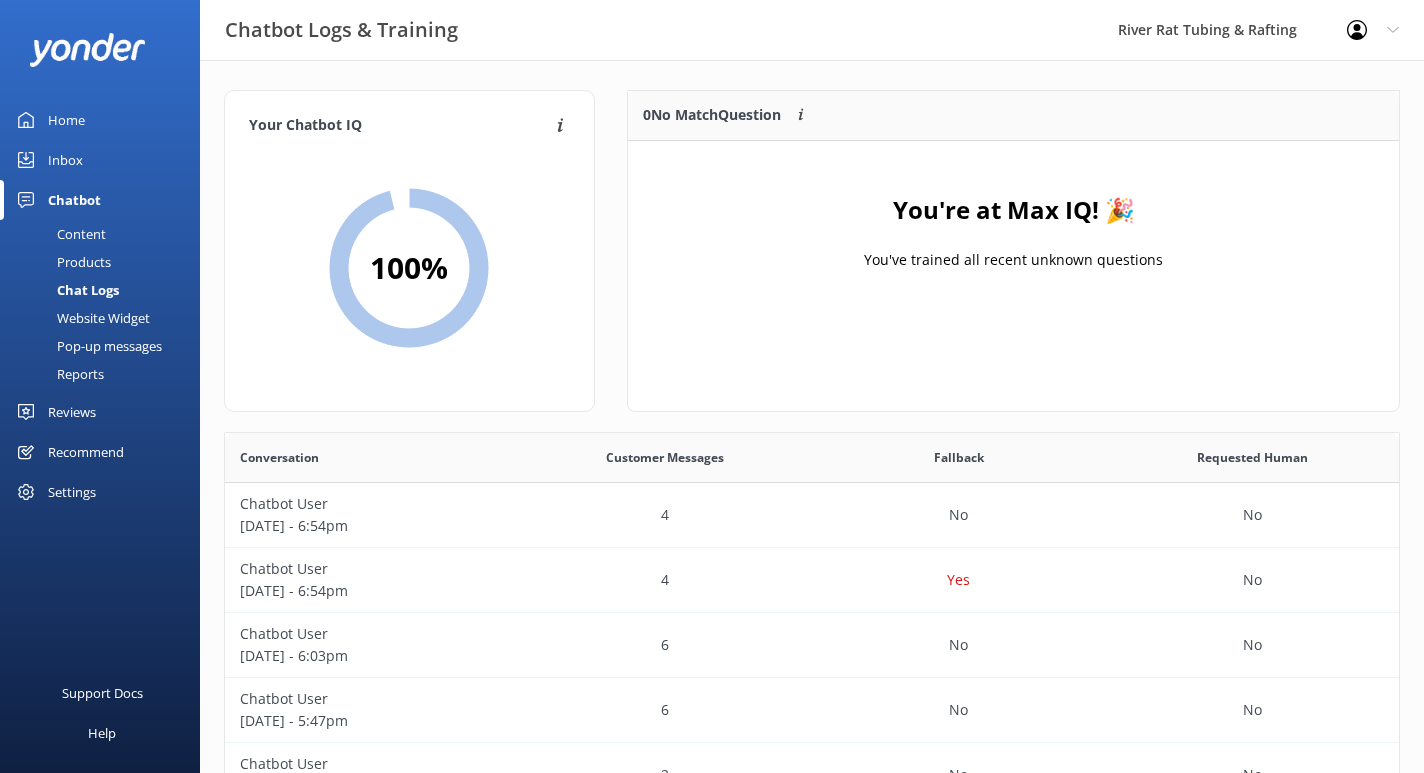 click on "Home" at bounding box center (66, 120) 